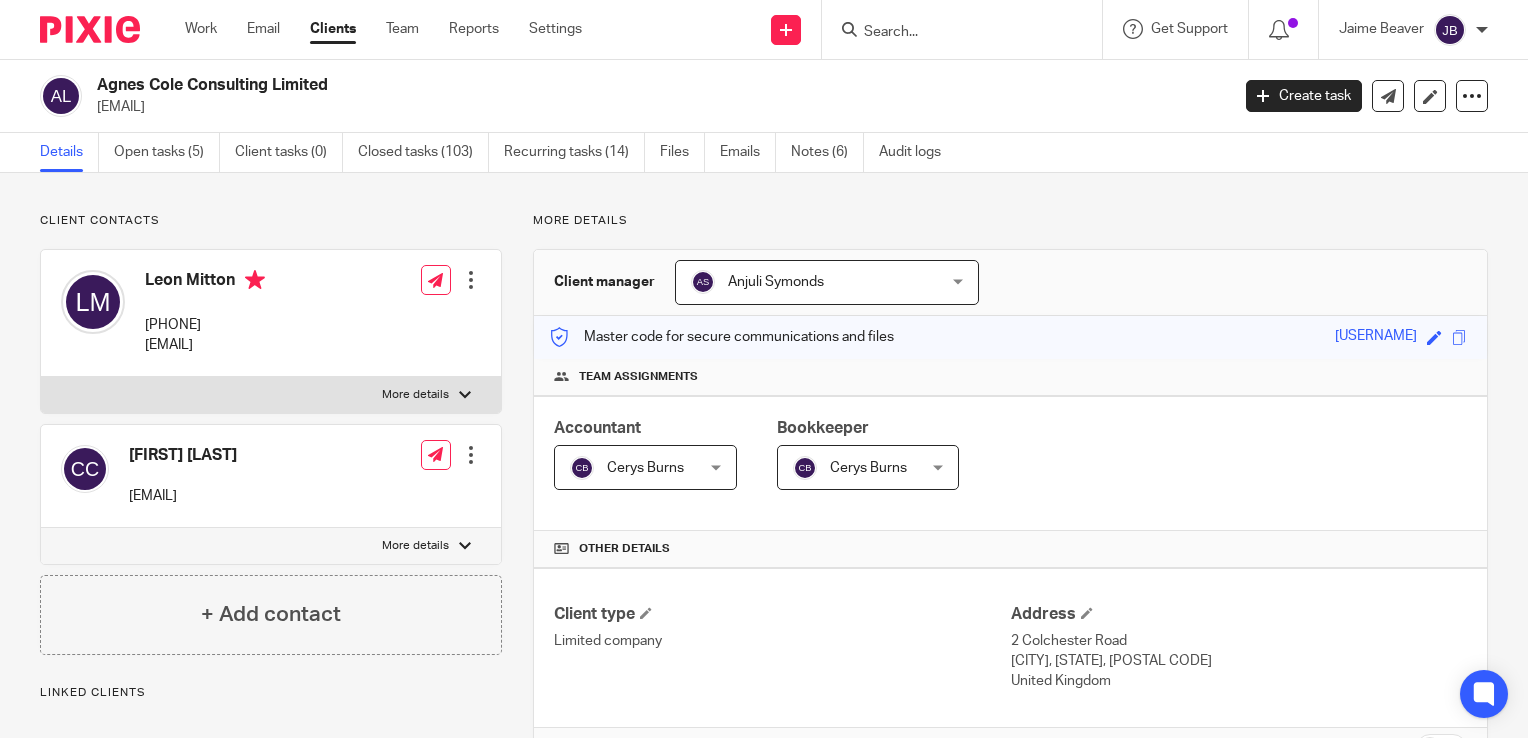 scroll, scrollTop: 0, scrollLeft: 0, axis: both 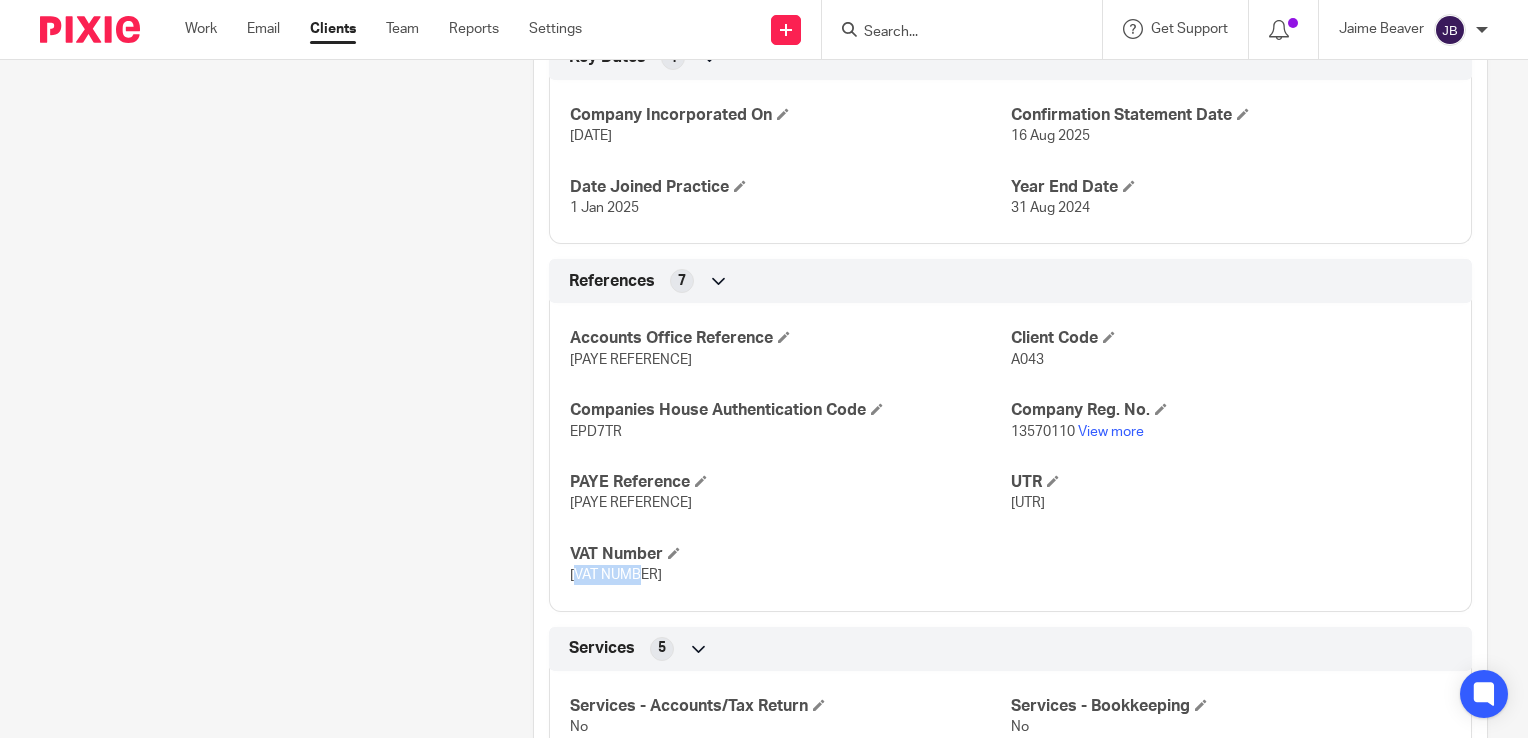 drag, startPoint x: 569, startPoint y: 569, endPoint x: 683, endPoint y: 578, distance: 114.35471 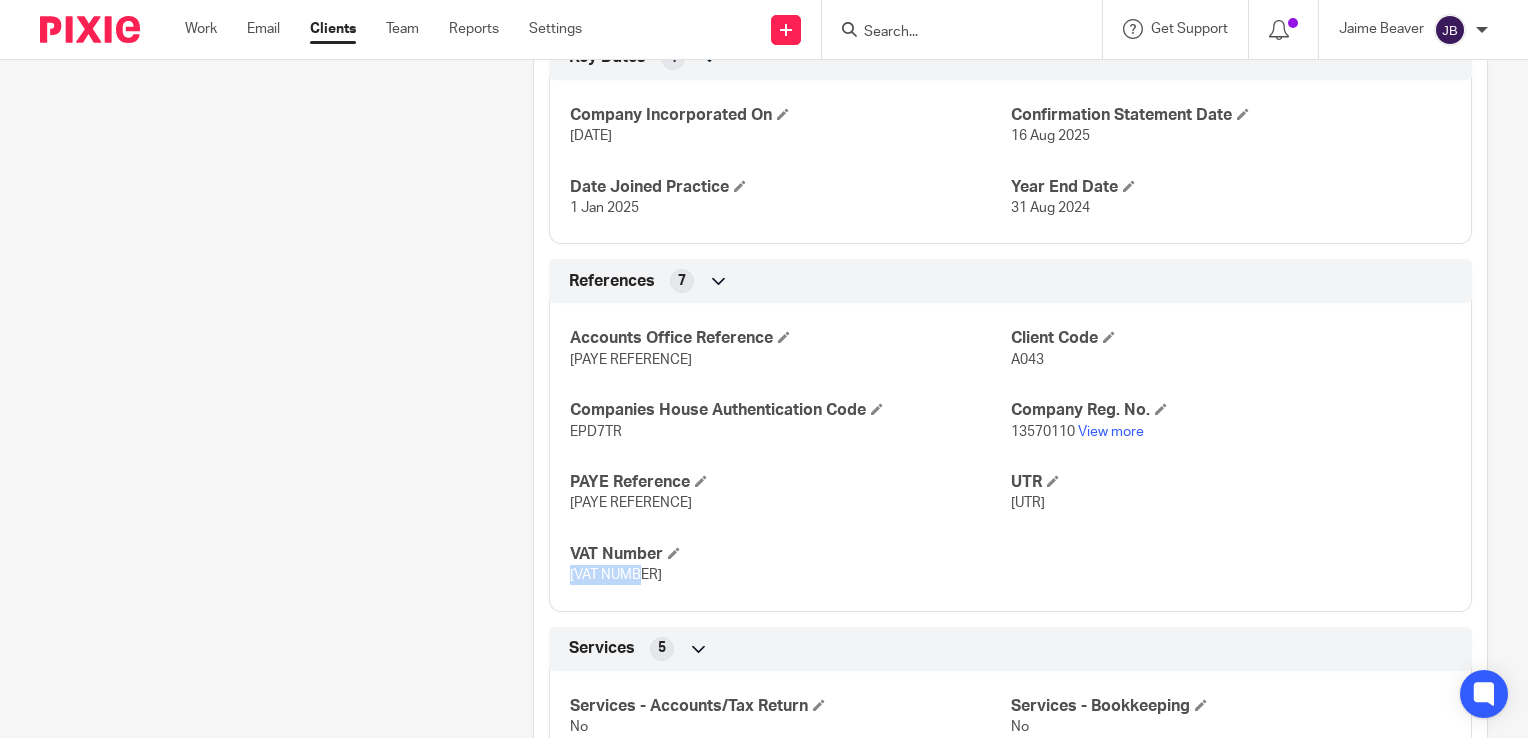 drag, startPoint x: 682, startPoint y: 578, endPoint x: 644, endPoint y: 582, distance: 38.209946 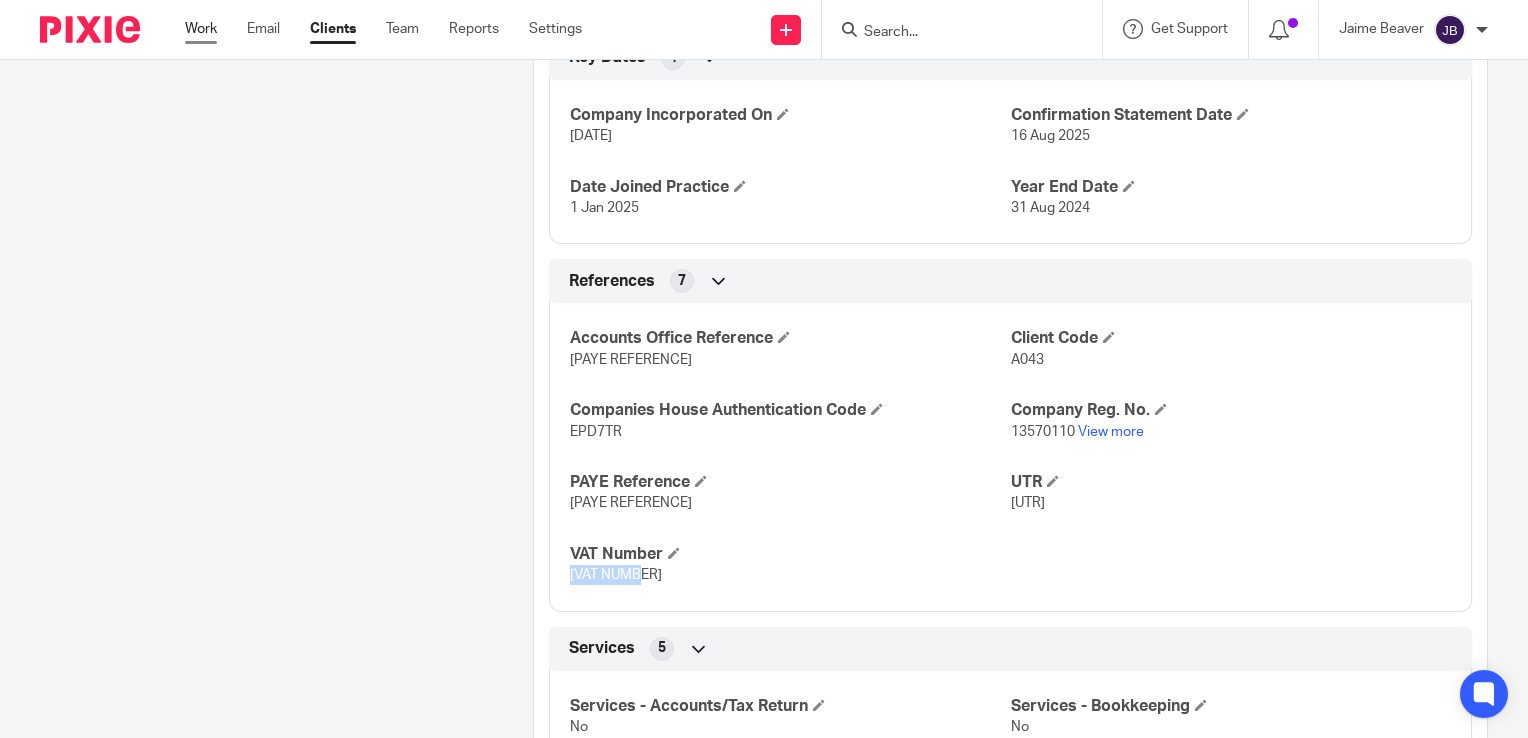 click on "Work" at bounding box center [201, 29] 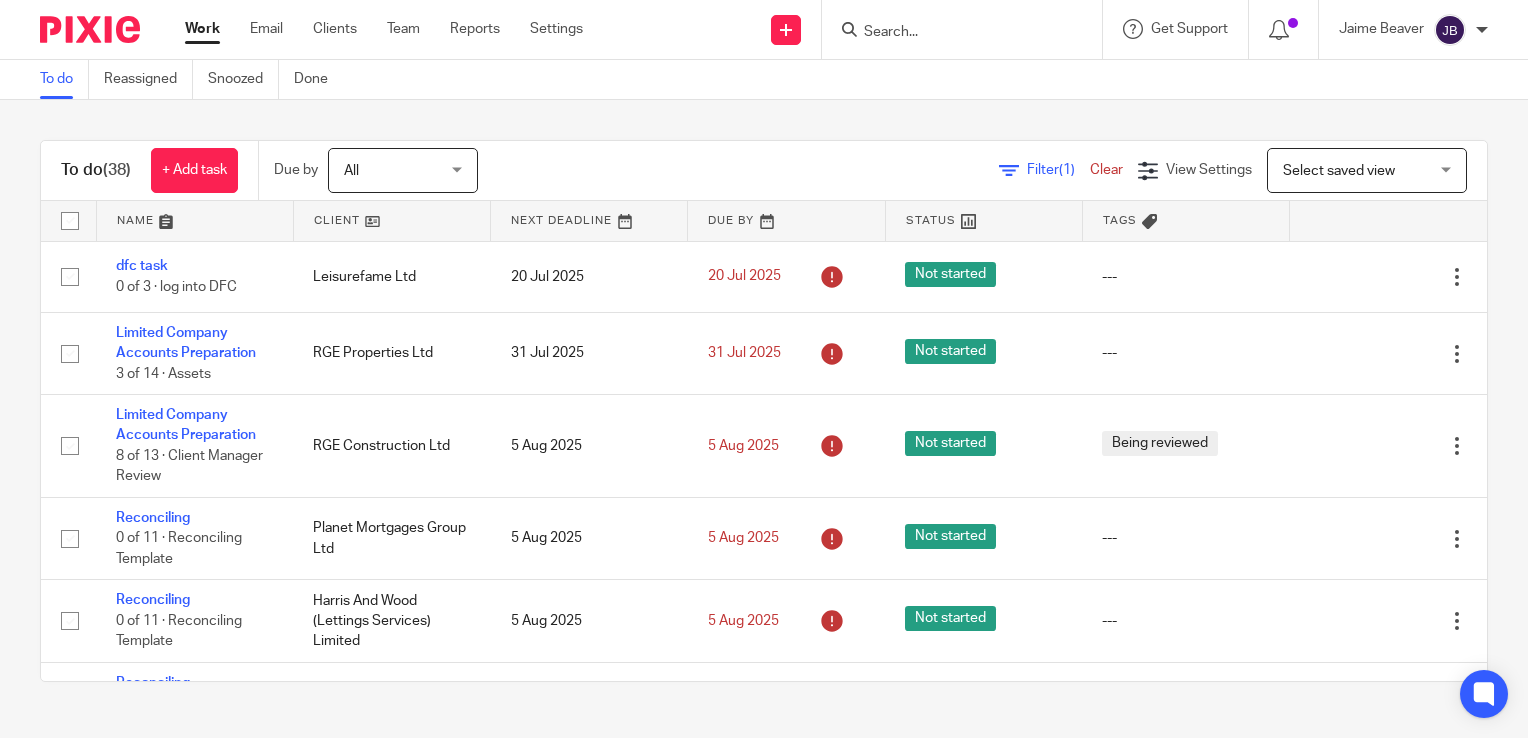 scroll, scrollTop: 0, scrollLeft: 0, axis: both 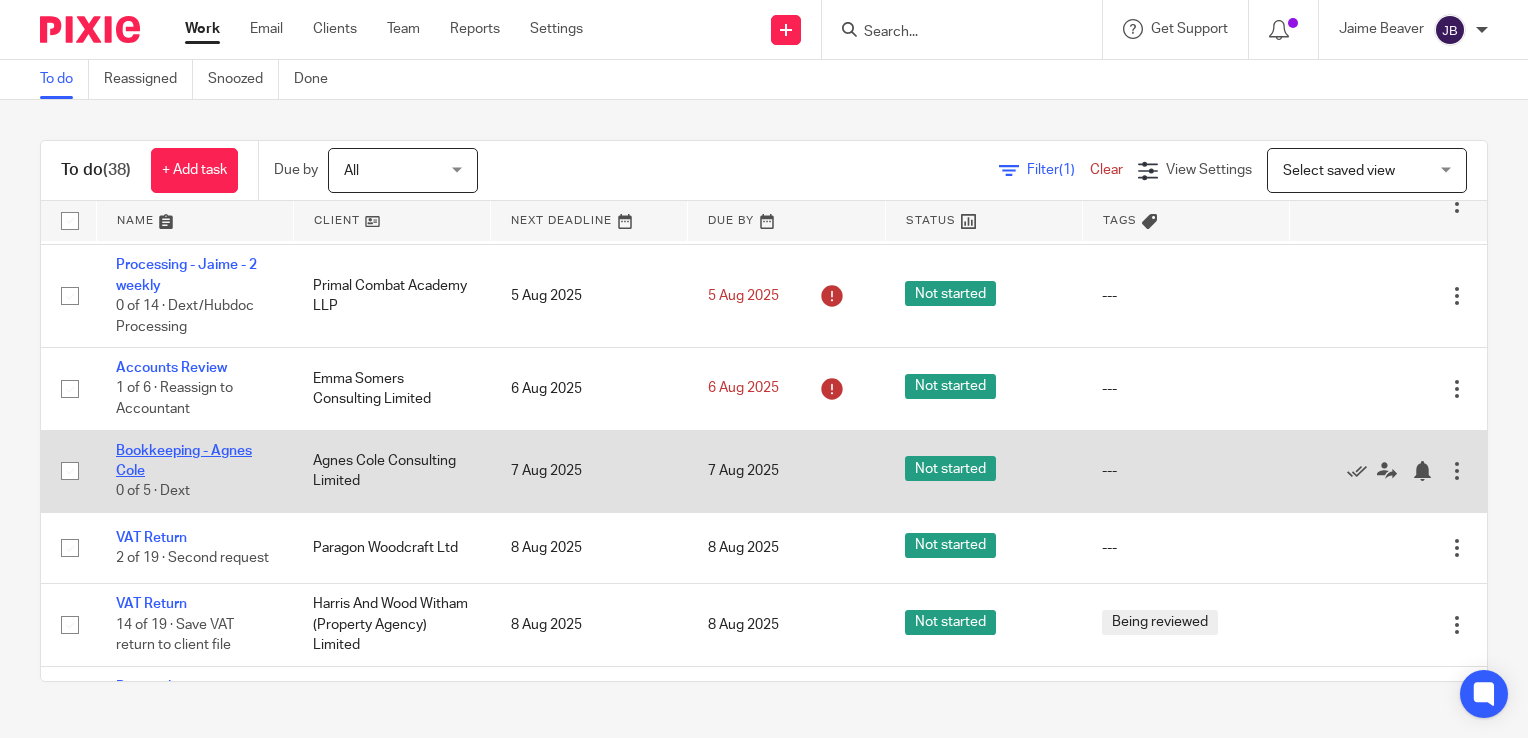 click on "Bookkeeping - Agnes Cole" at bounding box center (184, 461) 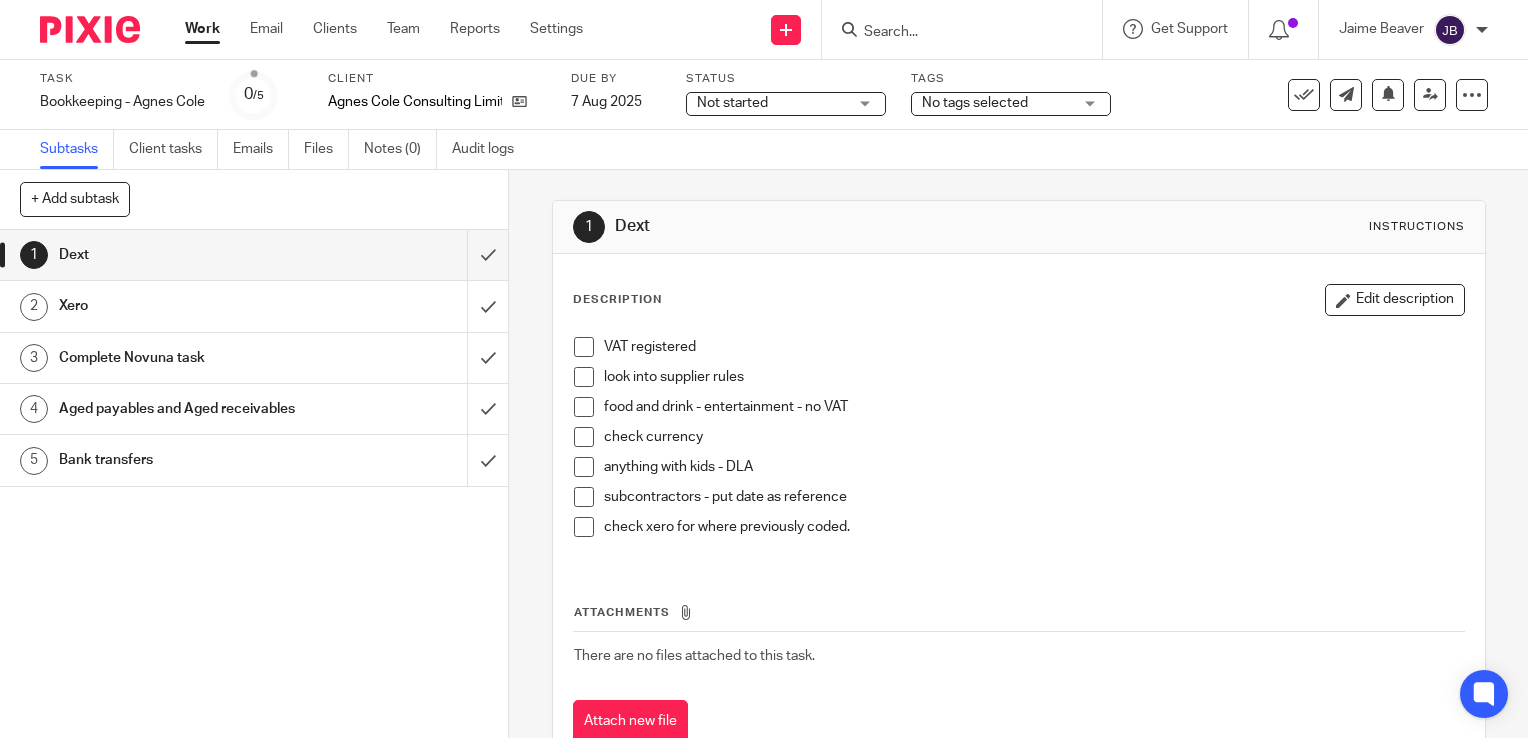 scroll, scrollTop: 0, scrollLeft: 0, axis: both 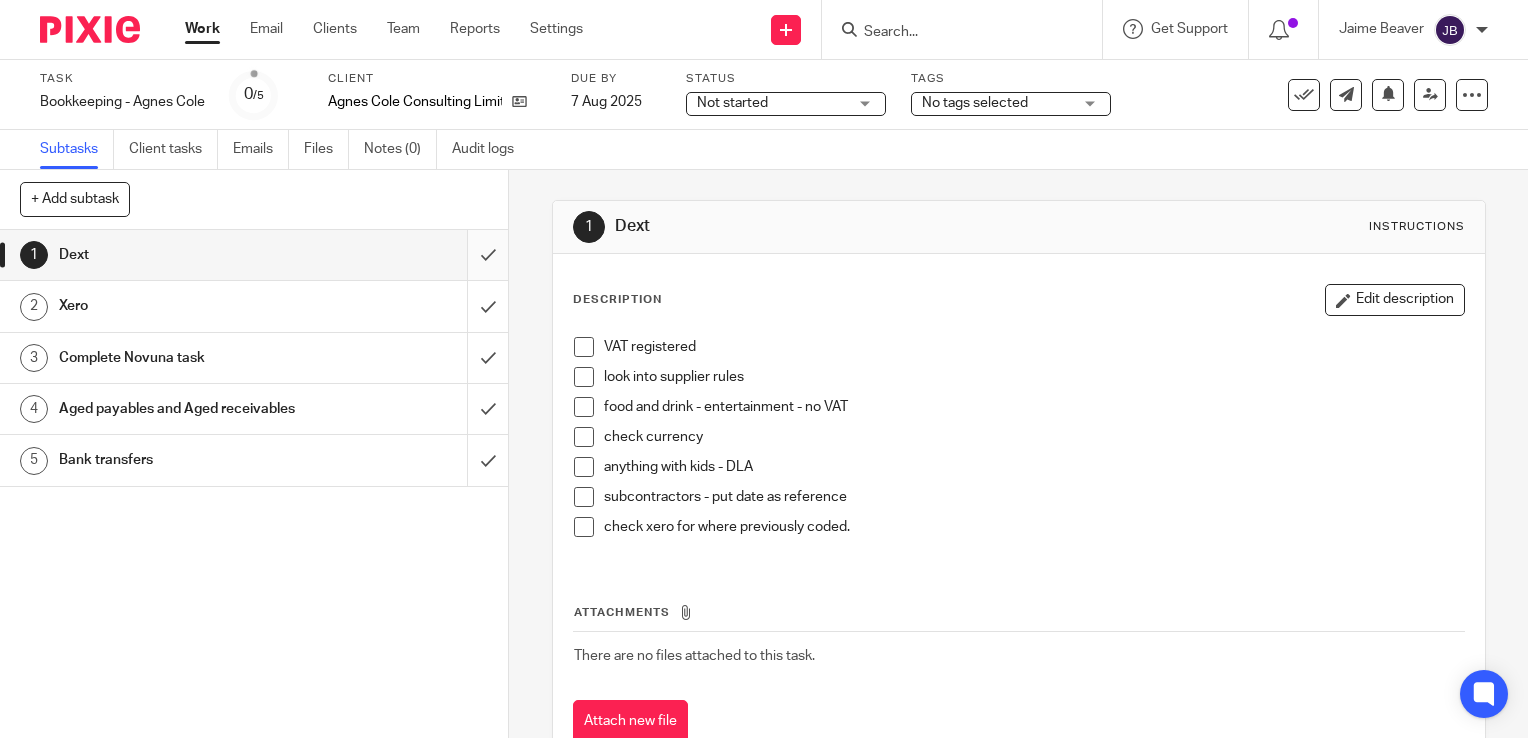 click at bounding box center (254, 255) 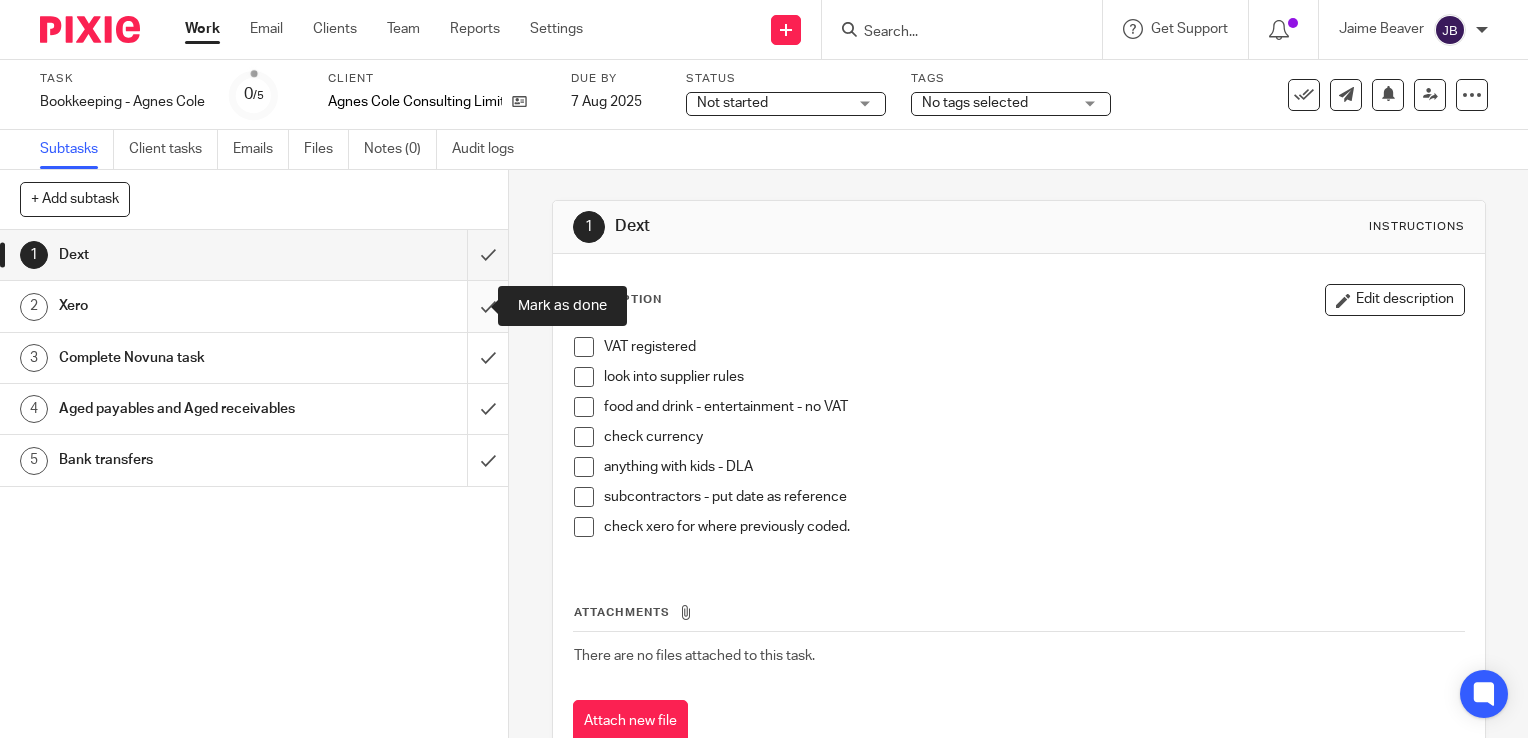 click at bounding box center [254, 306] 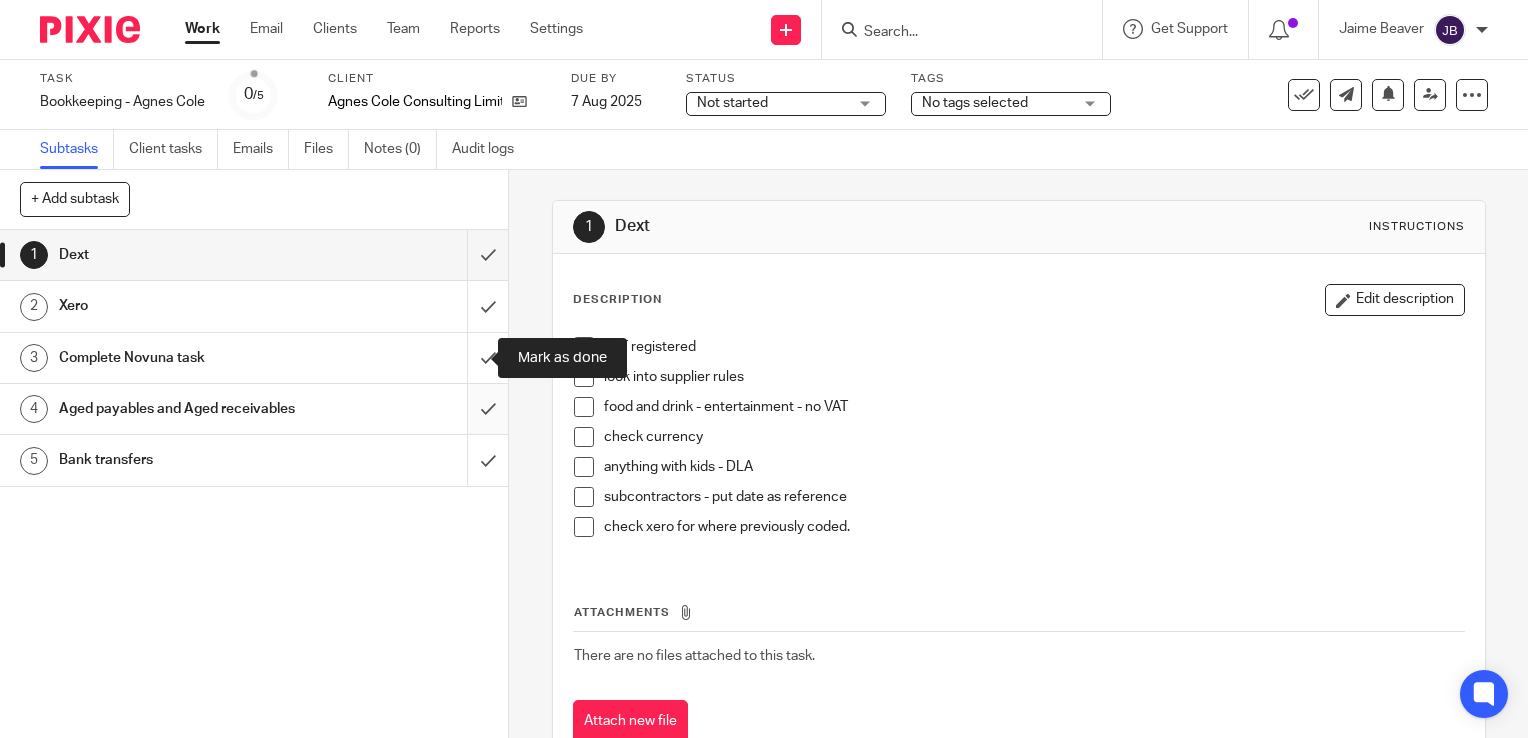 drag, startPoint x: 467, startPoint y: 357, endPoint x: 467, endPoint y: 398, distance: 41 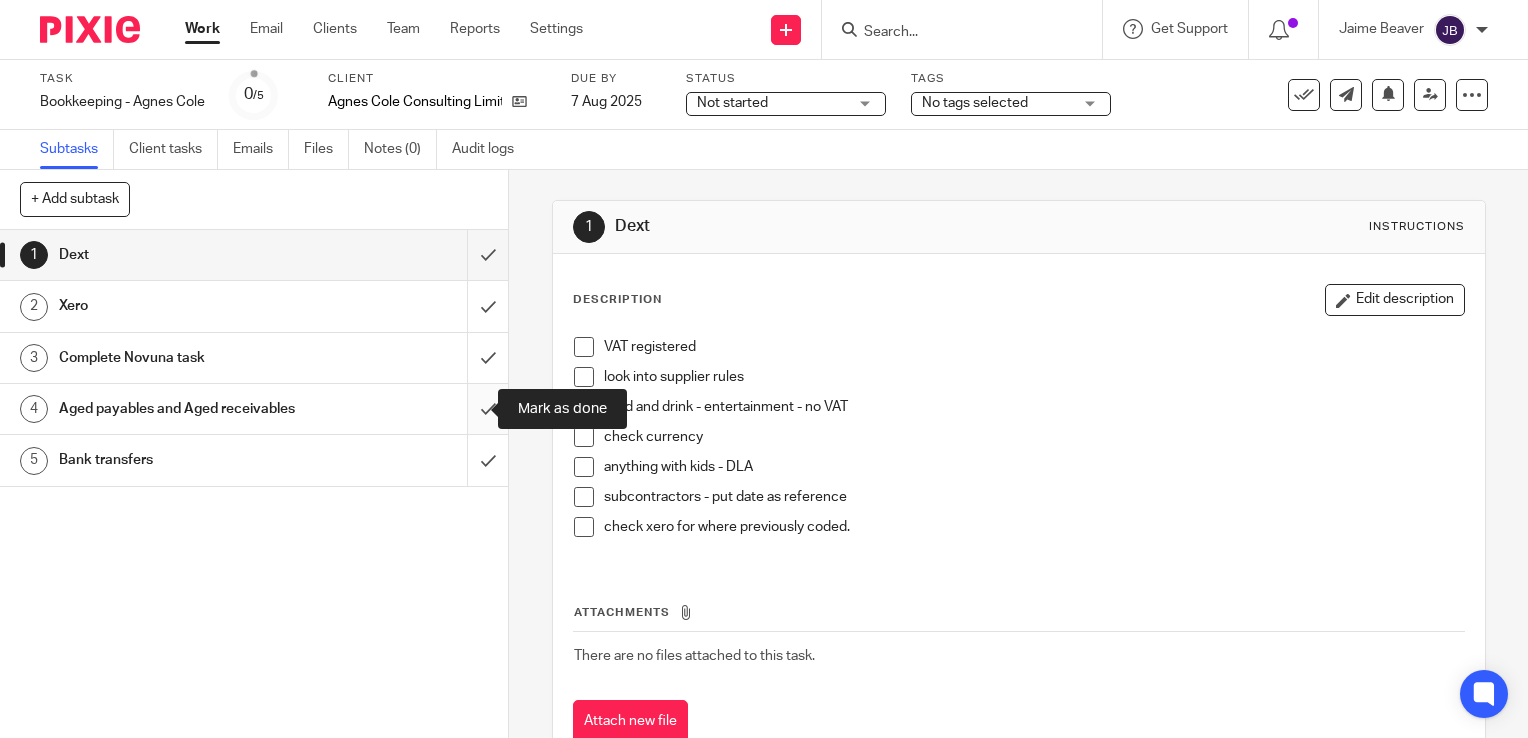 click at bounding box center [254, 409] 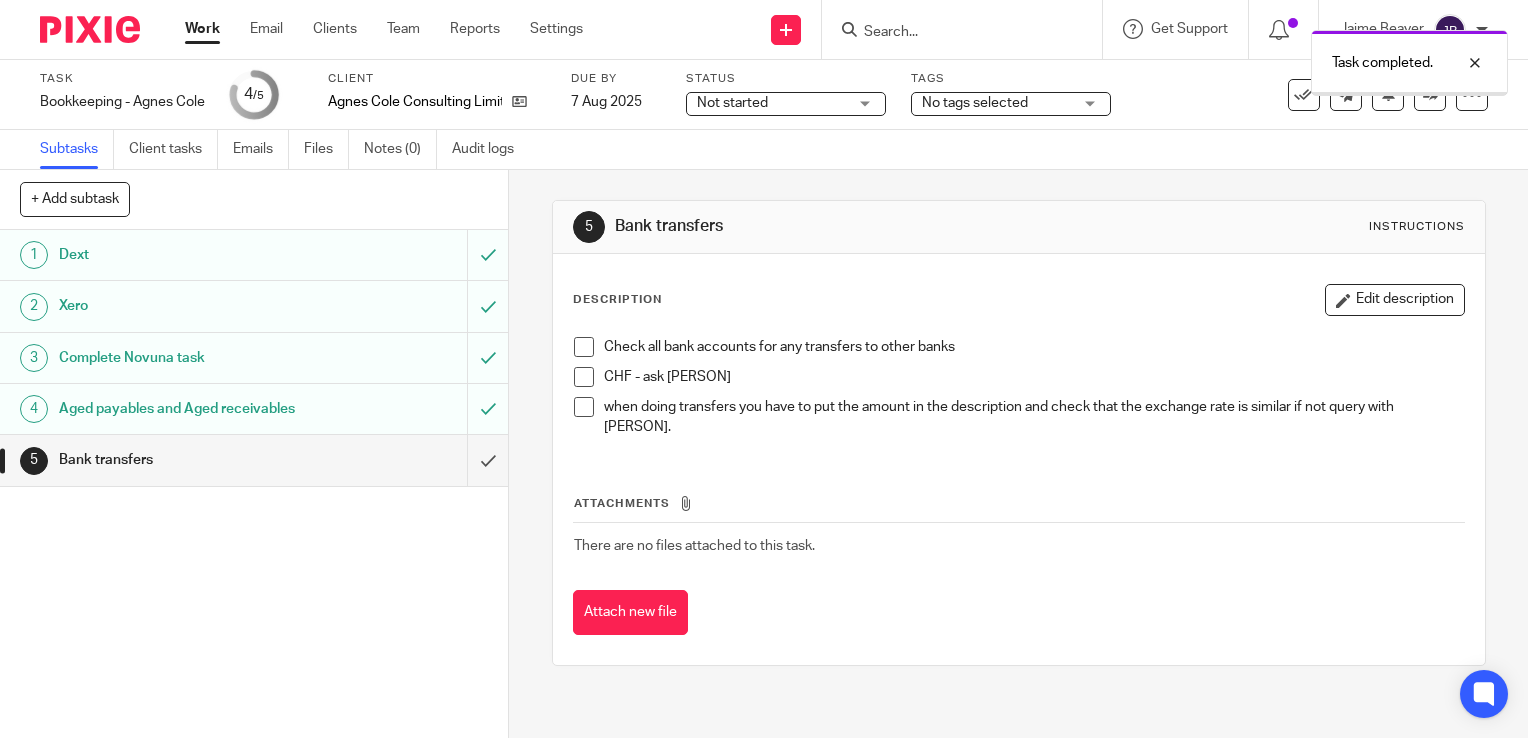 click at bounding box center (1409, 93) 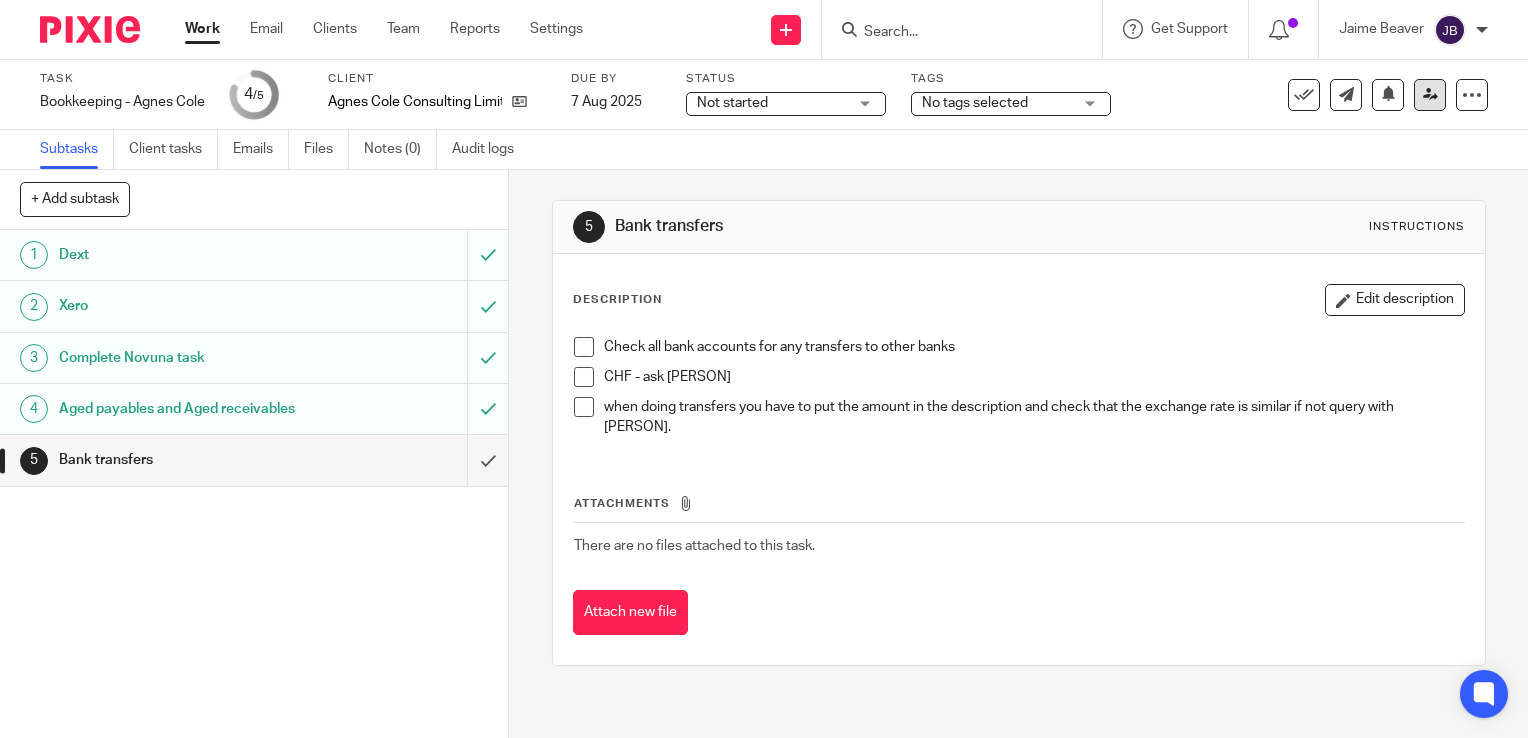 click at bounding box center (1430, 95) 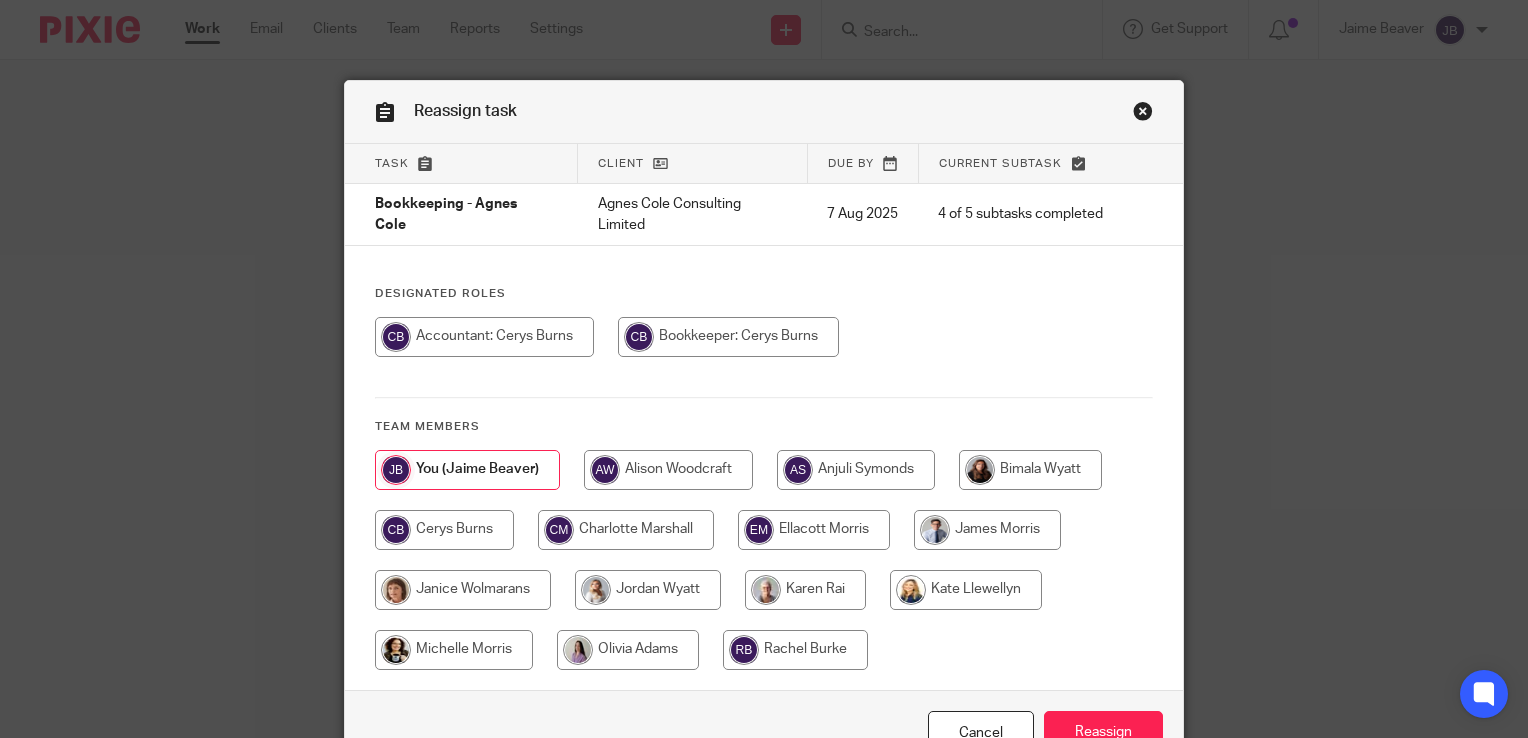 scroll, scrollTop: 0, scrollLeft: 0, axis: both 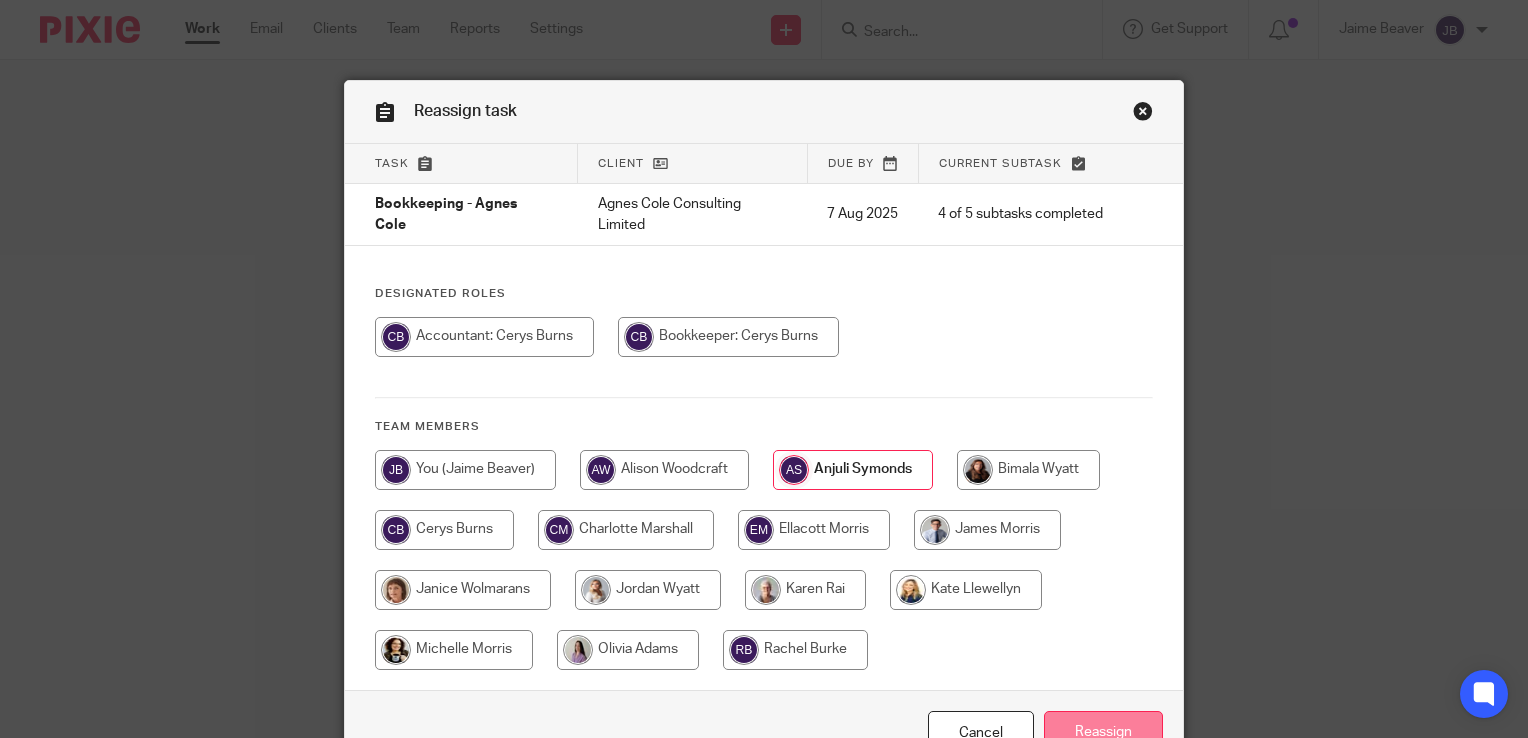 click on "Reassign" at bounding box center [1103, 732] 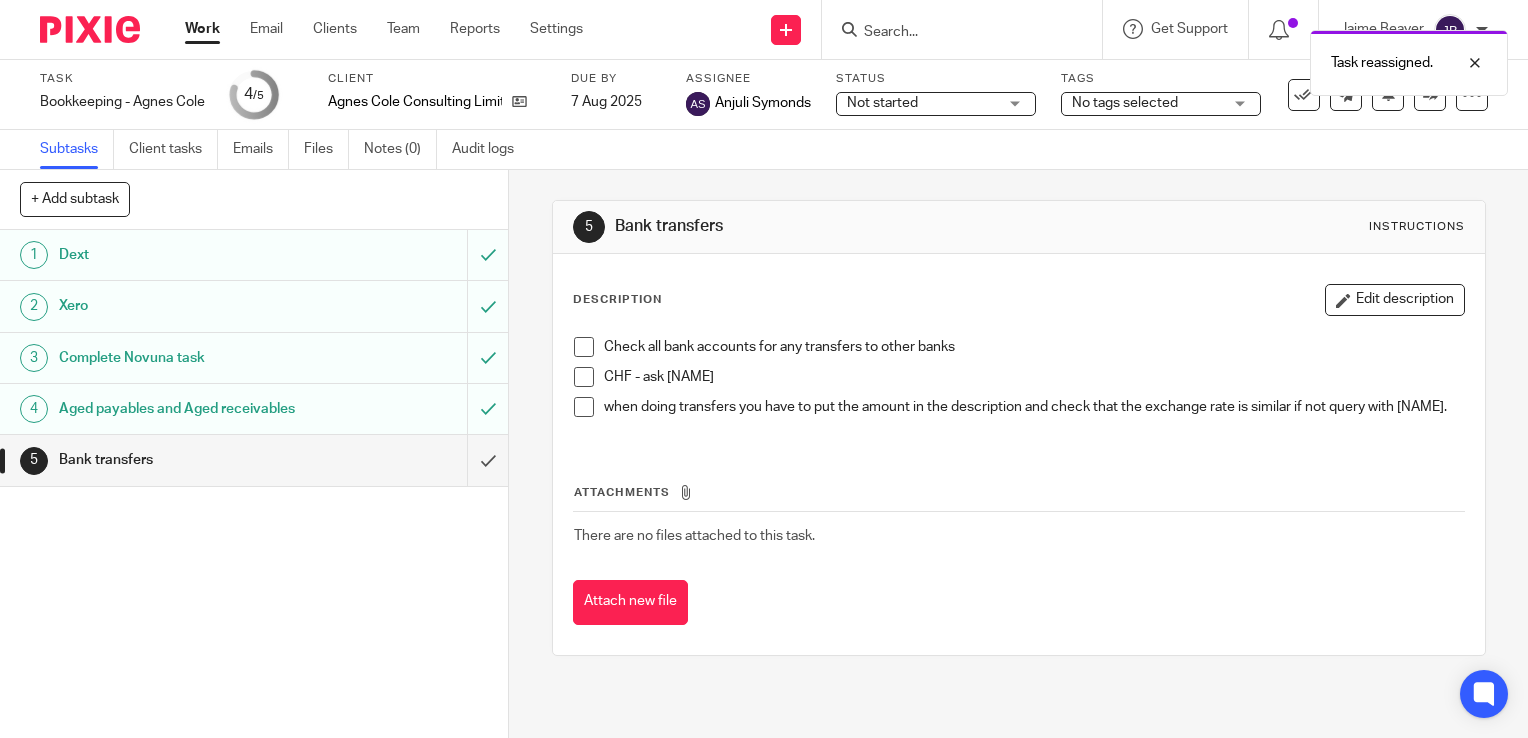 scroll, scrollTop: 0, scrollLeft: 0, axis: both 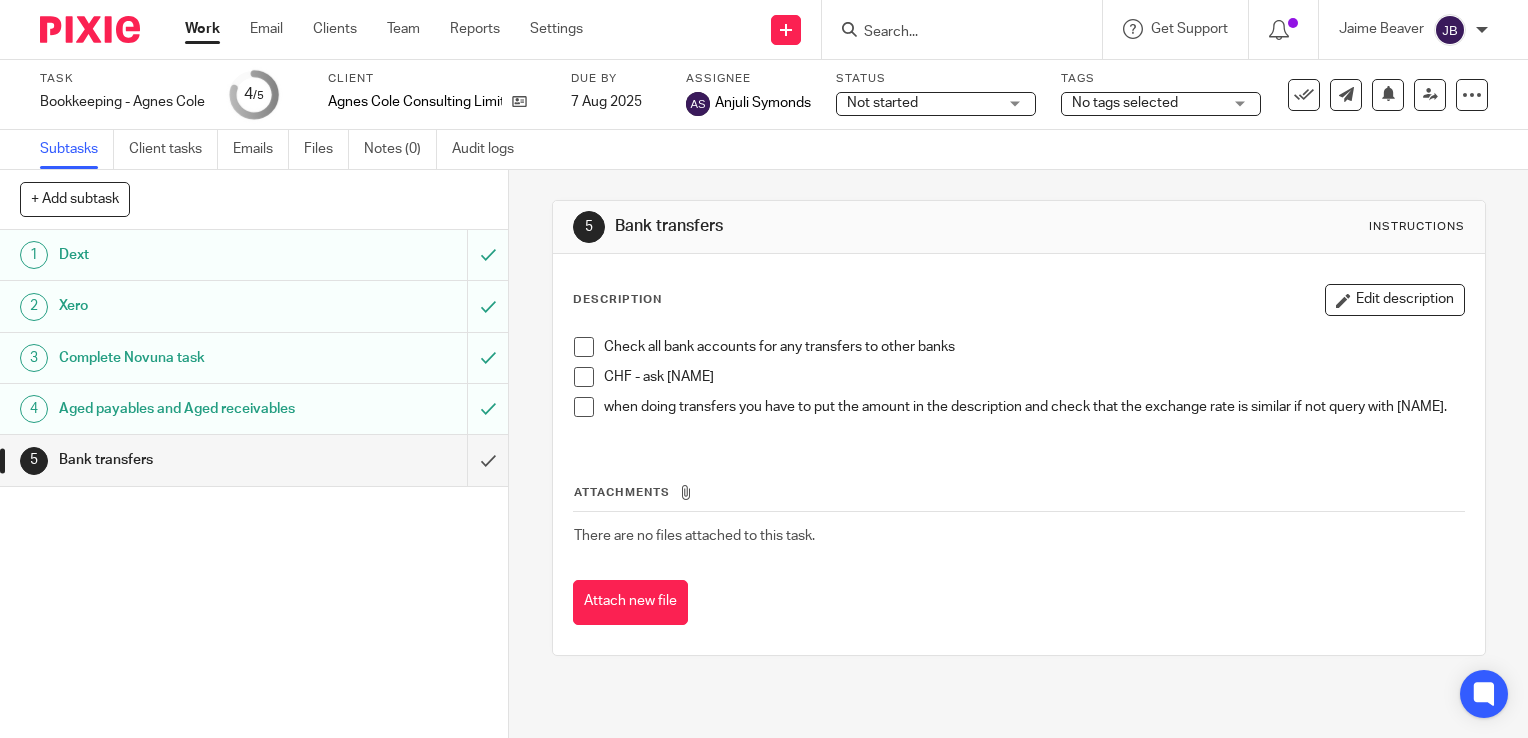 click on "Work" at bounding box center [202, 29] 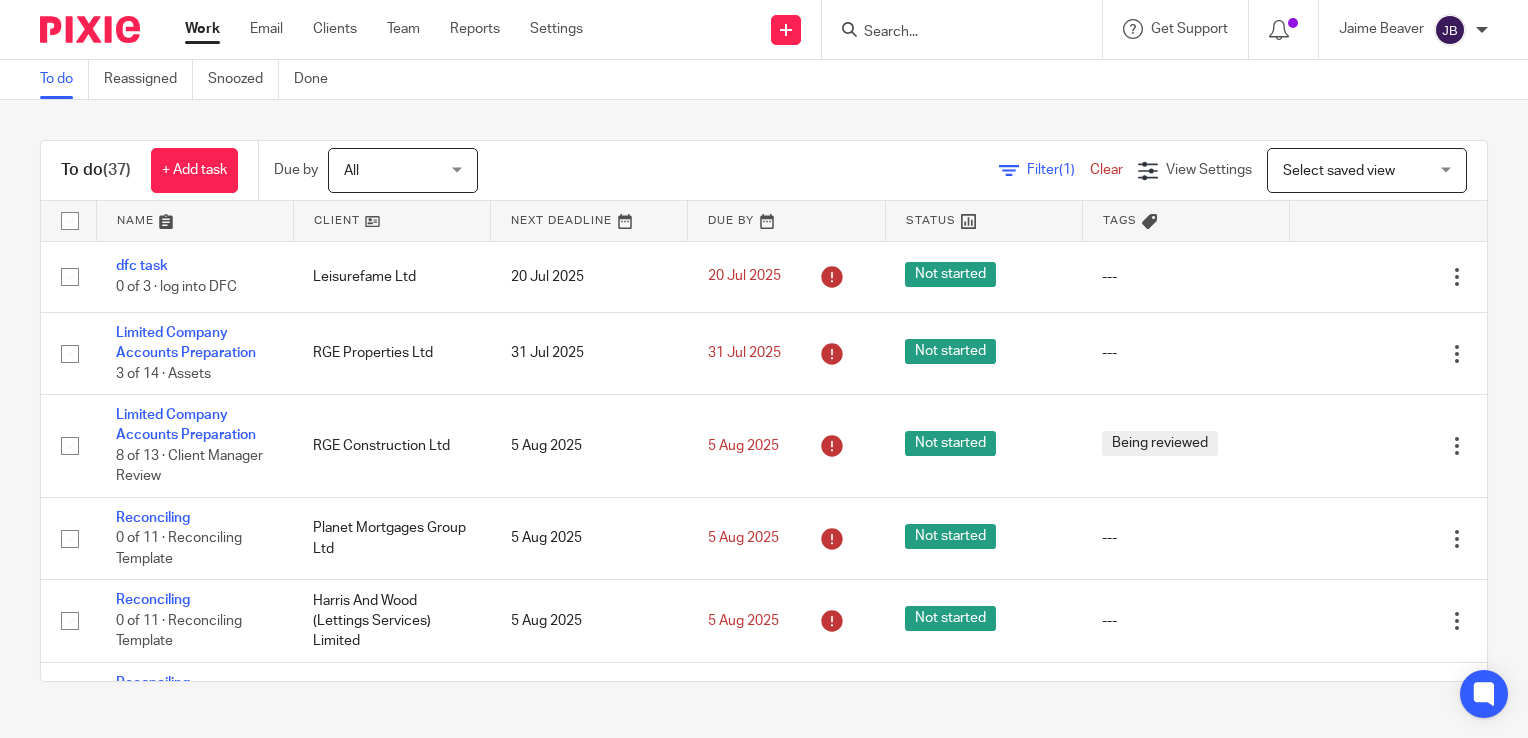 scroll, scrollTop: 0, scrollLeft: 0, axis: both 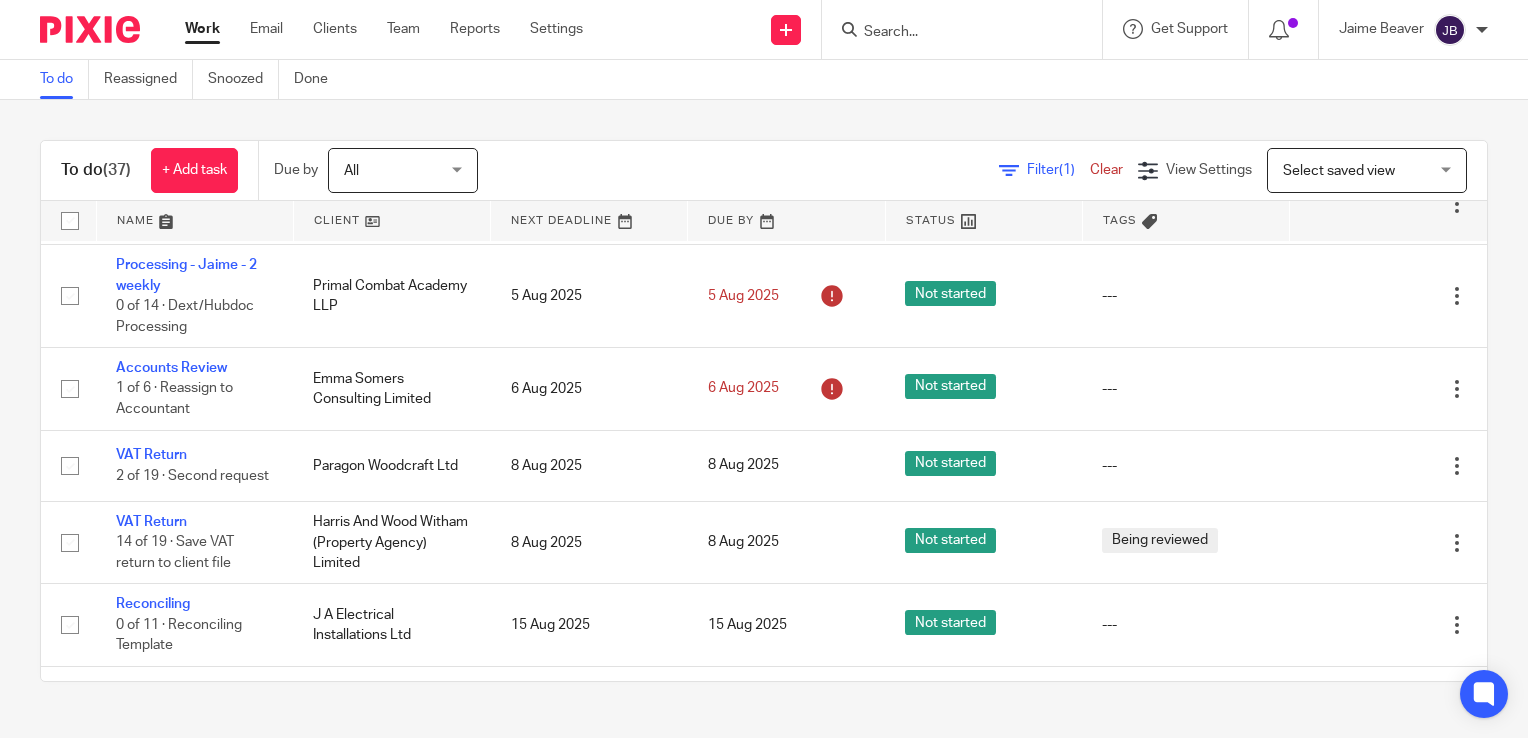 click on "Work" at bounding box center (202, 29) 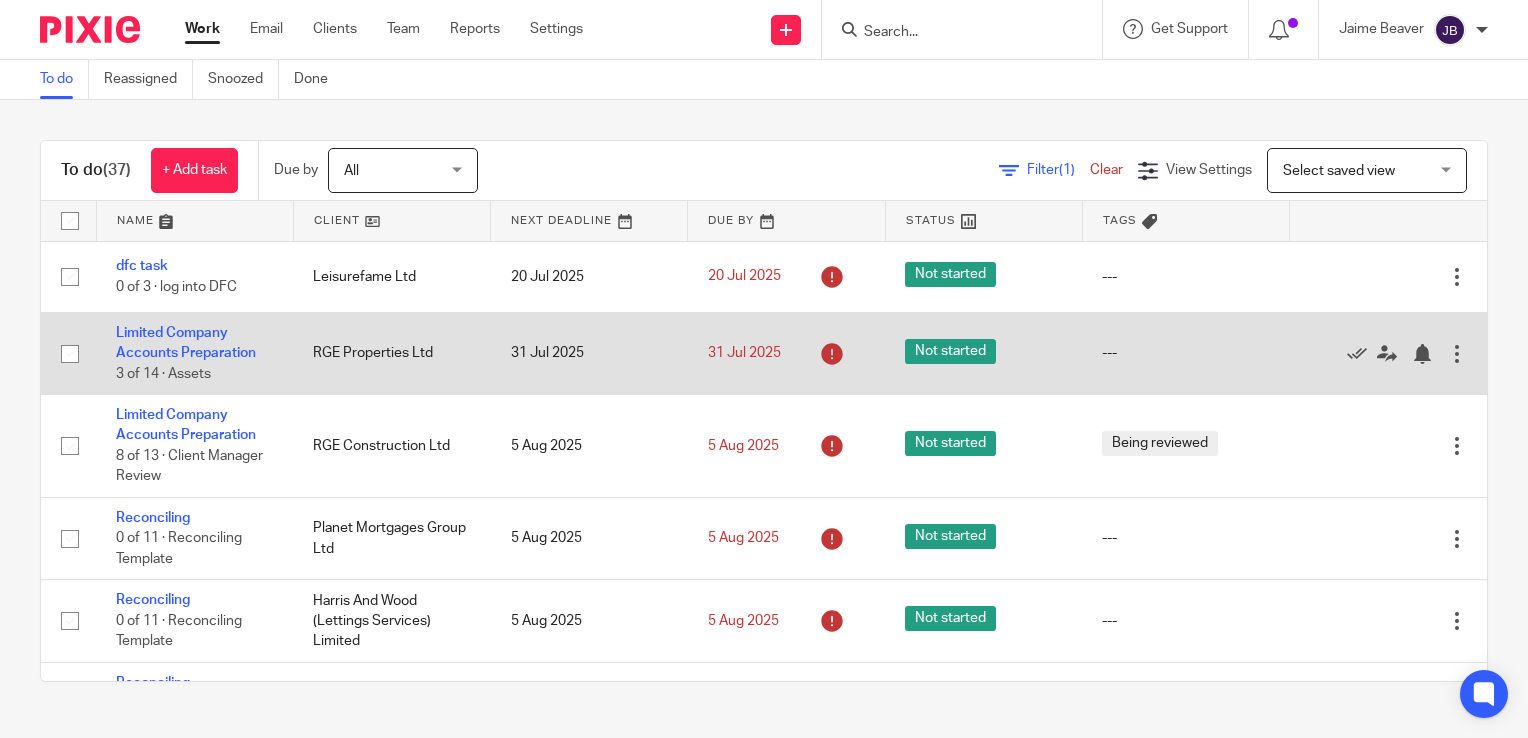 scroll, scrollTop: 0, scrollLeft: 0, axis: both 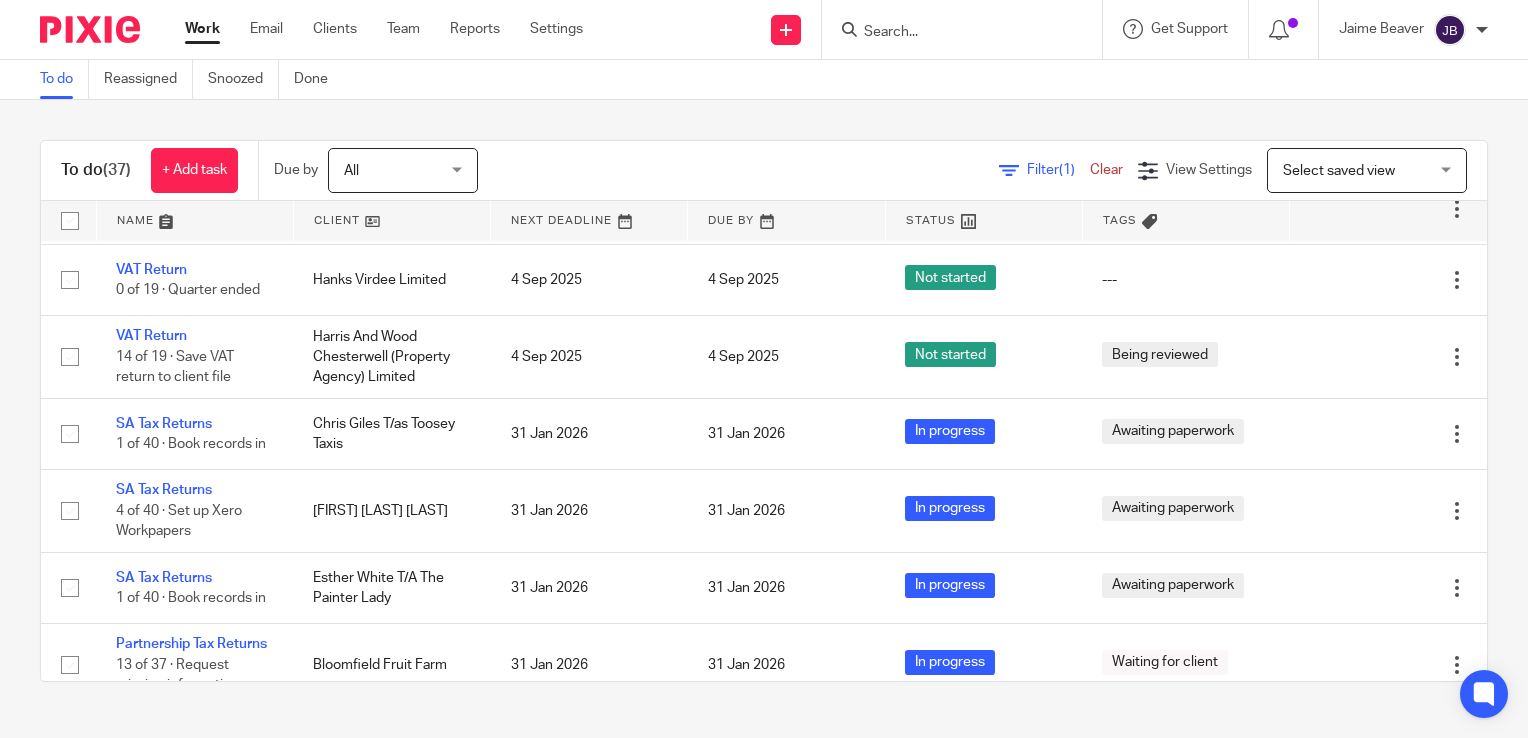click on "(1)" at bounding box center (1067, 170) 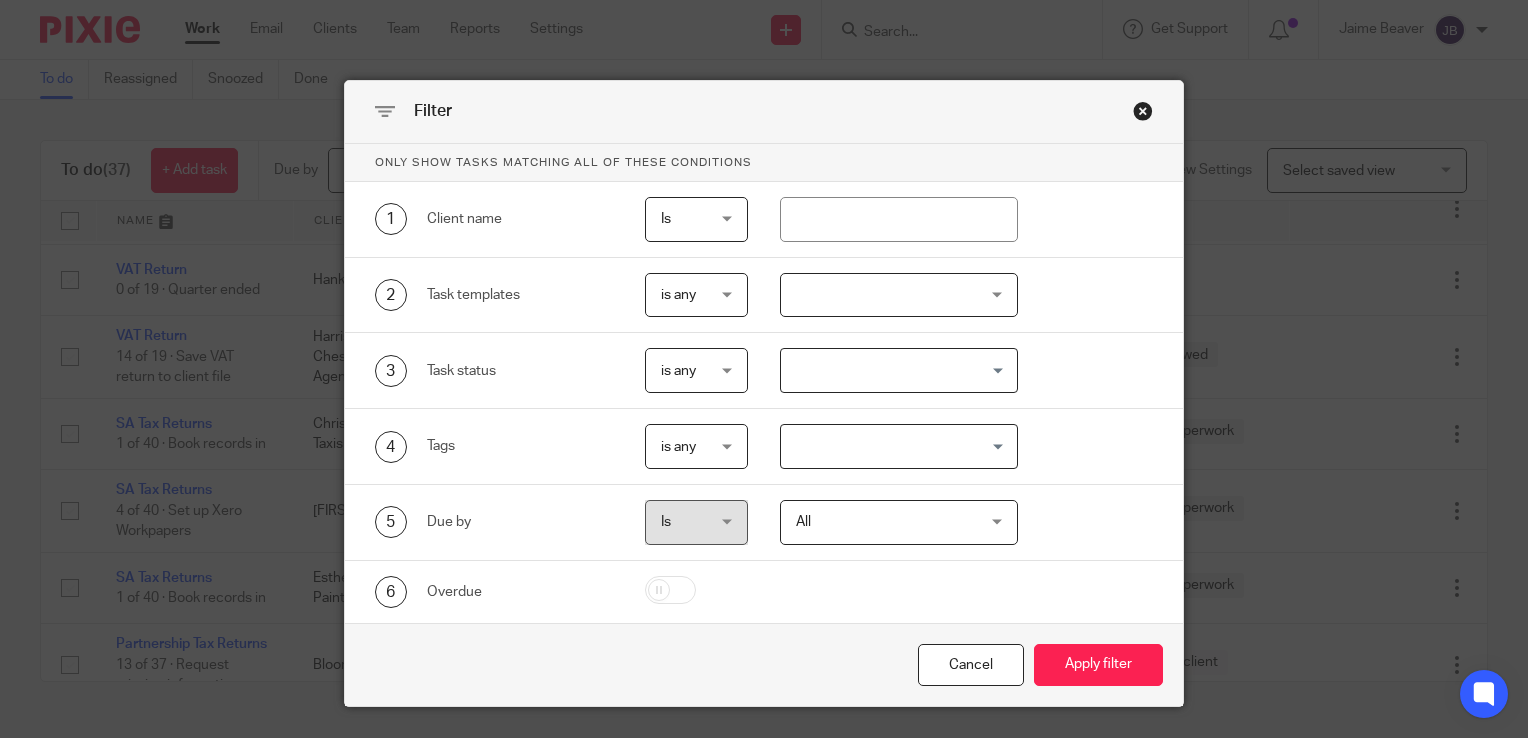 click at bounding box center [899, 295] 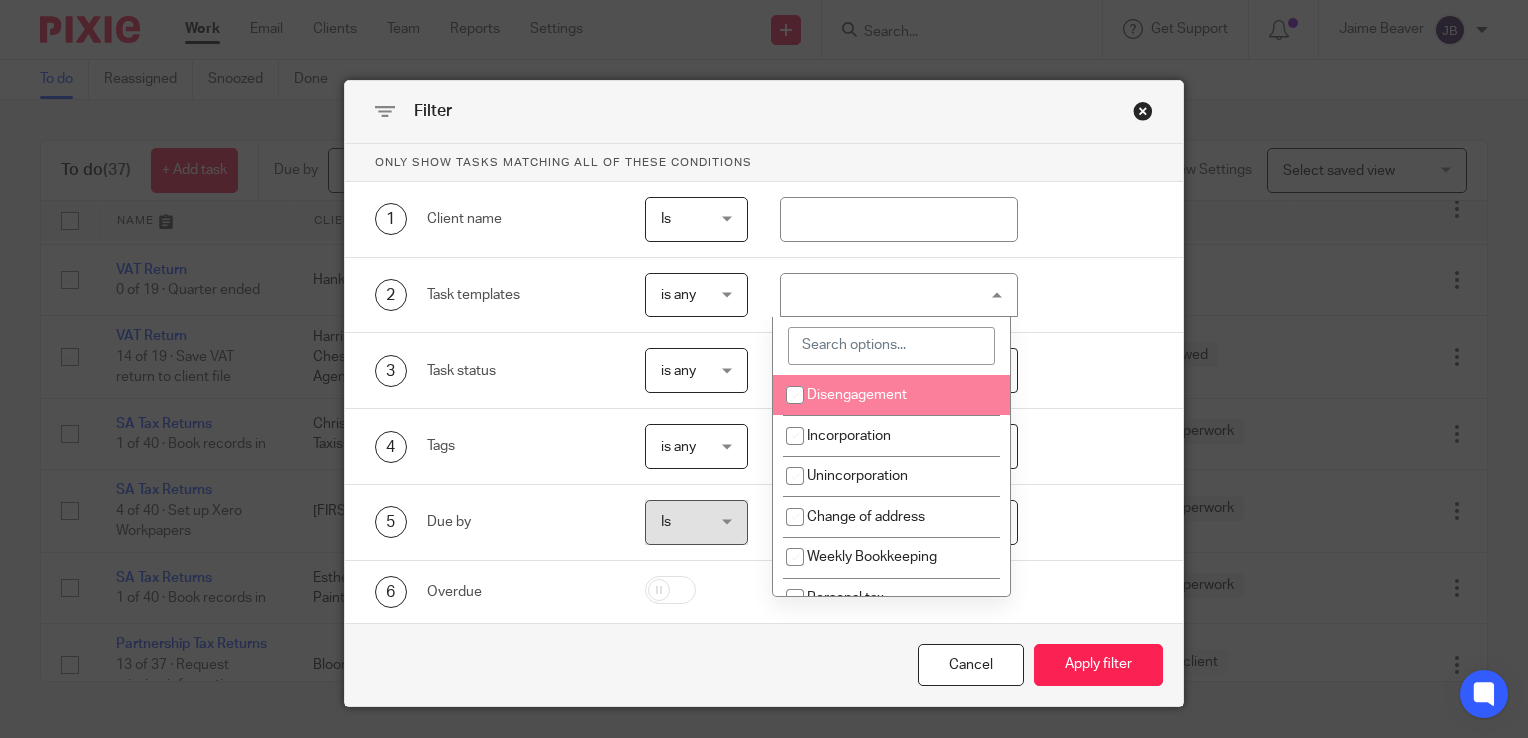 click at bounding box center (891, 346) 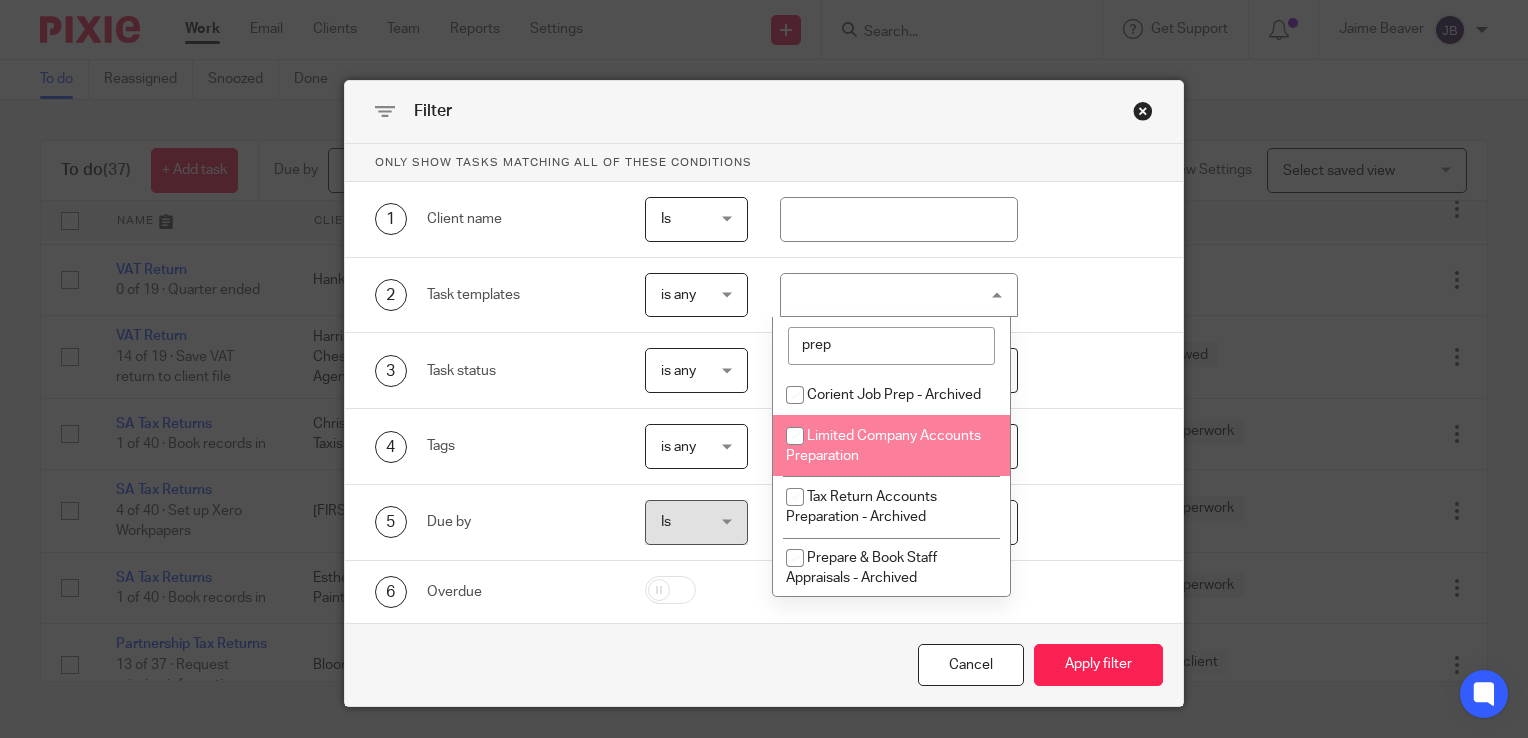 type on "prep" 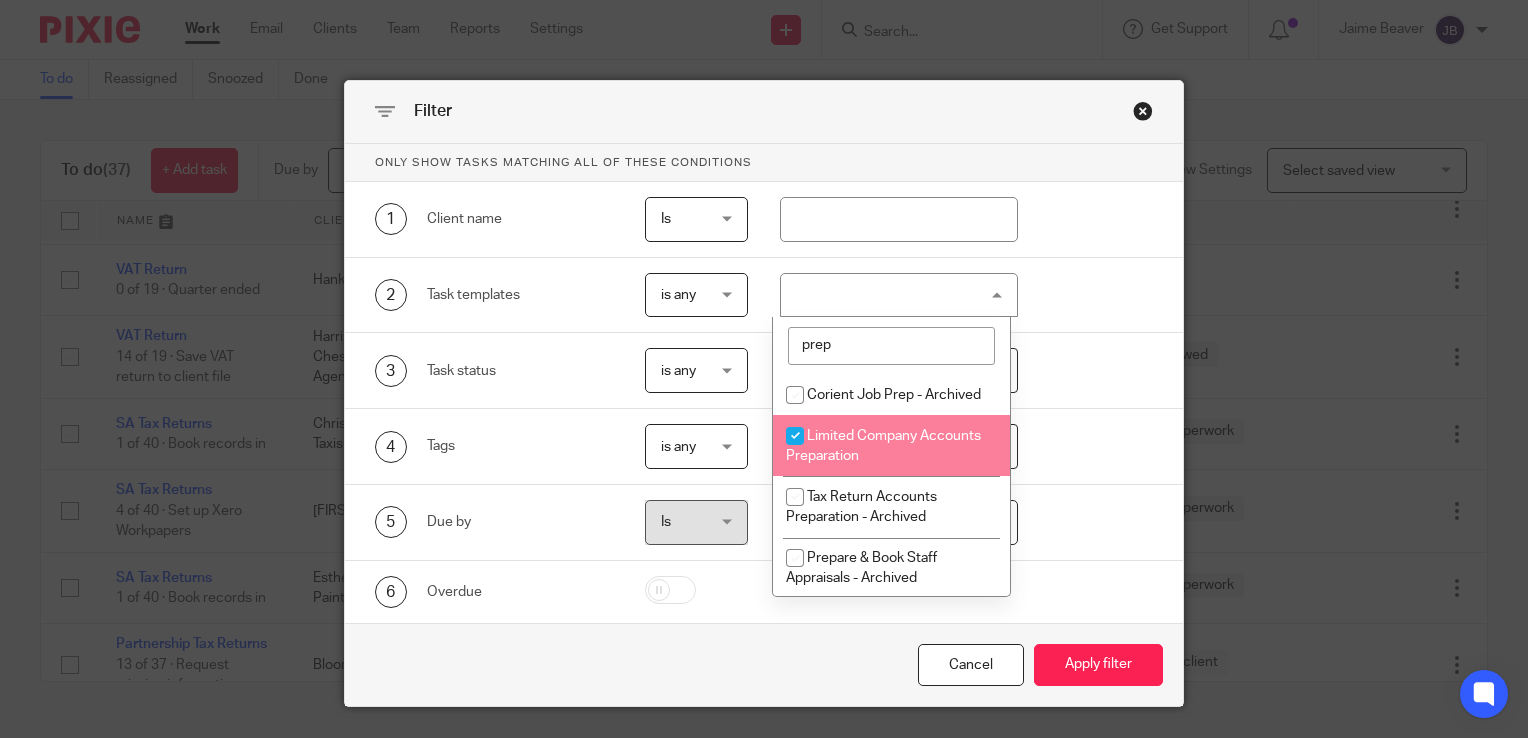 checkbox on "true" 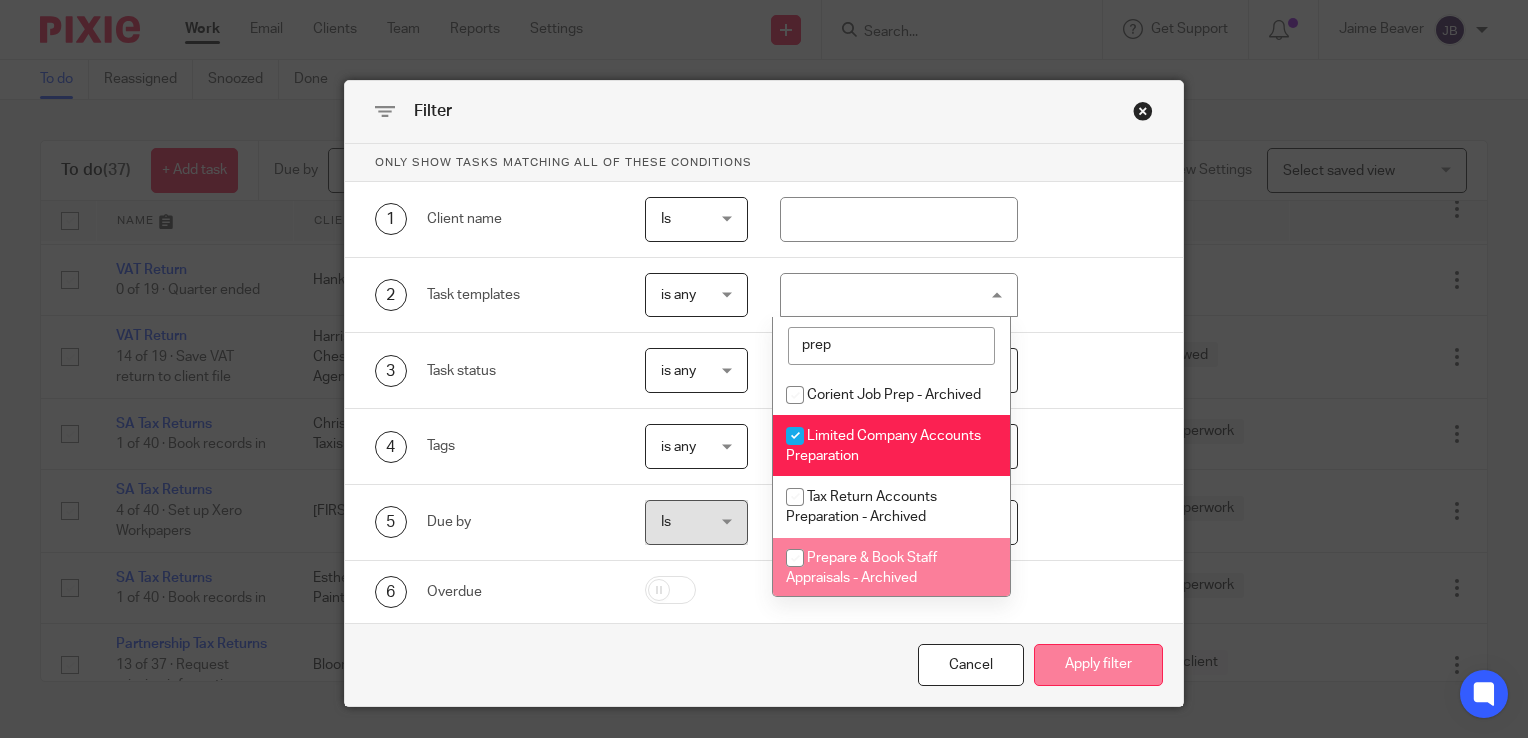 click on "Apply filter" at bounding box center (1098, 665) 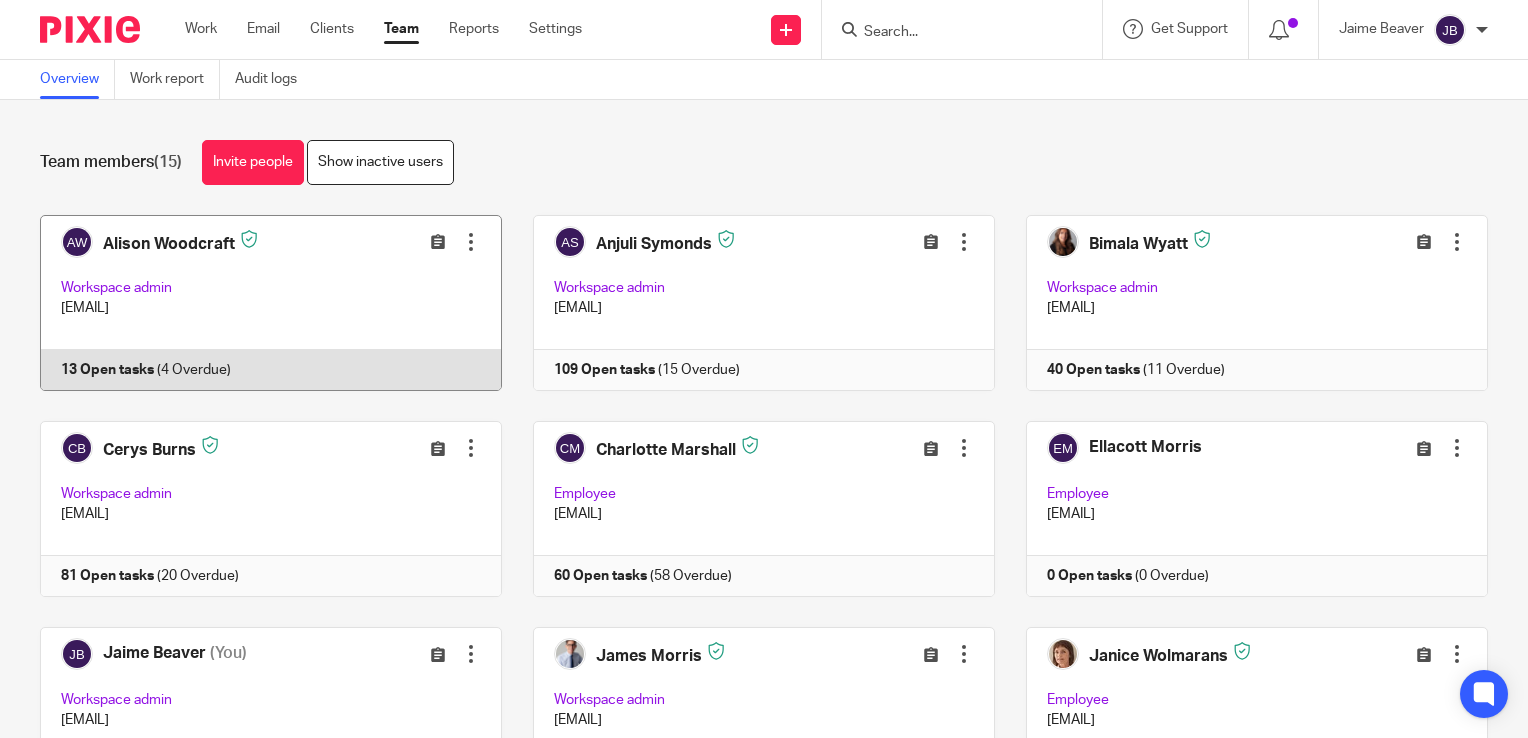 scroll, scrollTop: 0, scrollLeft: 0, axis: both 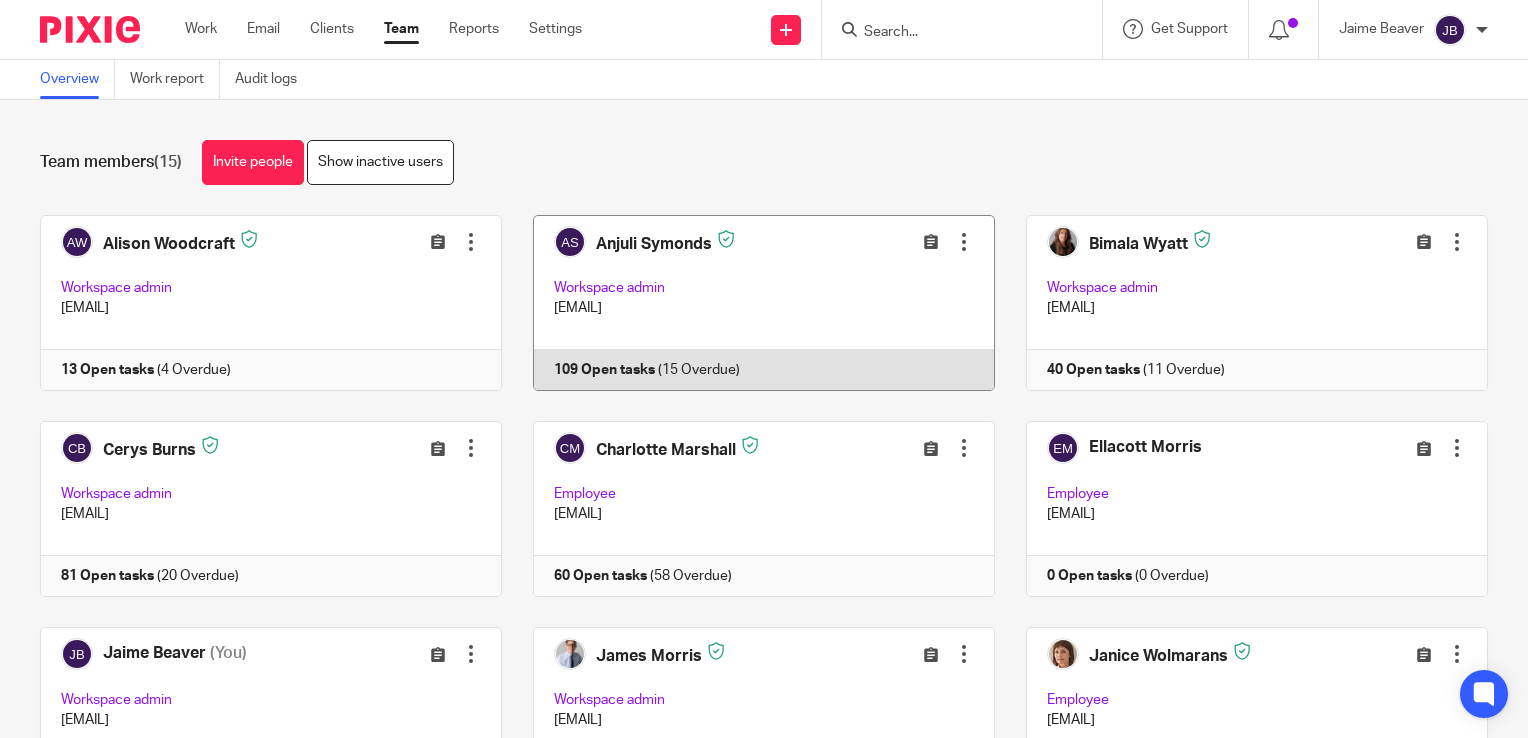 click at bounding box center [748, 303] 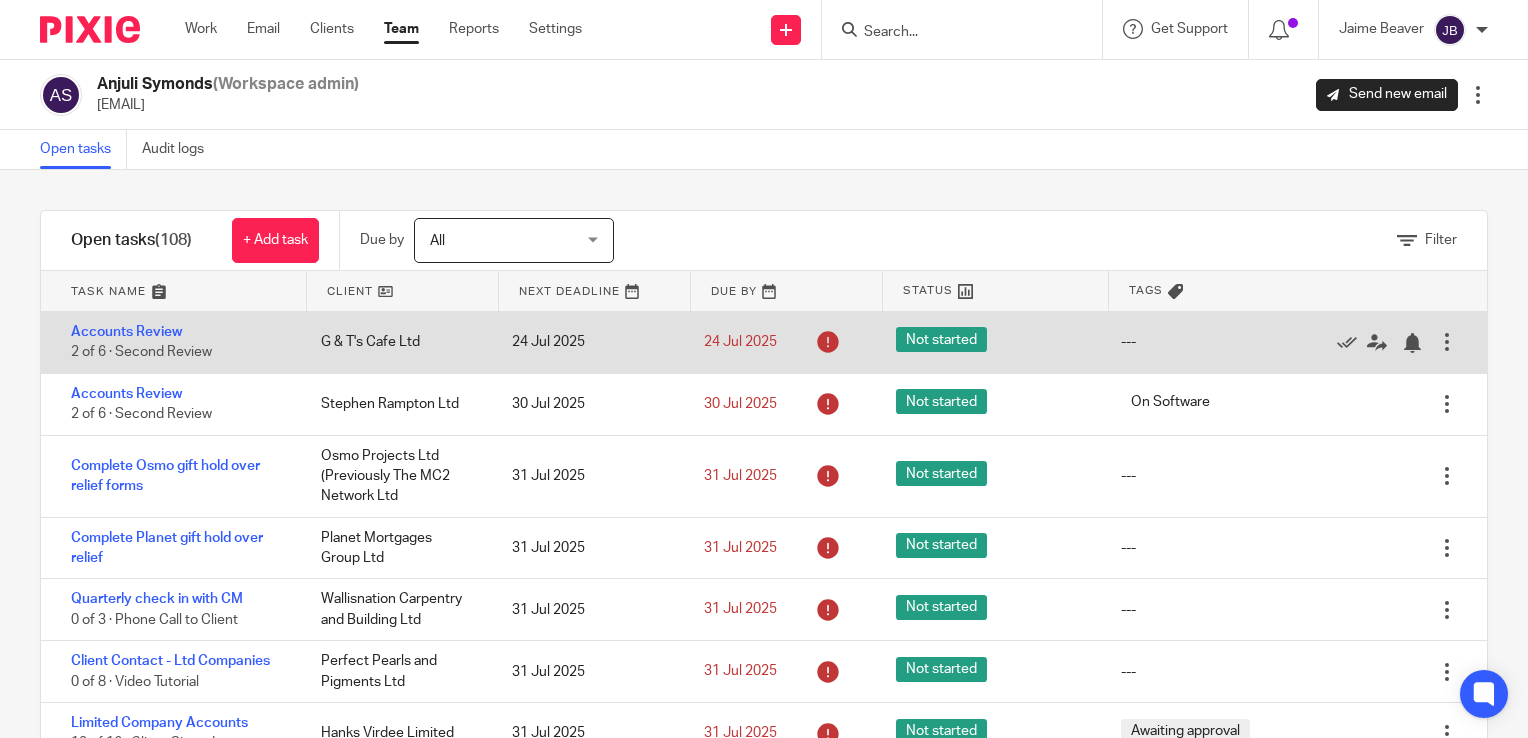 scroll, scrollTop: 0, scrollLeft: 0, axis: both 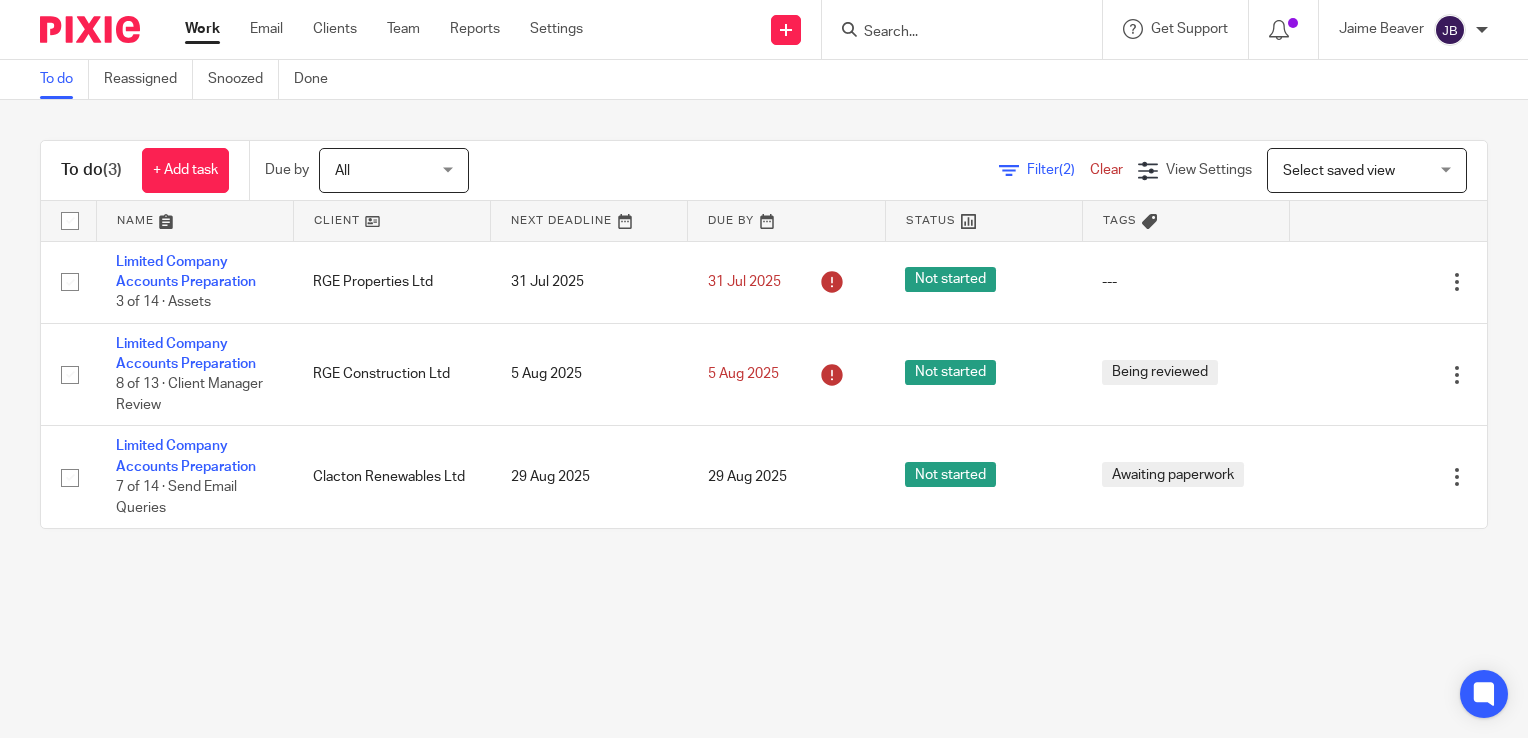 click on "To do
Reassigned
Snoozed
Done
To do
(3)
+ Add task
Due by
All
All
Today
Tomorrow
This week
Next week
This month
Next month
All
all     Filter
(2) Clear     View Settings   View Settings     (2) Filters   Clear   Save     Manage saved views
Select saved view
Select saved view
Select saved view
Name     Client     Next Deadline     Due By     Status   Tags
No client selected
---
2025-08-07
---
---
Cancel
Save task
Limited Company Accounts Preparation" at bounding box center (764, 369) 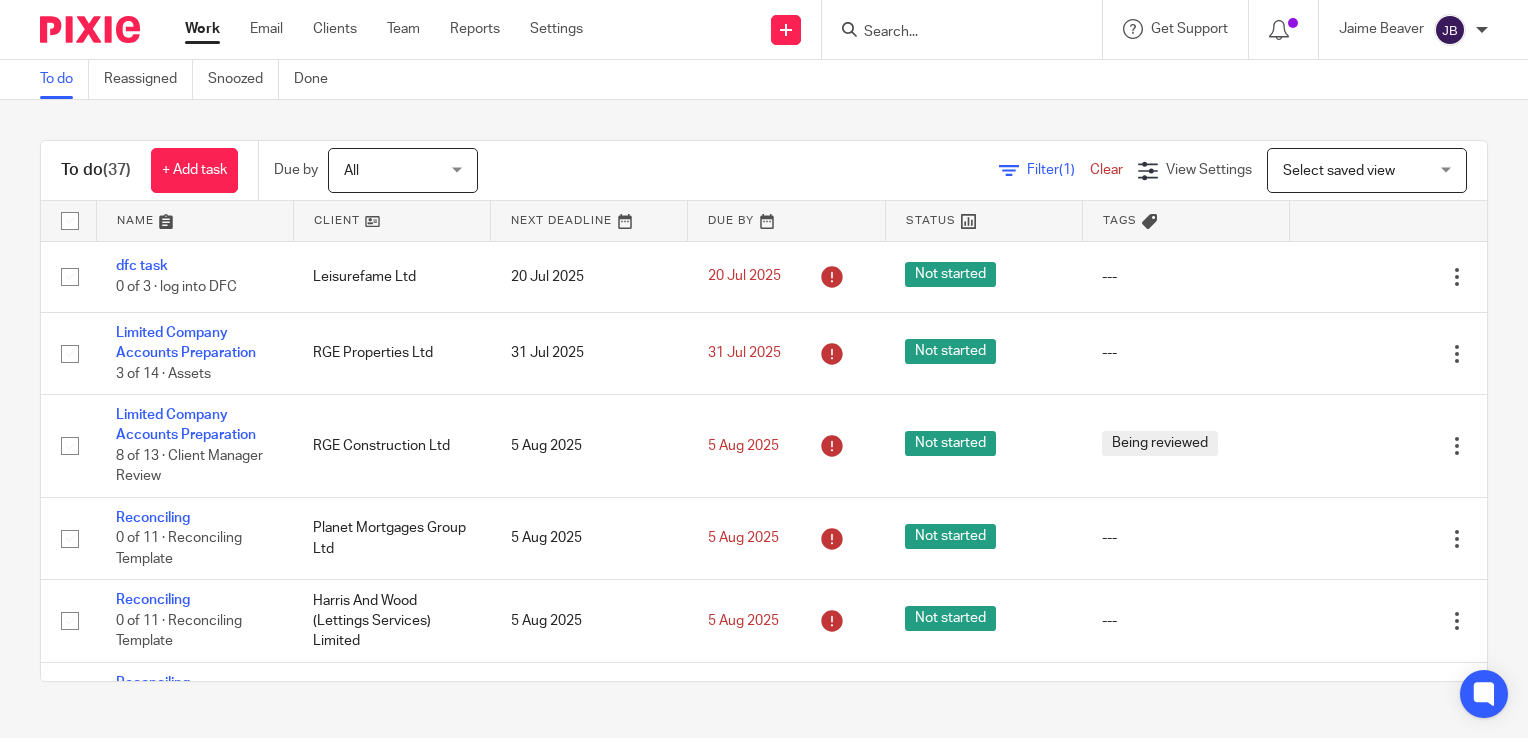 scroll, scrollTop: 0, scrollLeft: 0, axis: both 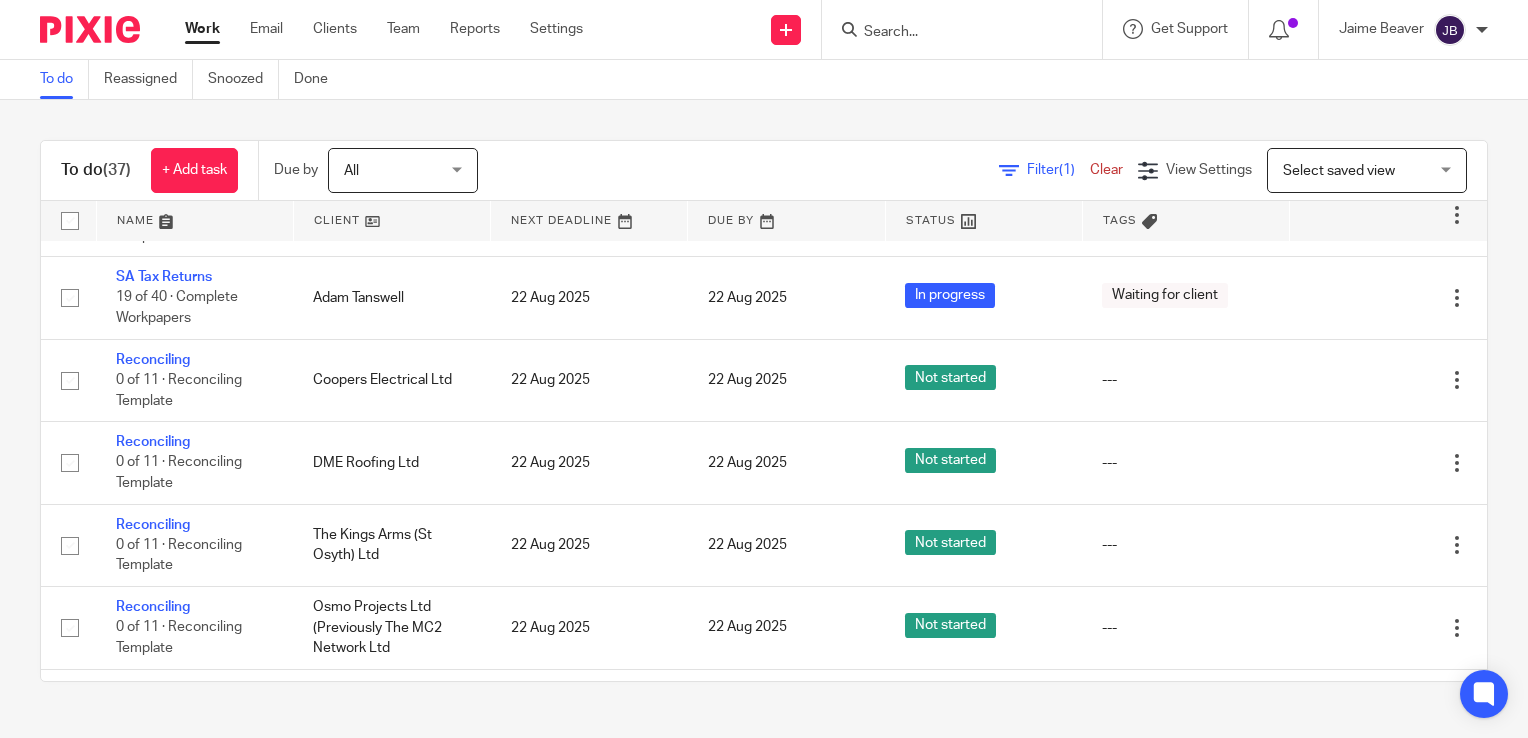 drag, startPoint x: 991, startPoint y: 164, endPoint x: 944, endPoint y: 186, distance: 51.894123 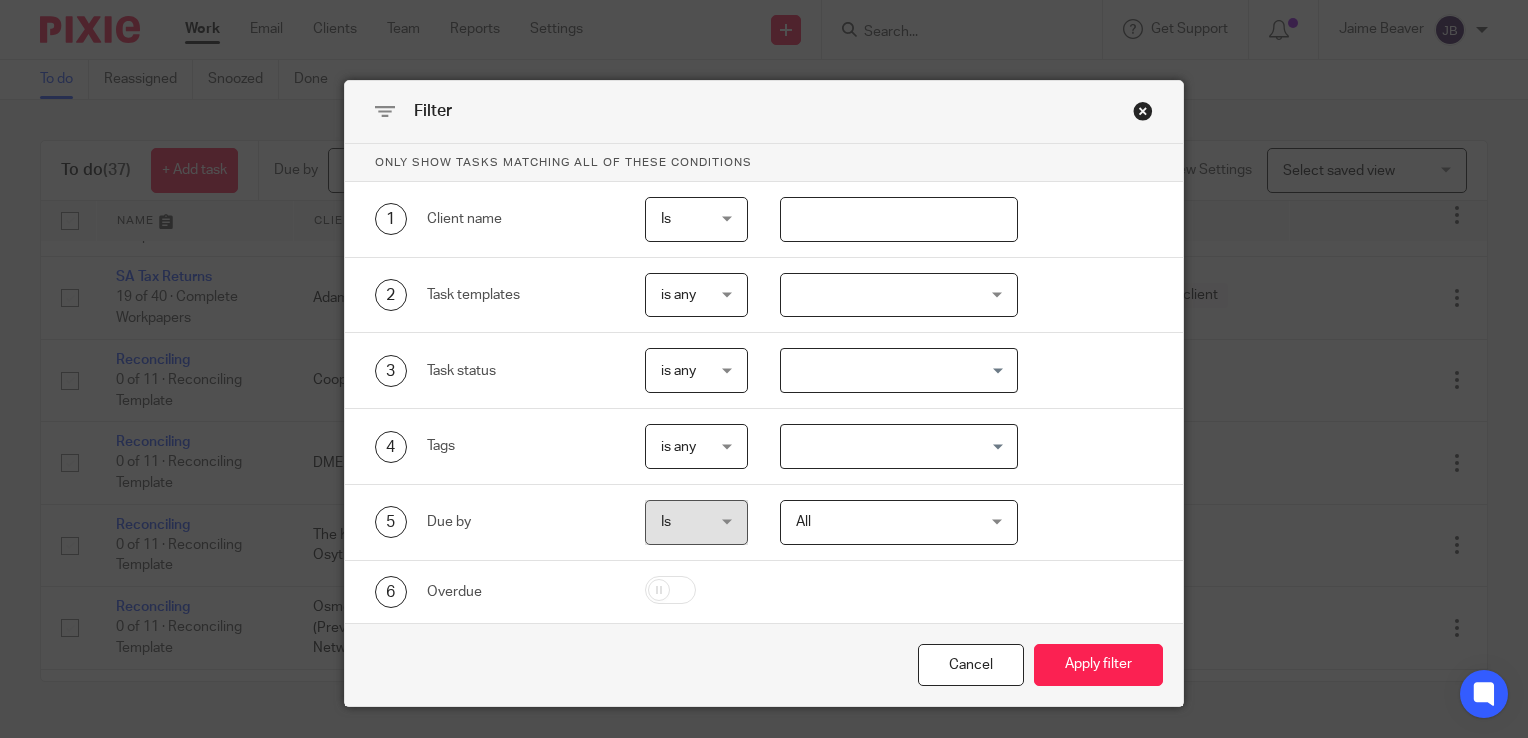 click at bounding box center [899, 219] 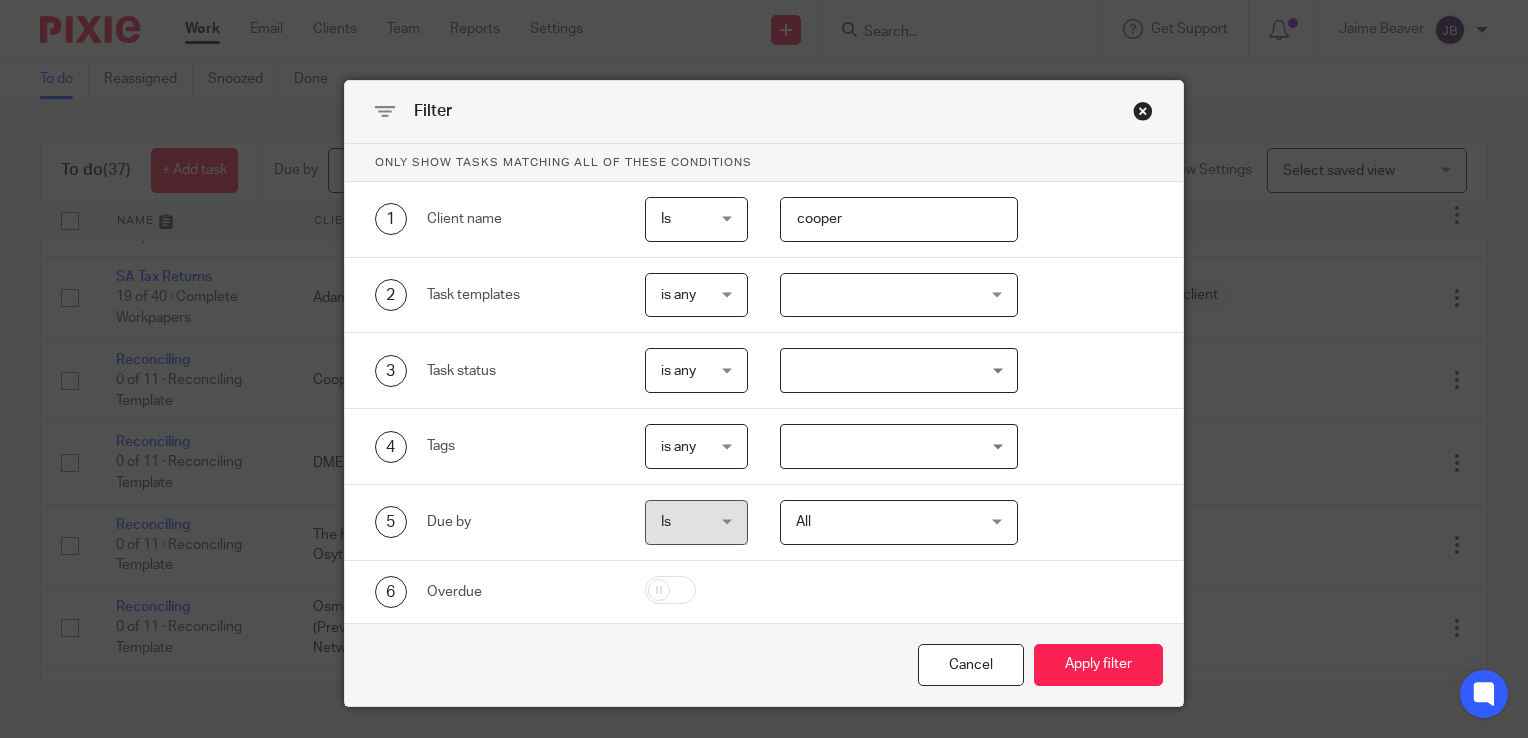 type on "cooper" 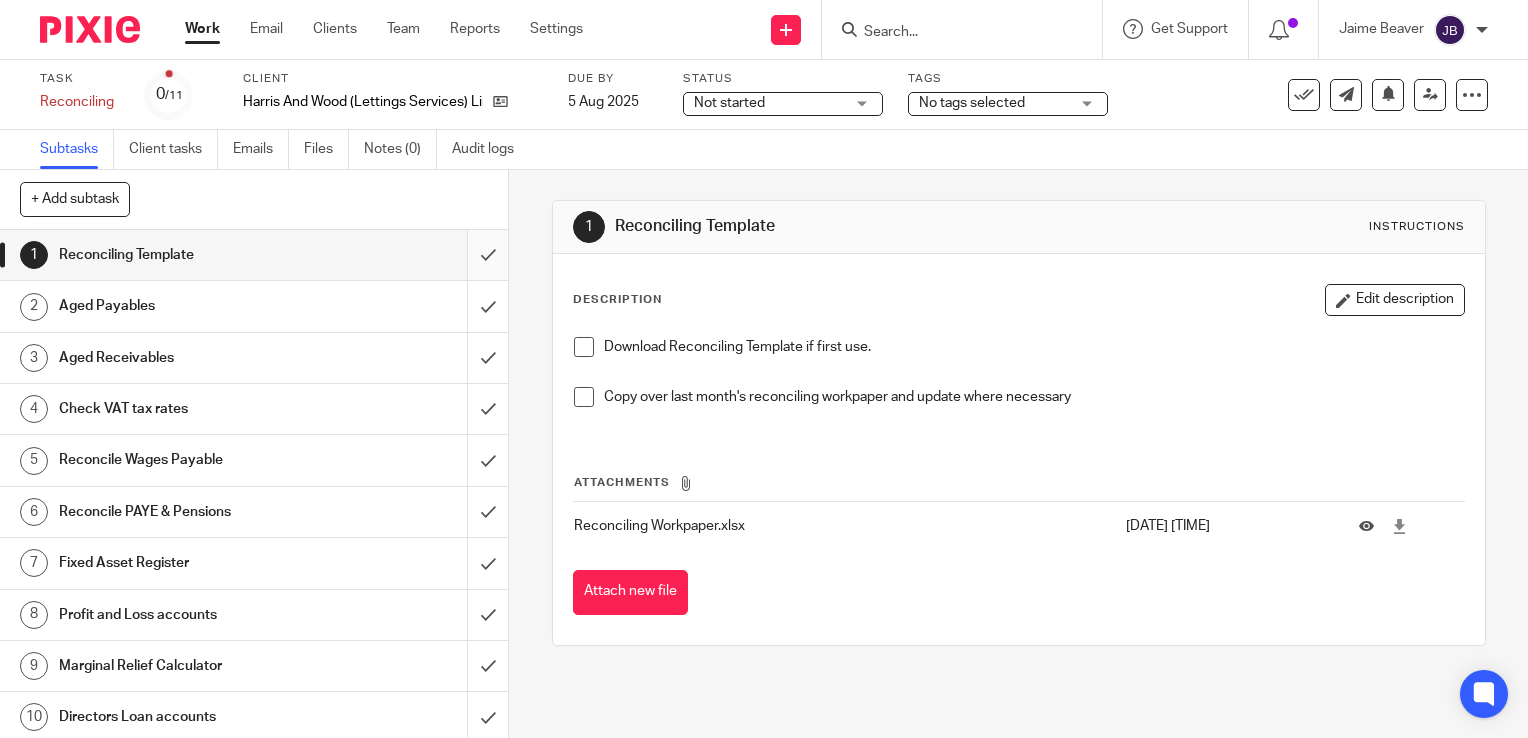 scroll, scrollTop: 0, scrollLeft: 0, axis: both 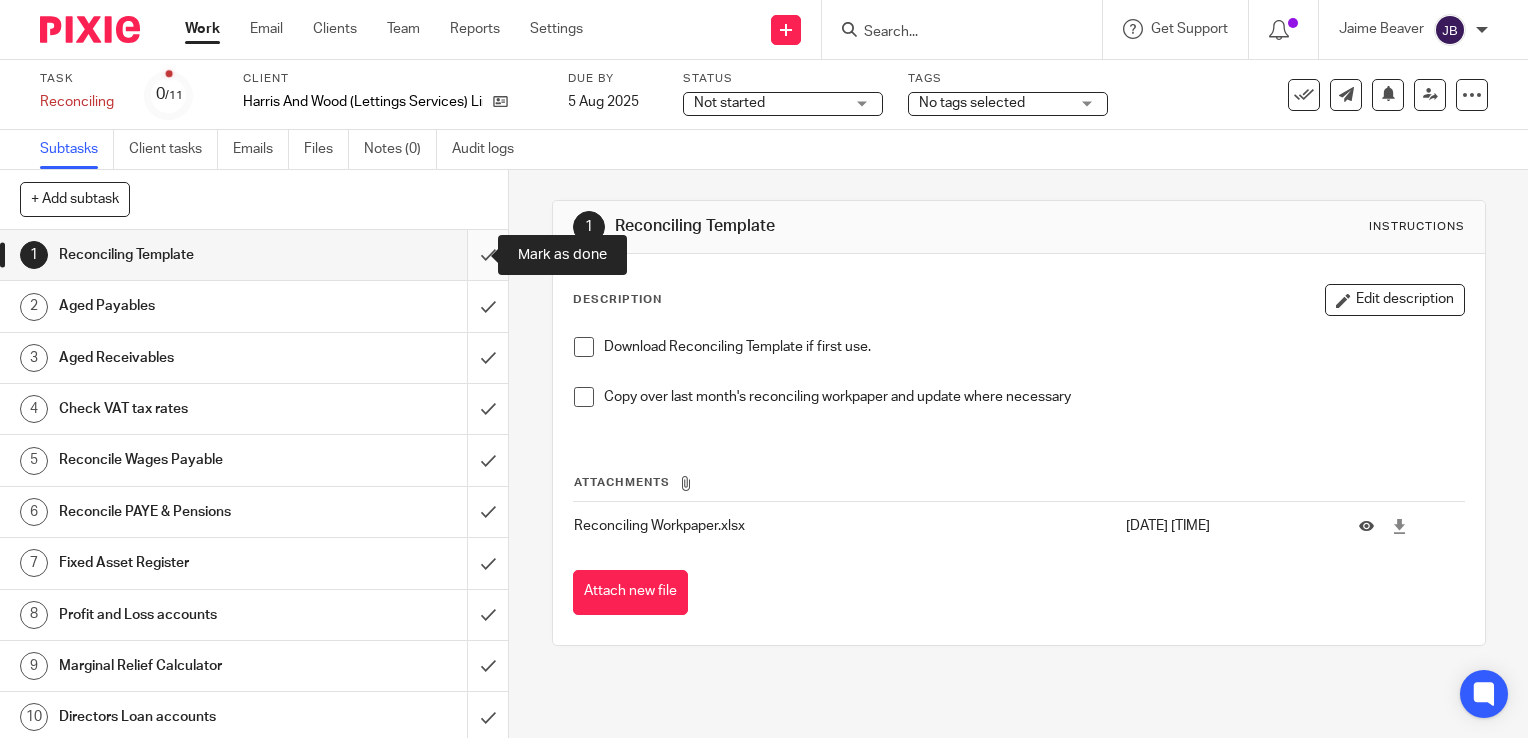 click at bounding box center (254, 255) 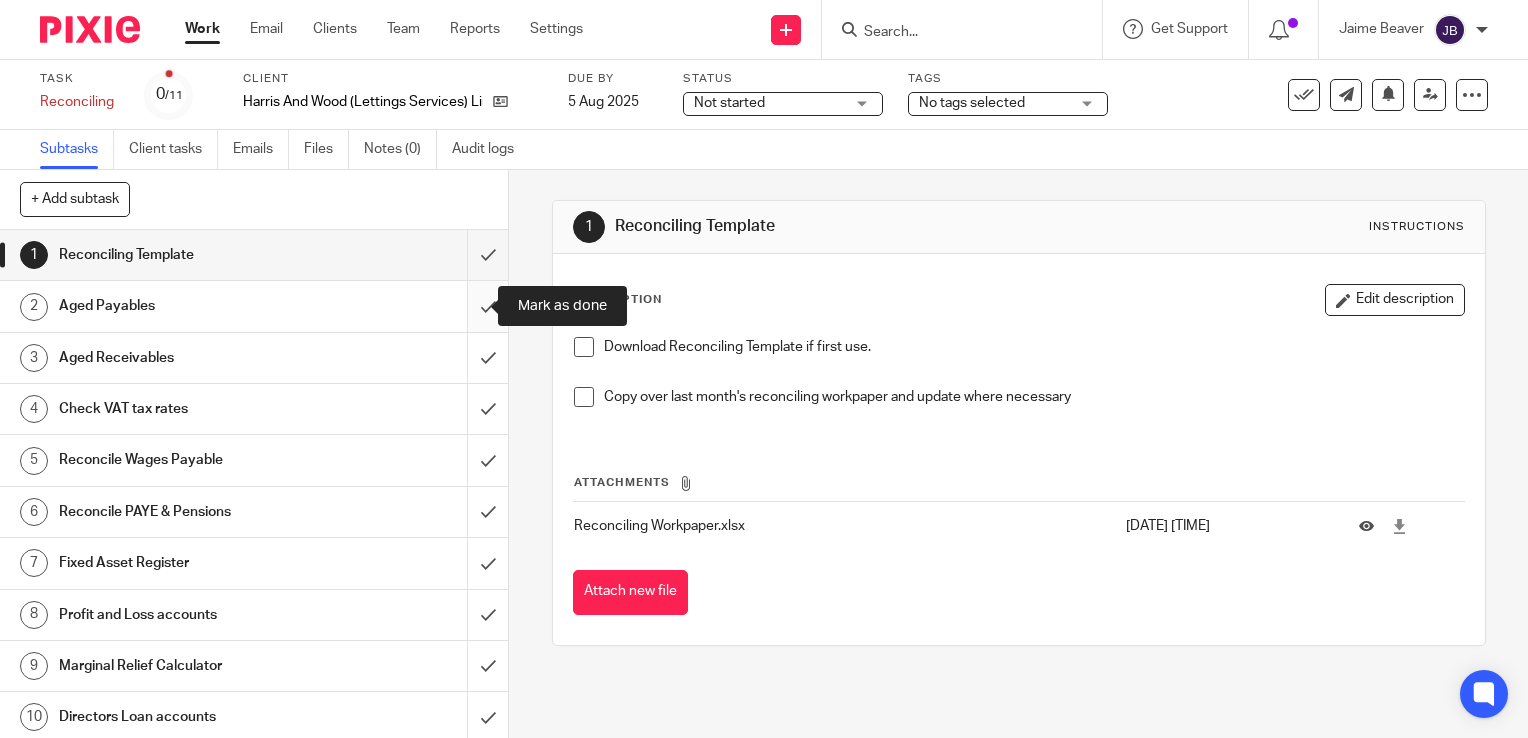 click at bounding box center [254, 306] 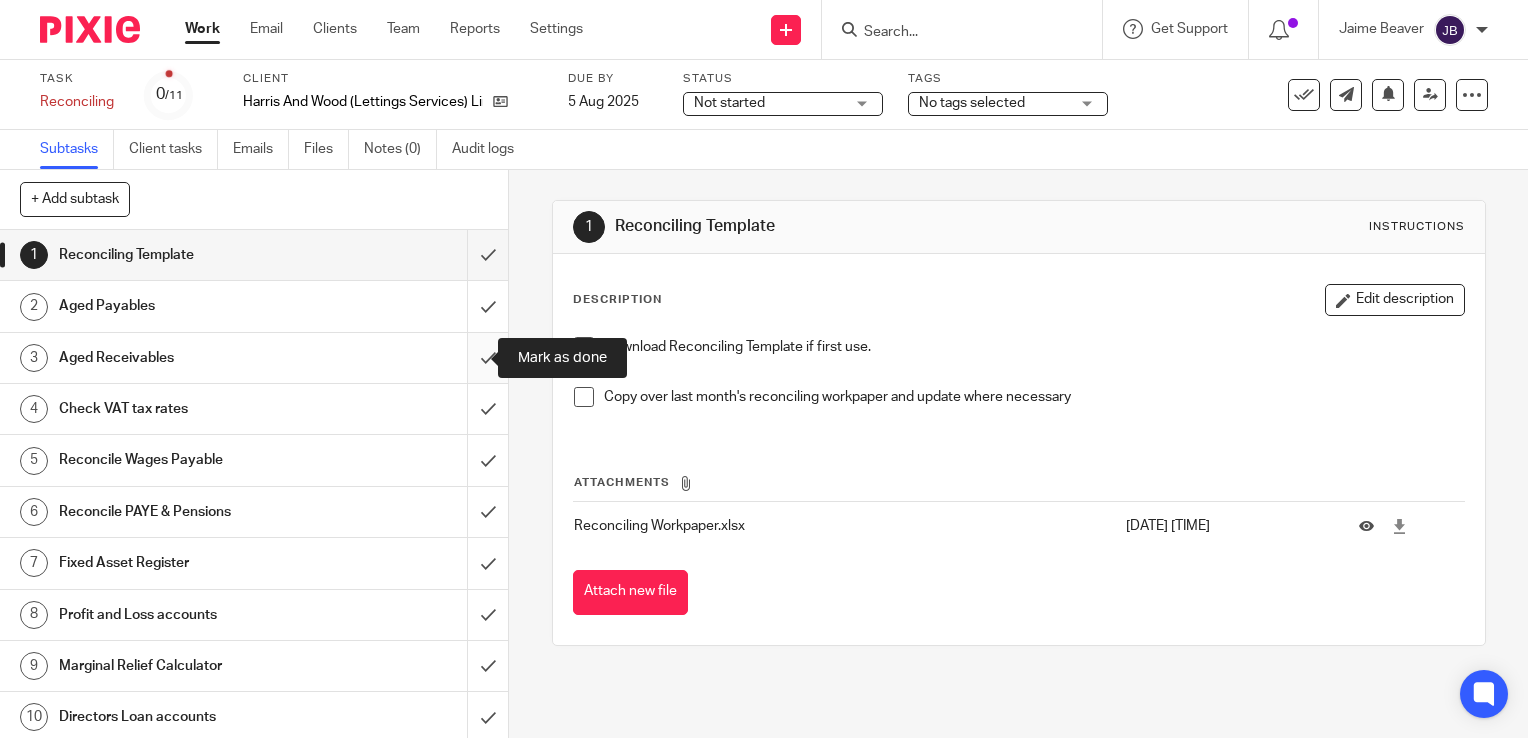 click at bounding box center [254, 358] 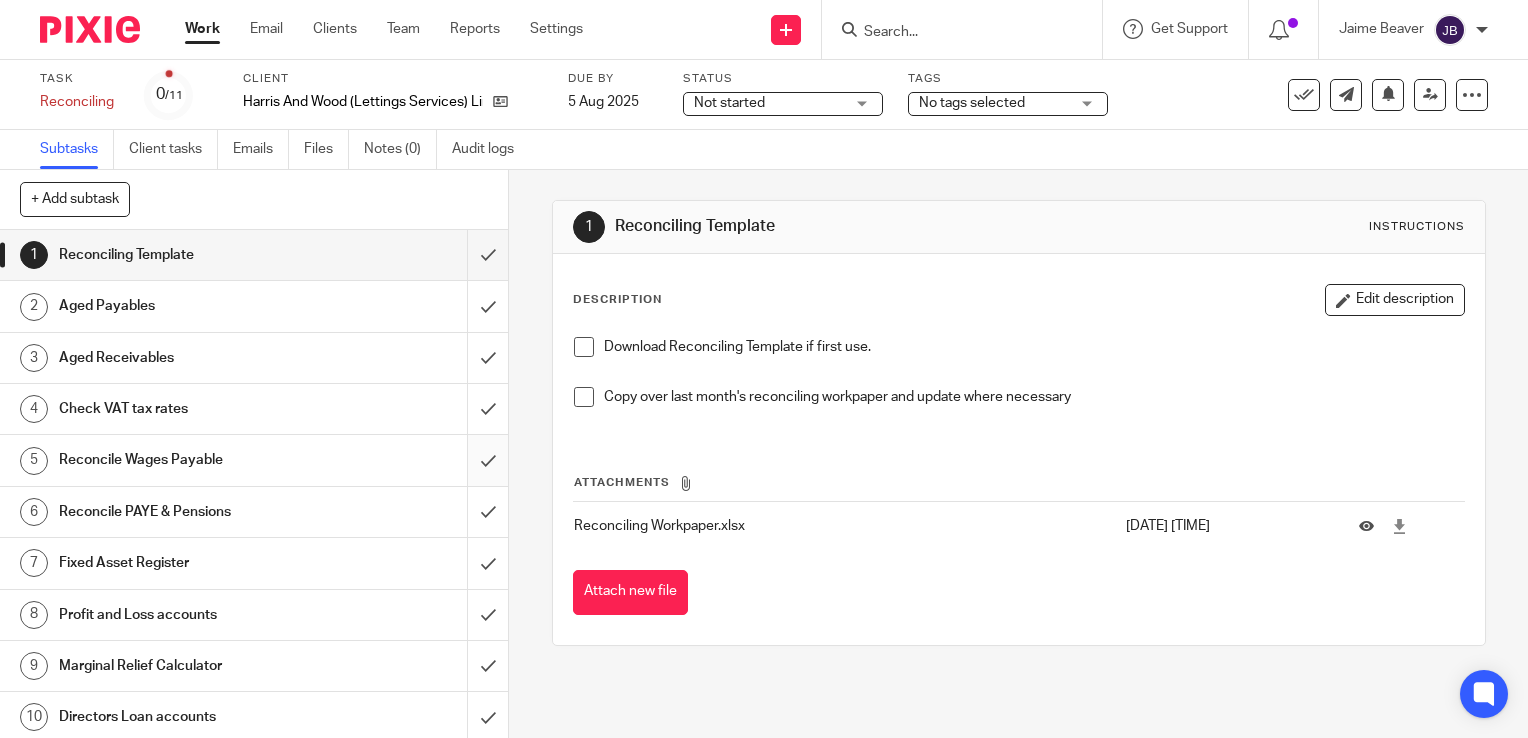 click at bounding box center (254, 409) 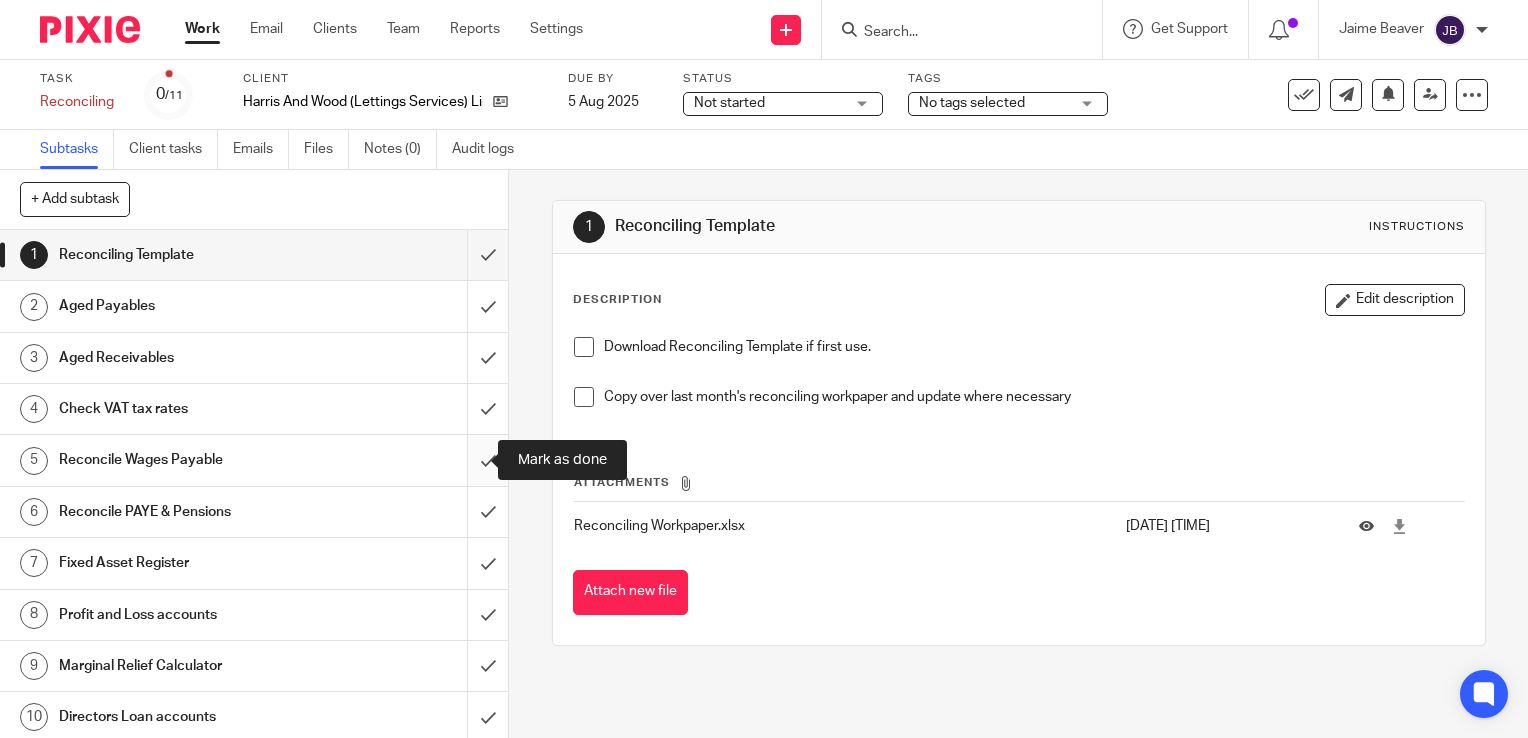 click at bounding box center (254, 460) 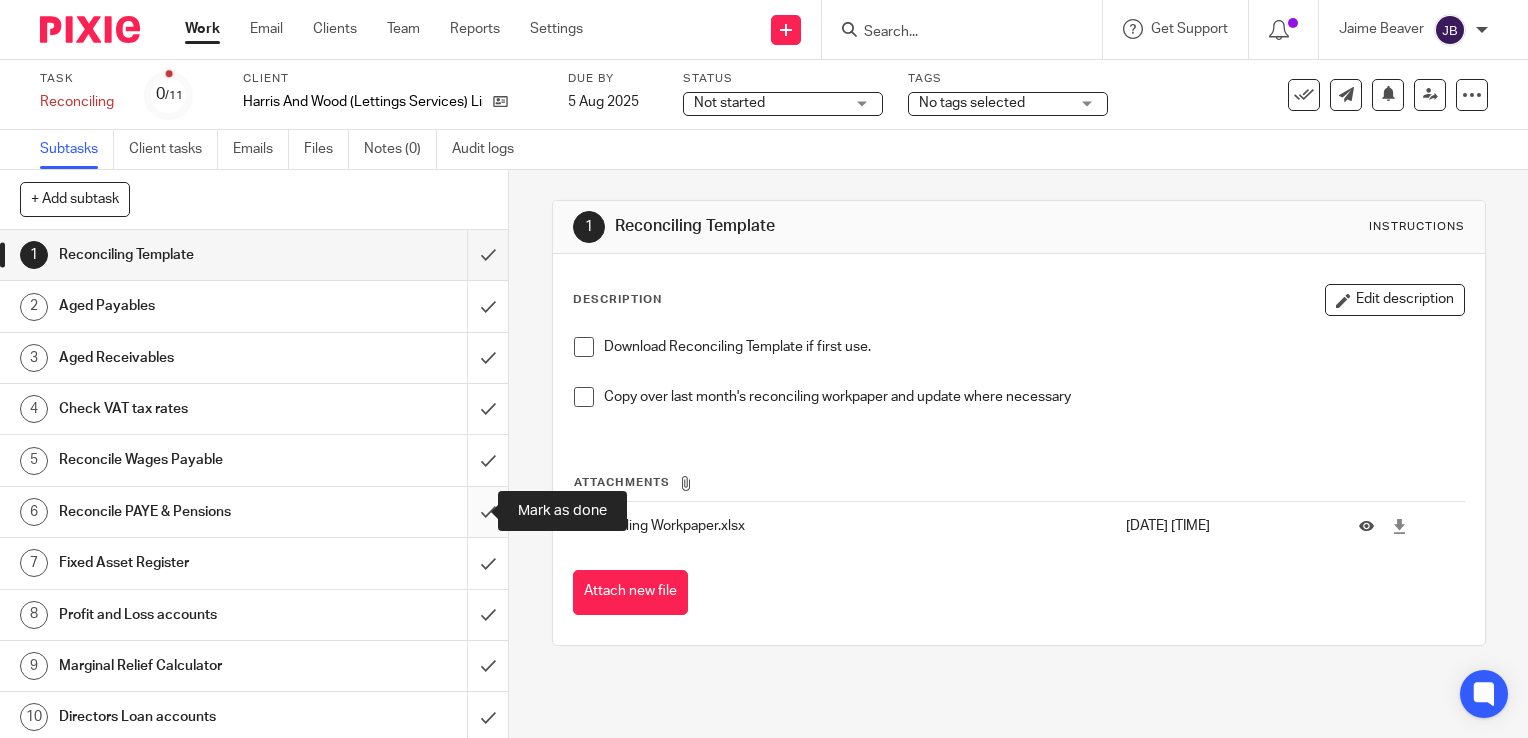 click at bounding box center (254, 512) 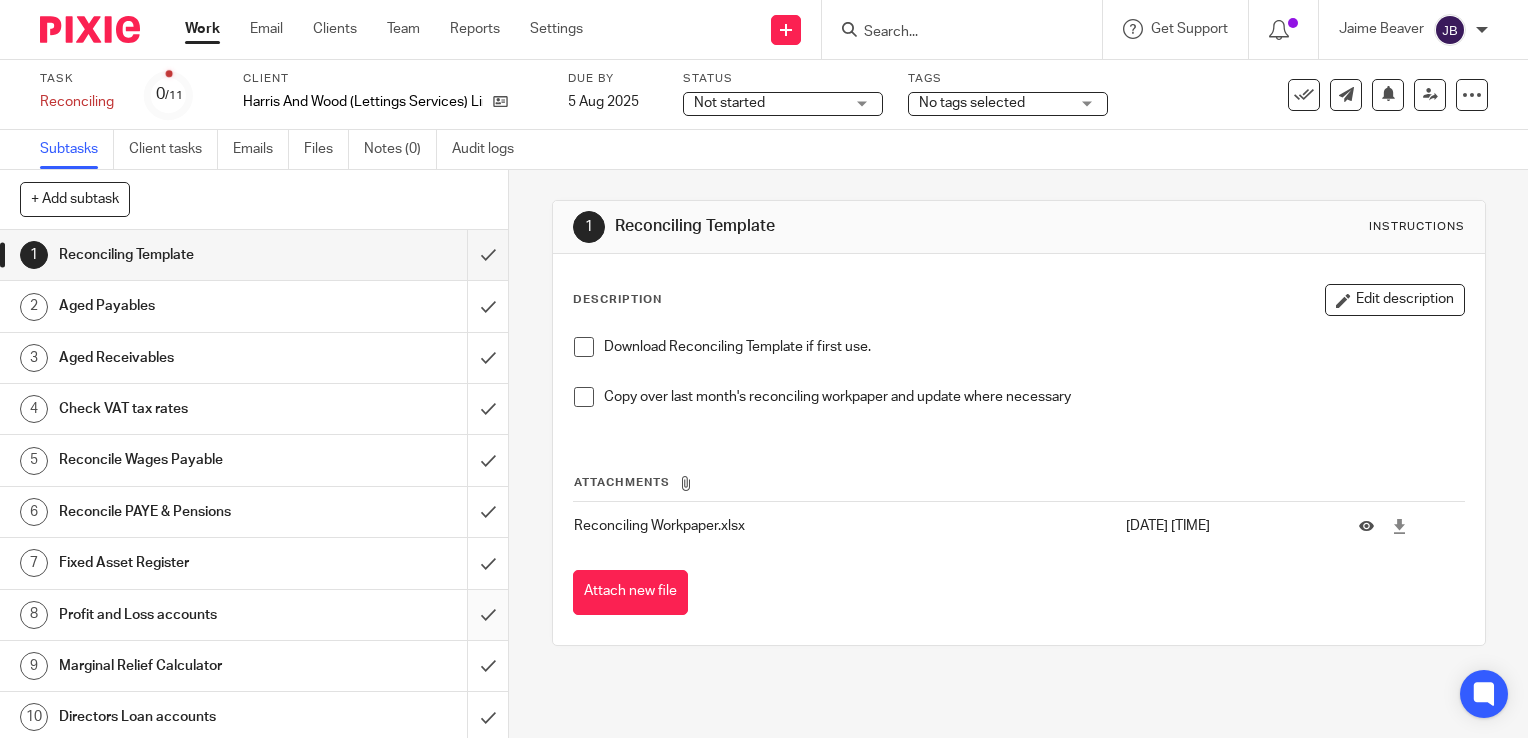 click on "1
Reconciling Template
2
Aged Payables
3
Aged Receivables
4
Check VAT tax rates
5
Reconcile Wages Payable
6
Reconcile PAYE & Pensions
7
Fixed Asset Register" at bounding box center [254, 484] 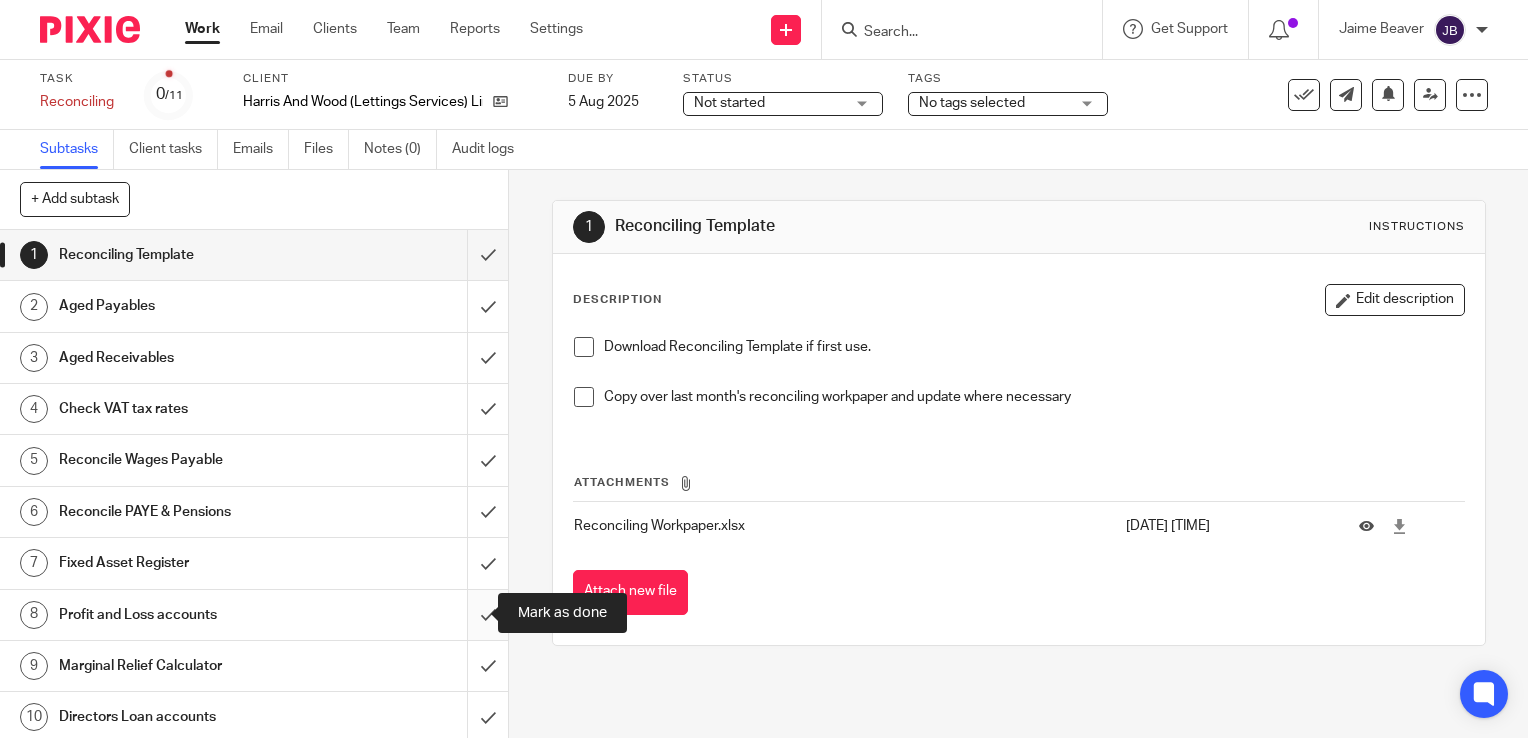 drag, startPoint x: 464, startPoint y: 616, endPoint x: 465, endPoint y: 634, distance: 18.027756 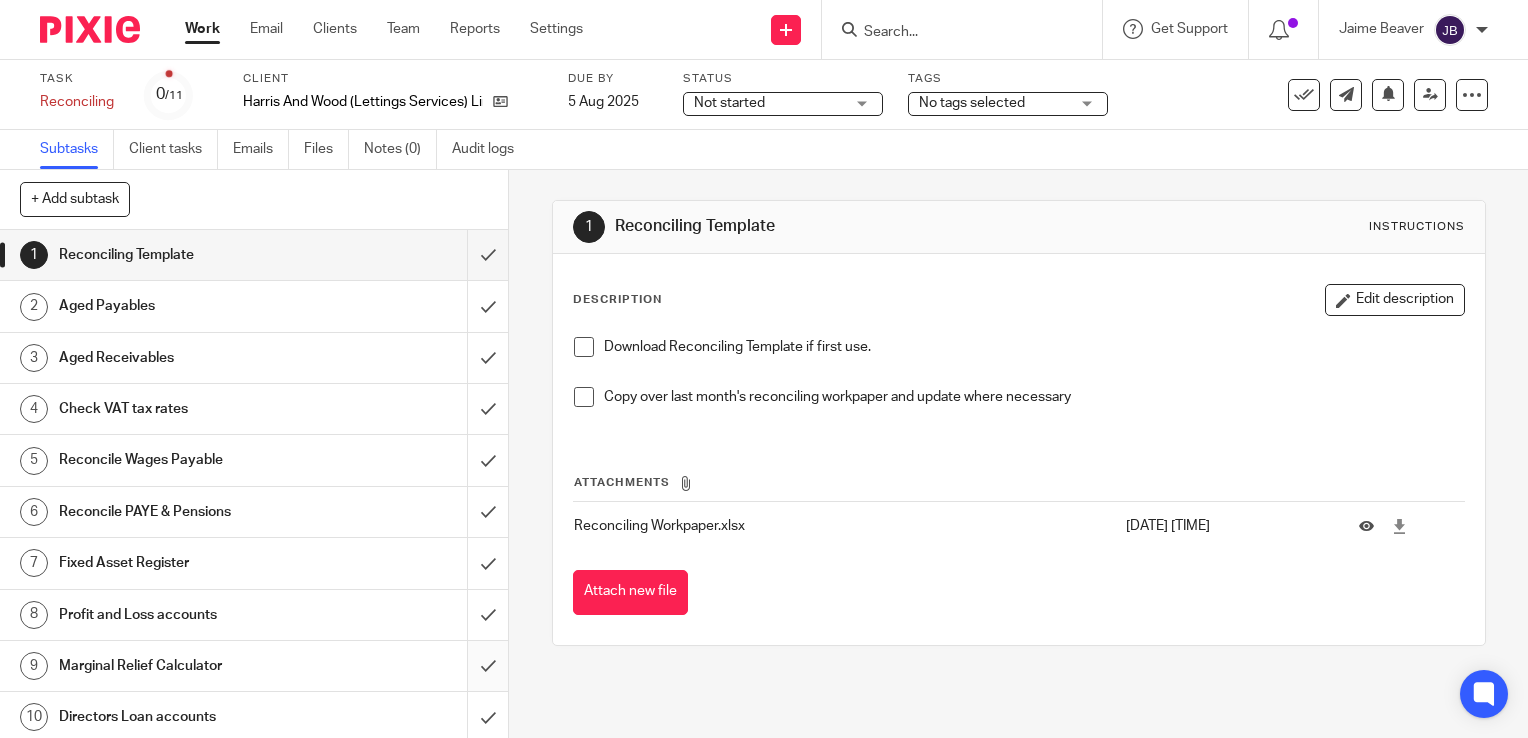 click at bounding box center (254, 666) 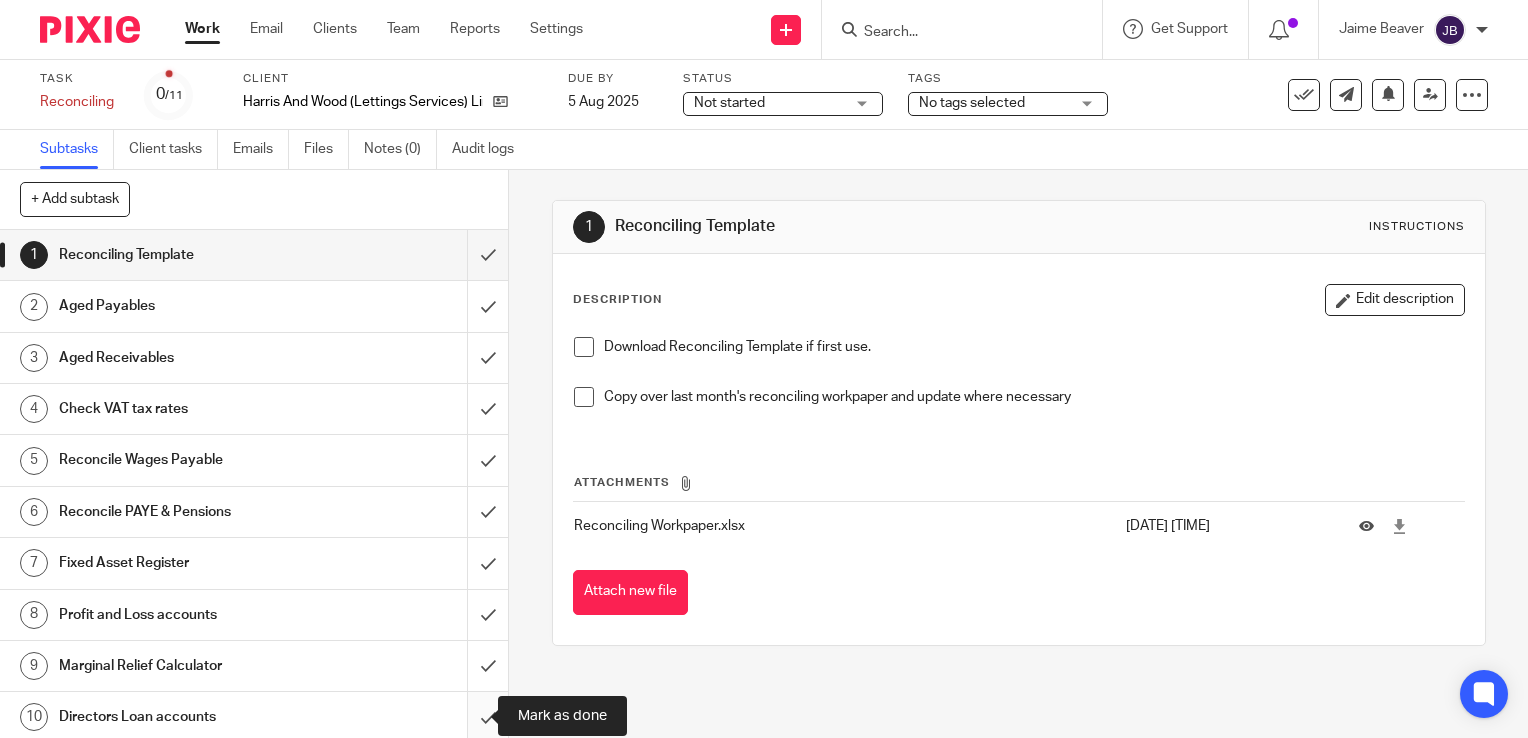 click at bounding box center (254, 717) 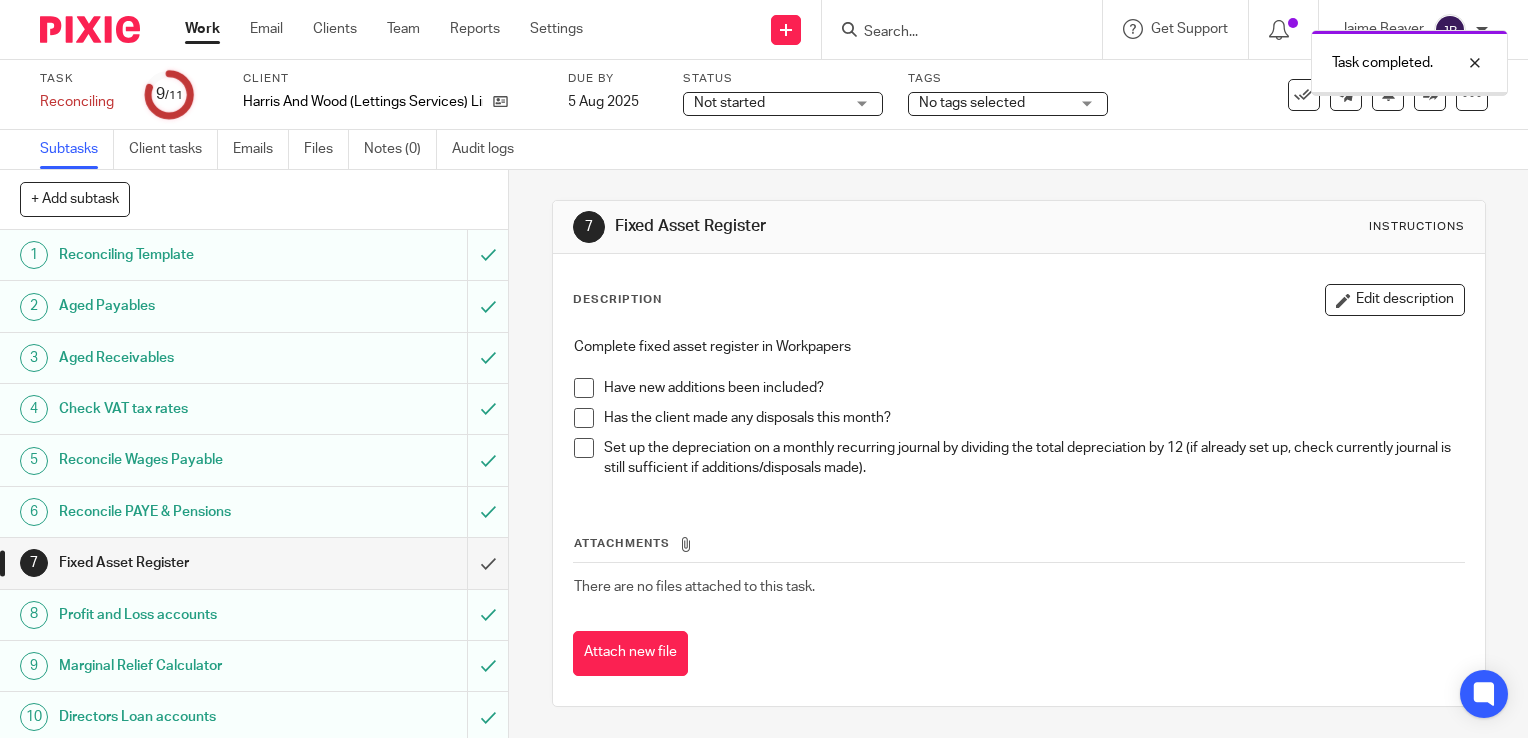 scroll, scrollTop: 0, scrollLeft: 0, axis: both 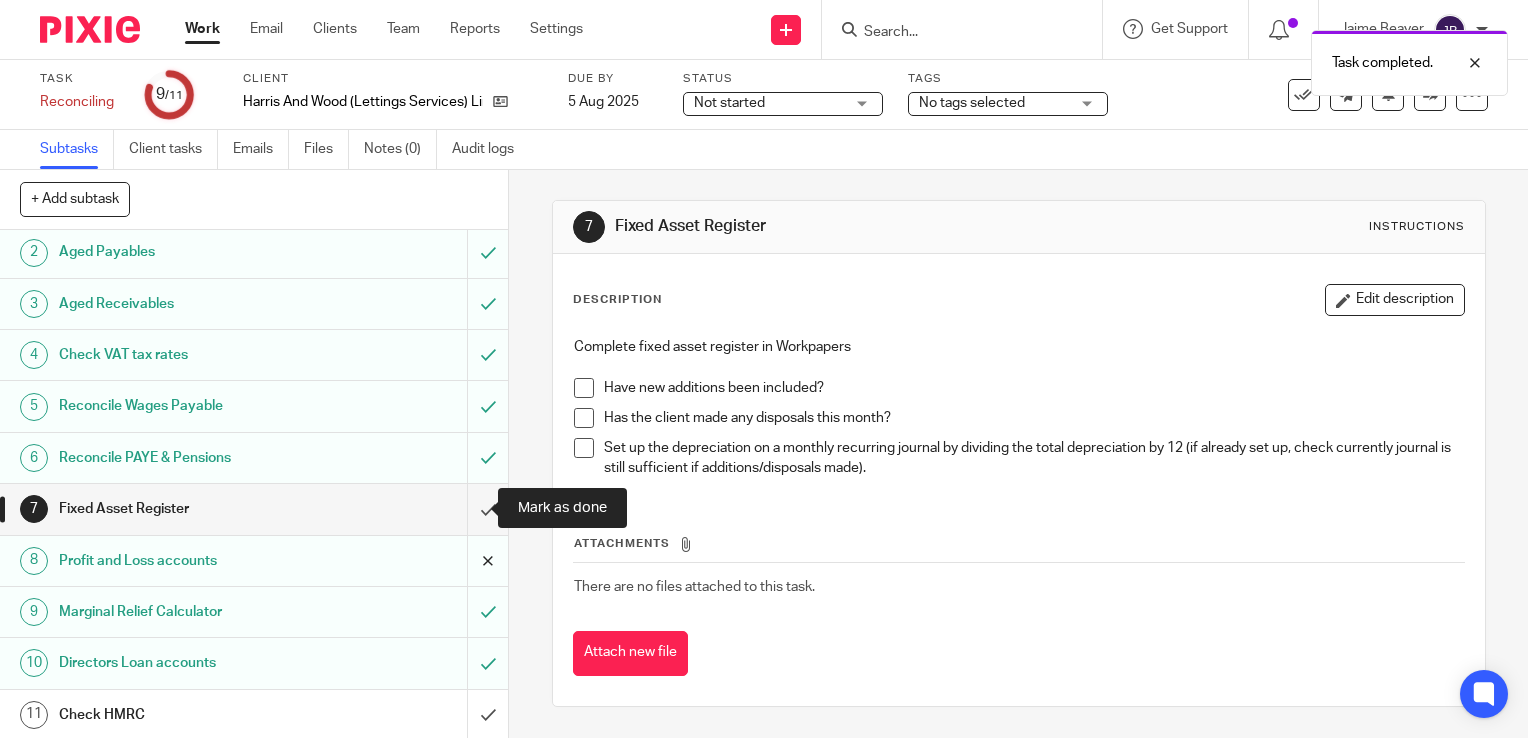 drag, startPoint x: 470, startPoint y: 506, endPoint x: 467, endPoint y: 537, distance: 31.144823 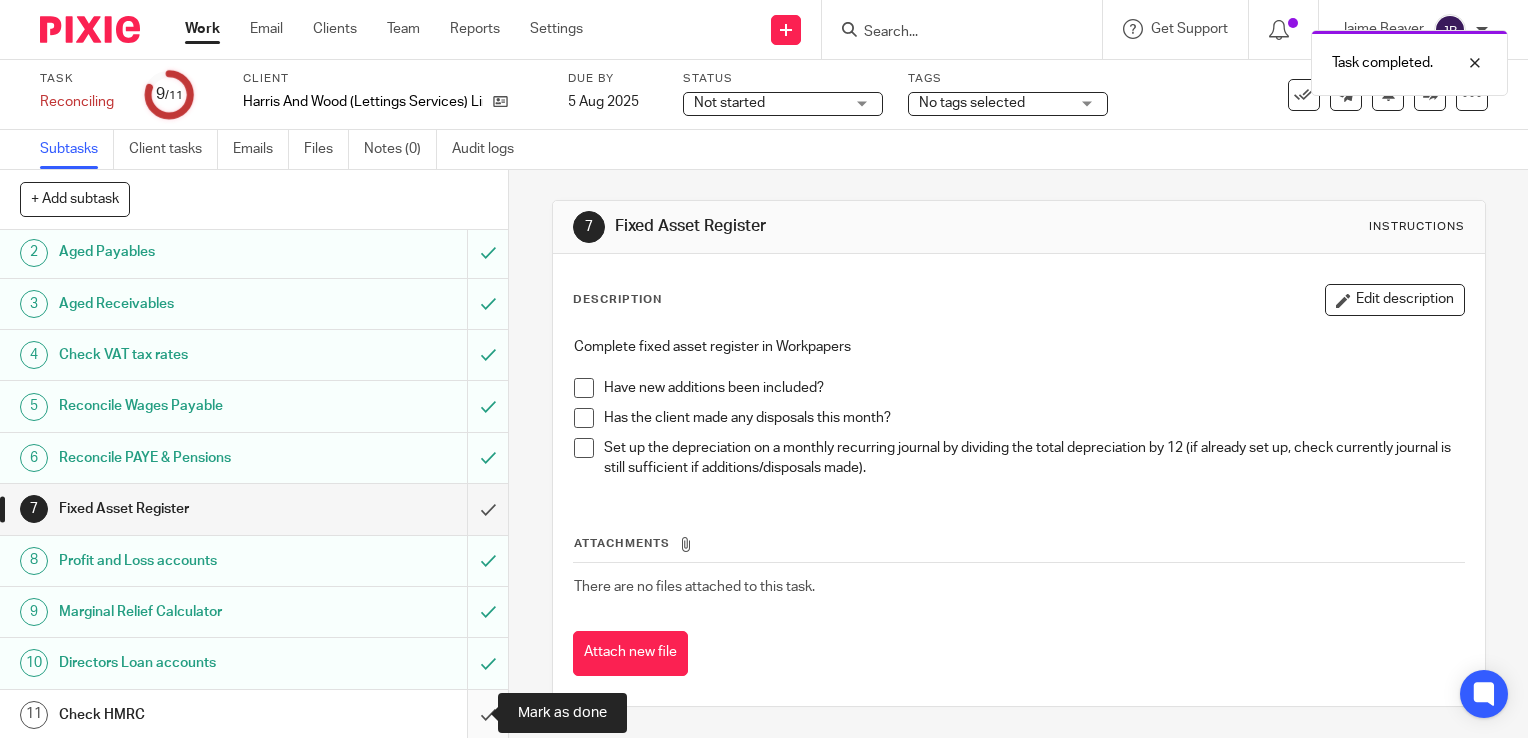 click at bounding box center [254, 715] 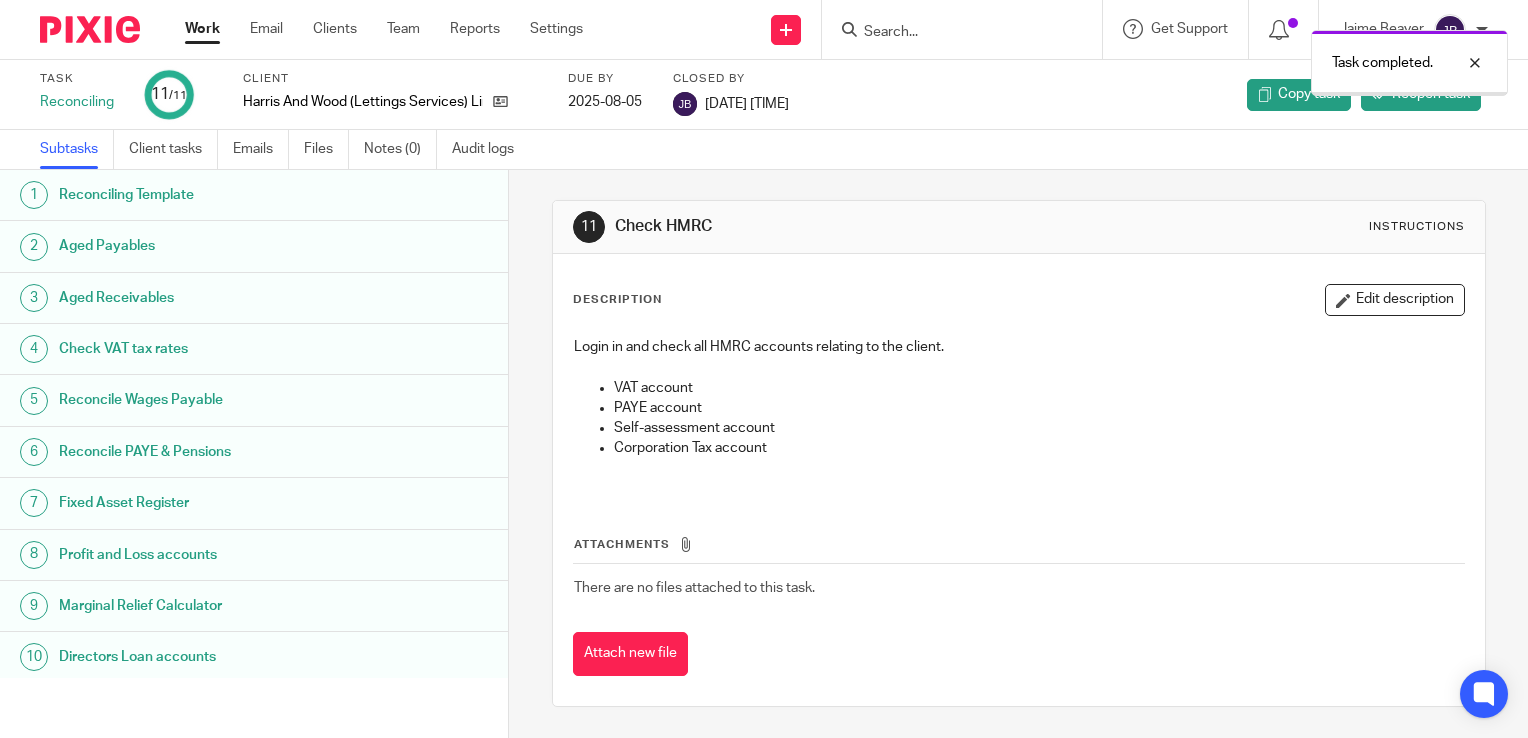 scroll, scrollTop: 0, scrollLeft: 0, axis: both 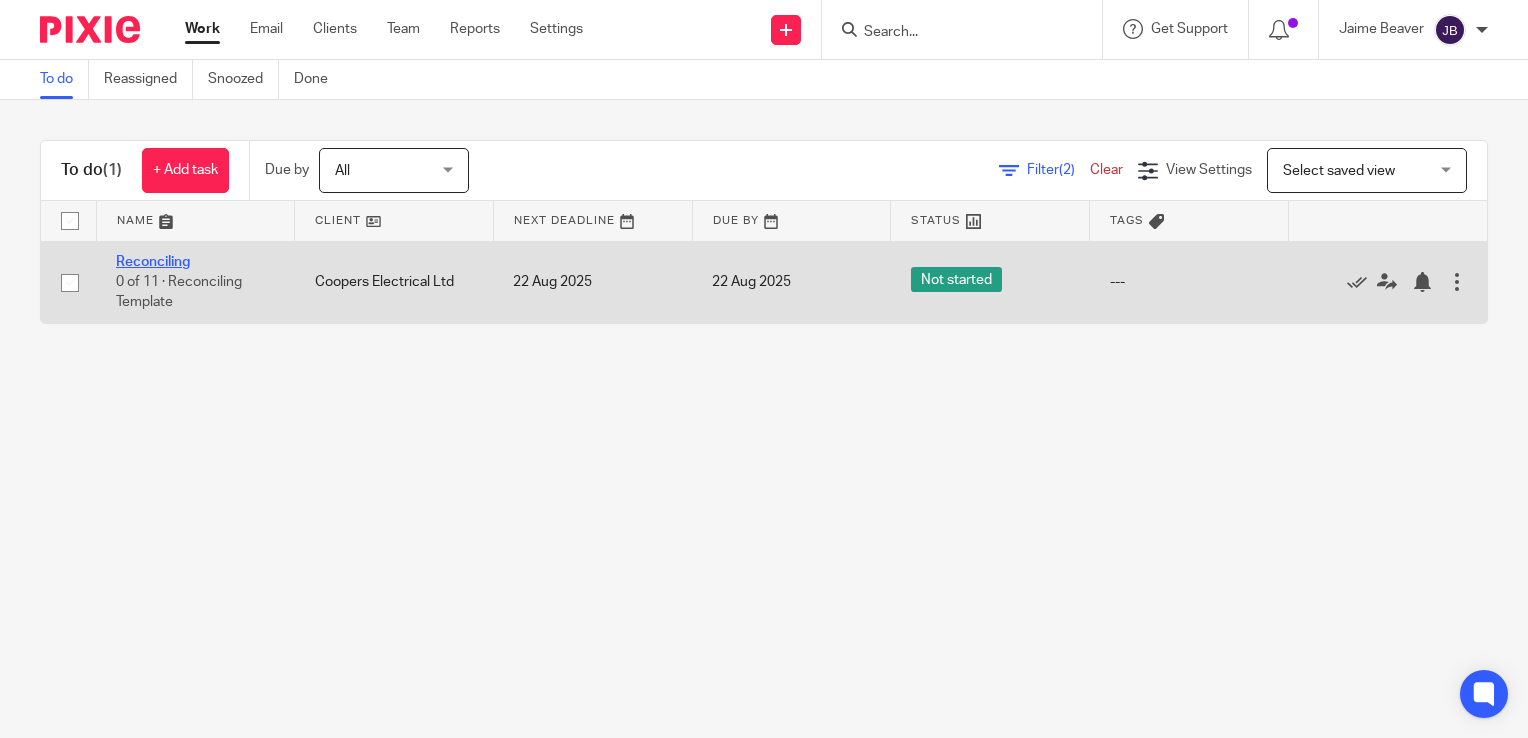 click on "Reconciling" at bounding box center (153, 262) 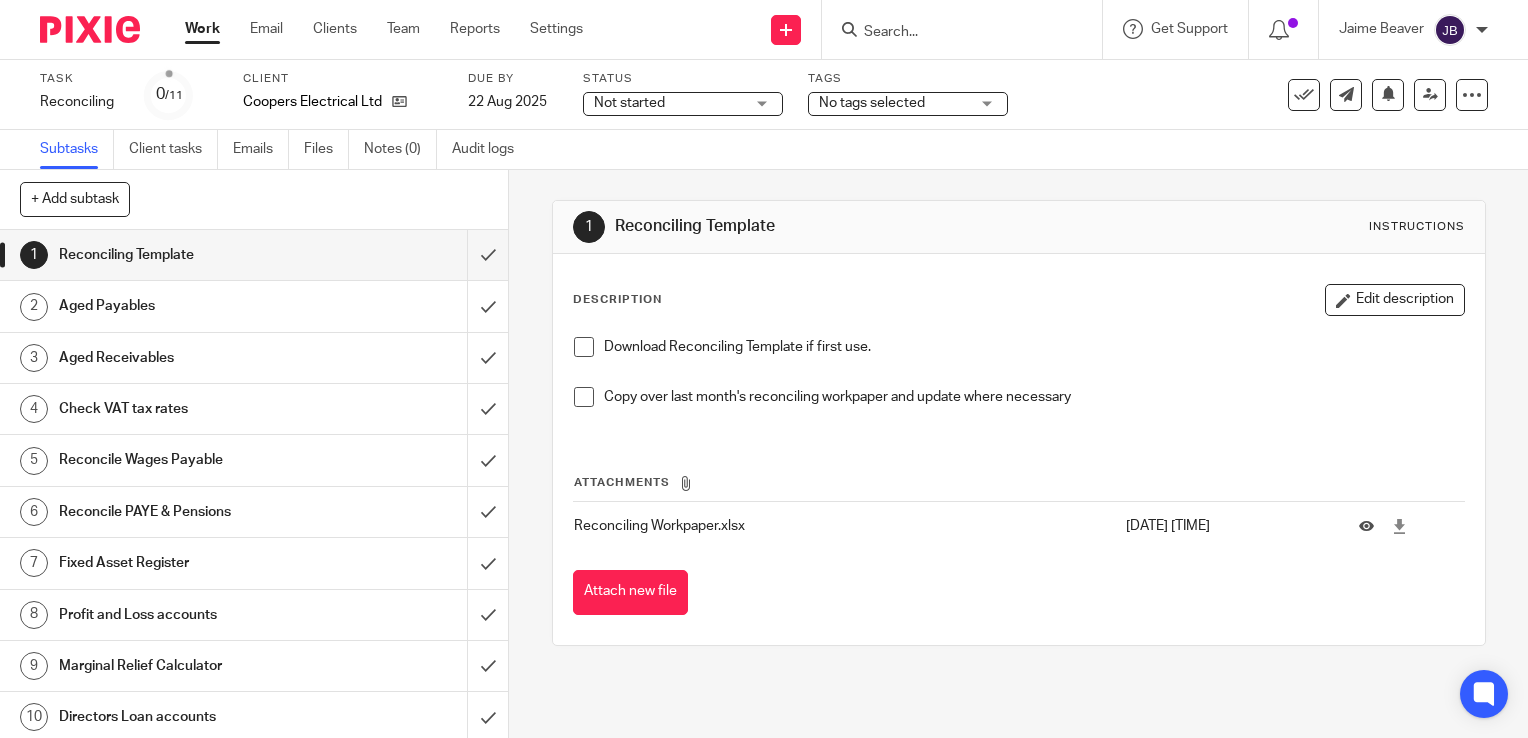 scroll, scrollTop: 0, scrollLeft: 0, axis: both 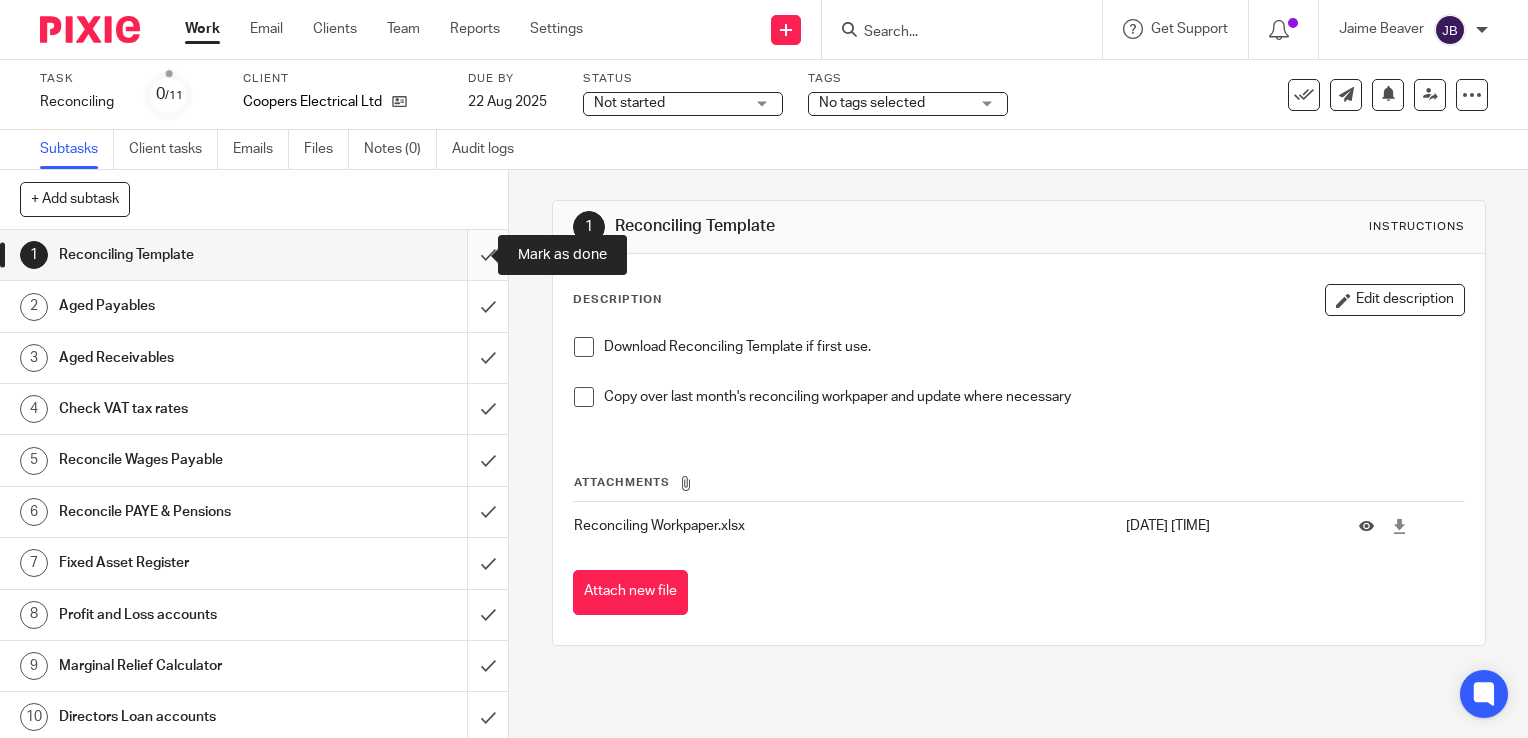 click at bounding box center [254, 255] 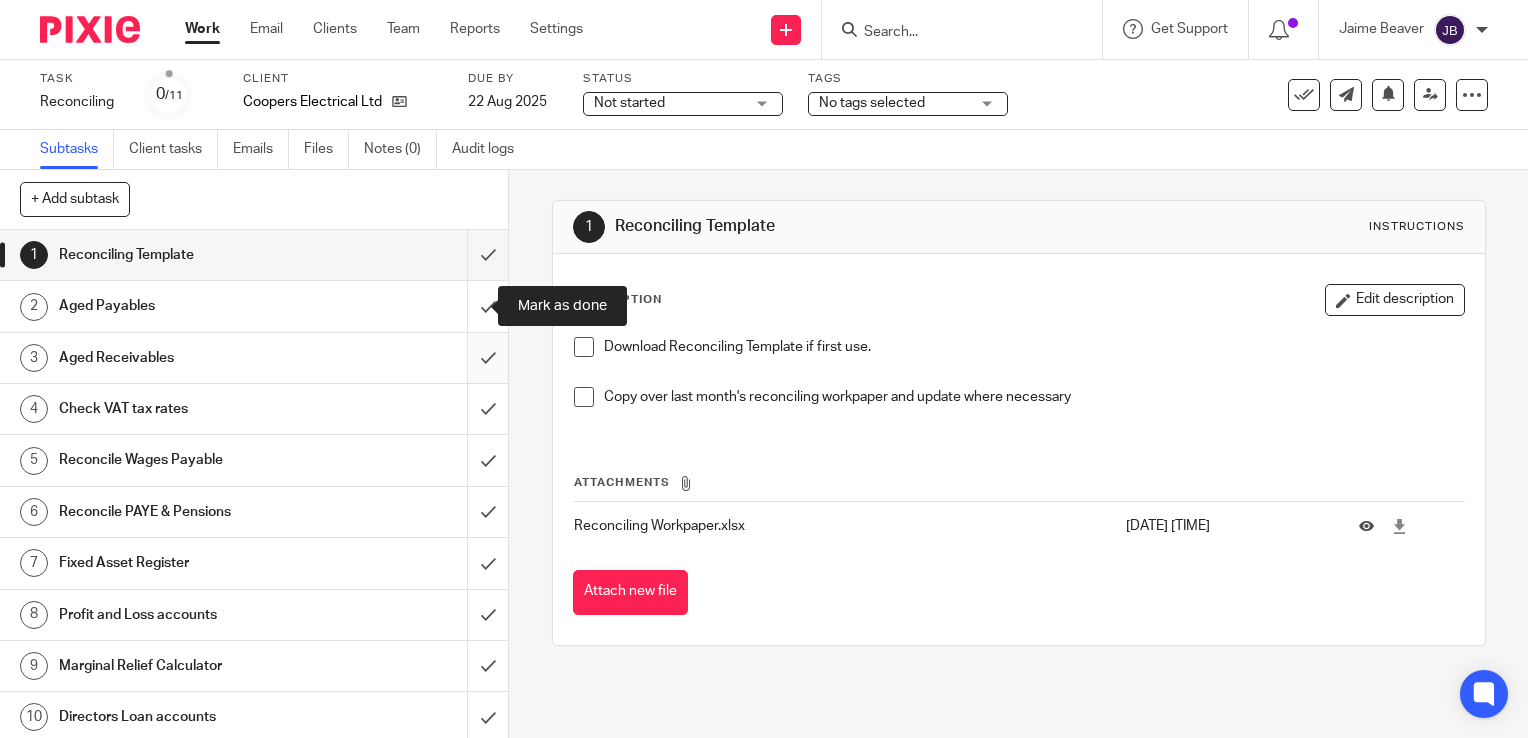 drag, startPoint x: 468, startPoint y: 301, endPoint x: 466, endPoint y: 360, distance: 59.03389 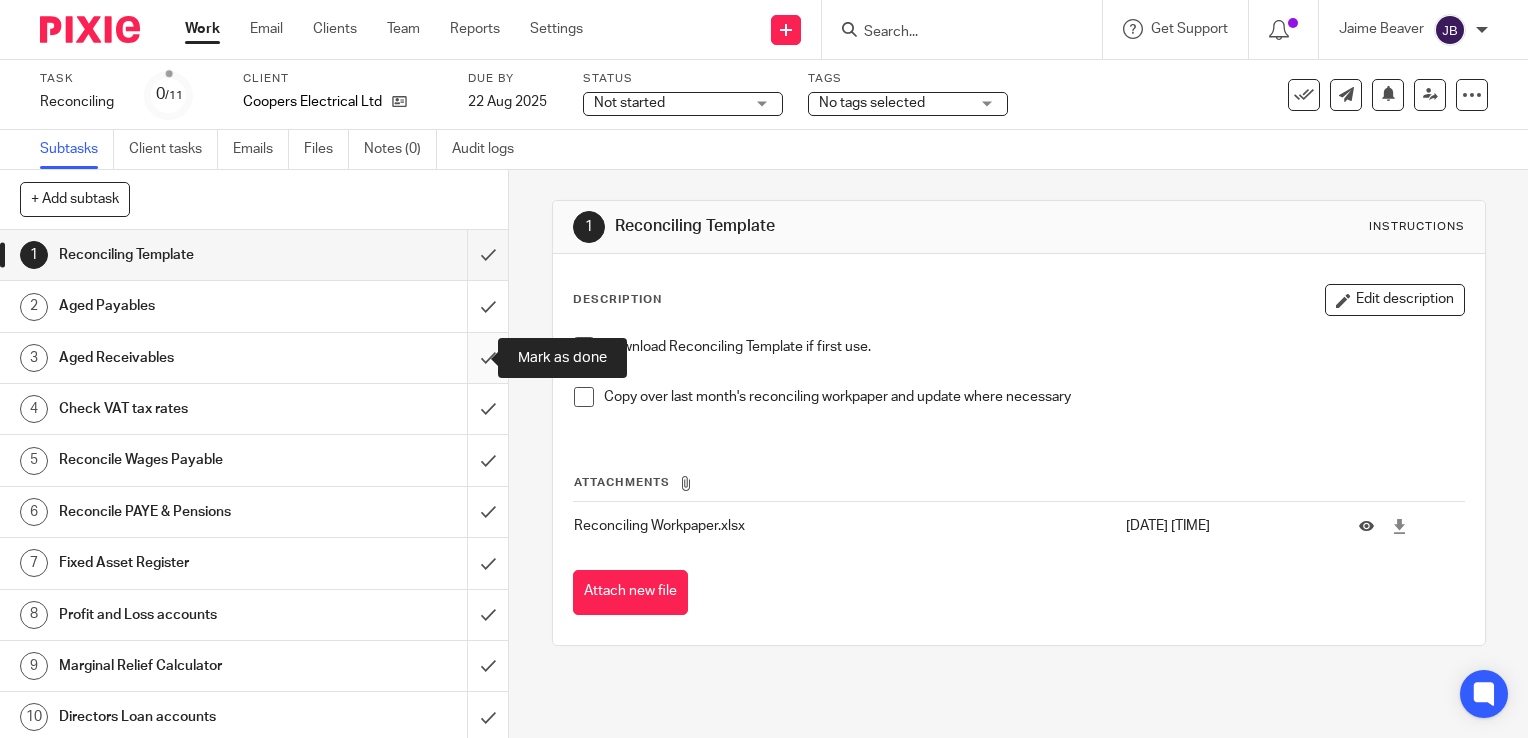 click at bounding box center (254, 358) 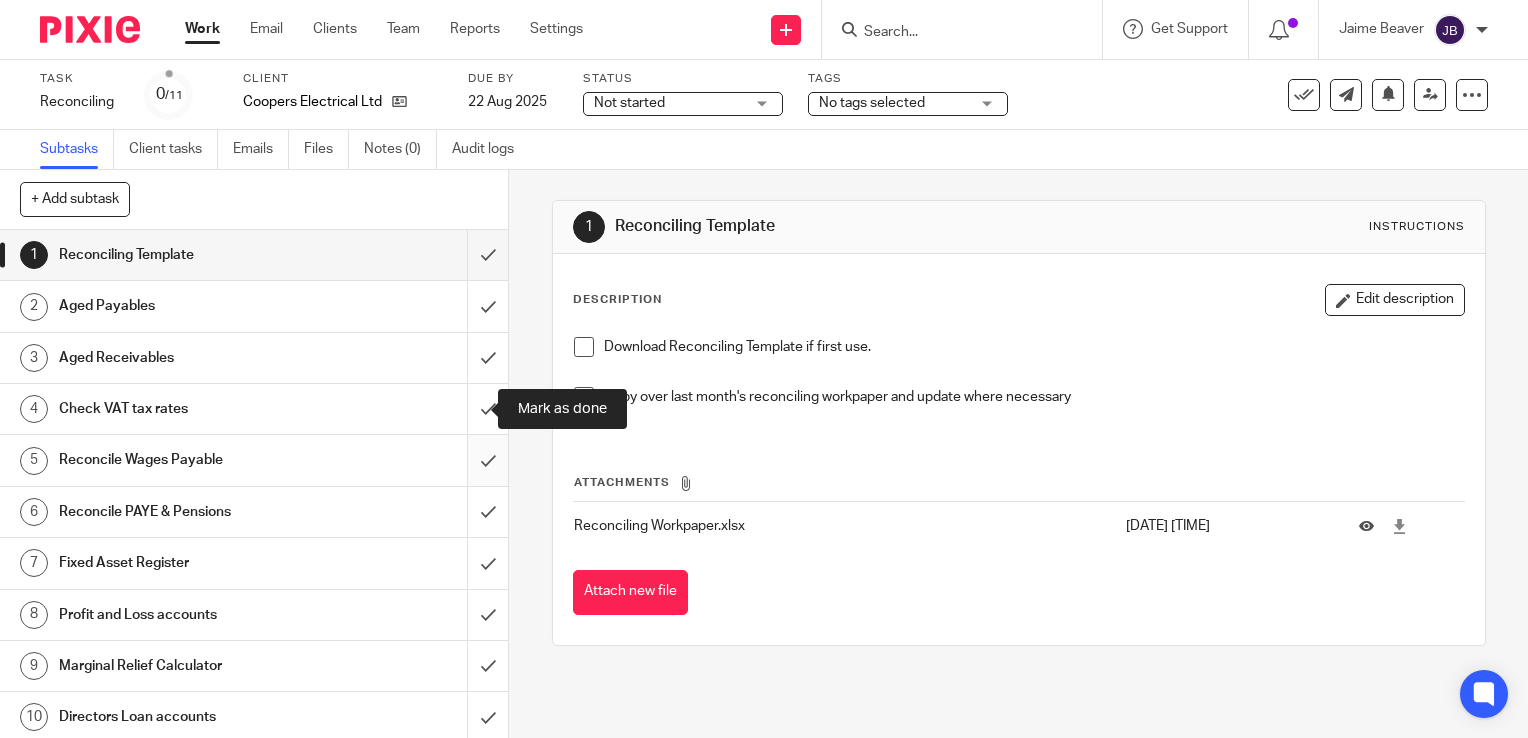 drag, startPoint x: 470, startPoint y: 401, endPoint x: 472, endPoint y: 440, distance: 39.051247 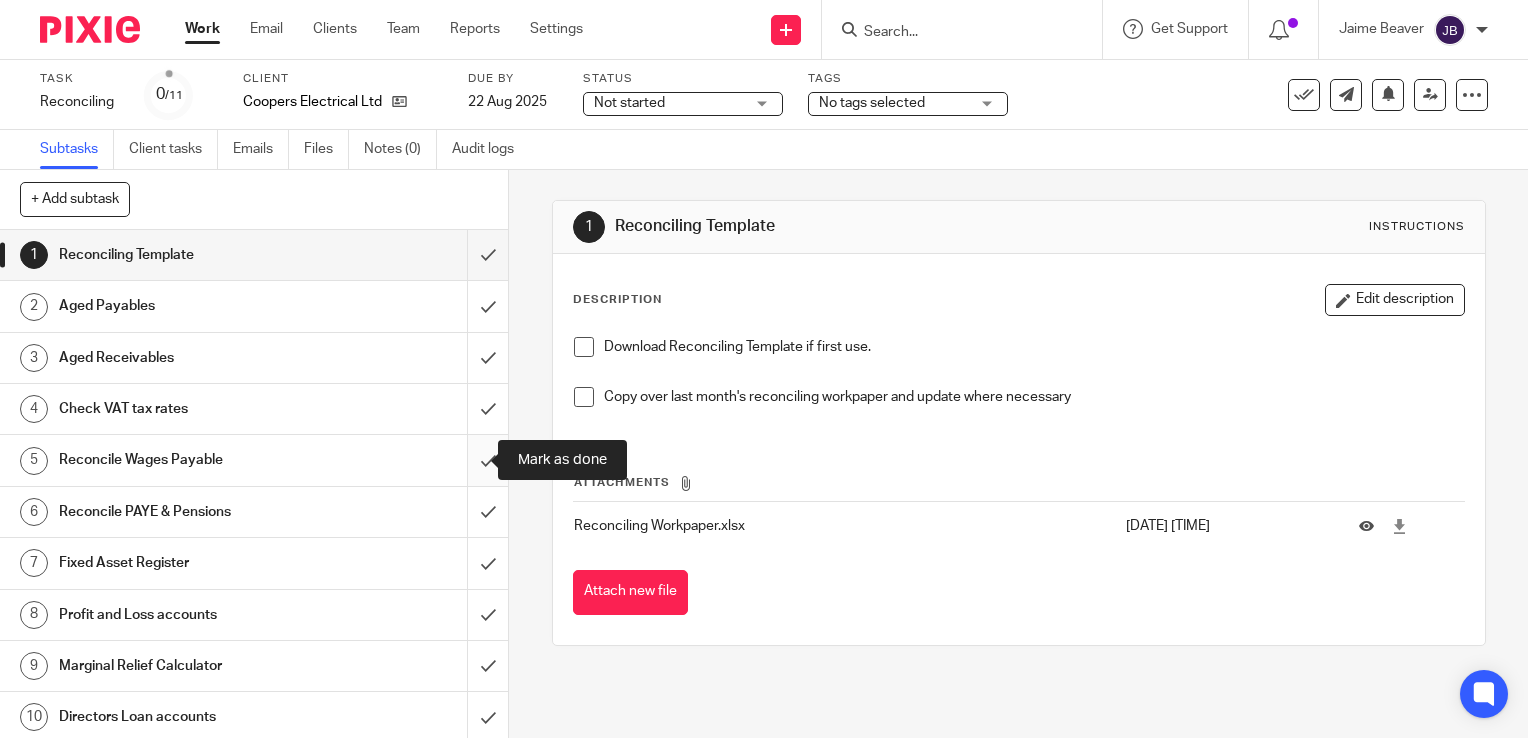 drag, startPoint x: 472, startPoint y: 452, endPoint x: 471, endPoint y: 484, distance: 32.01562 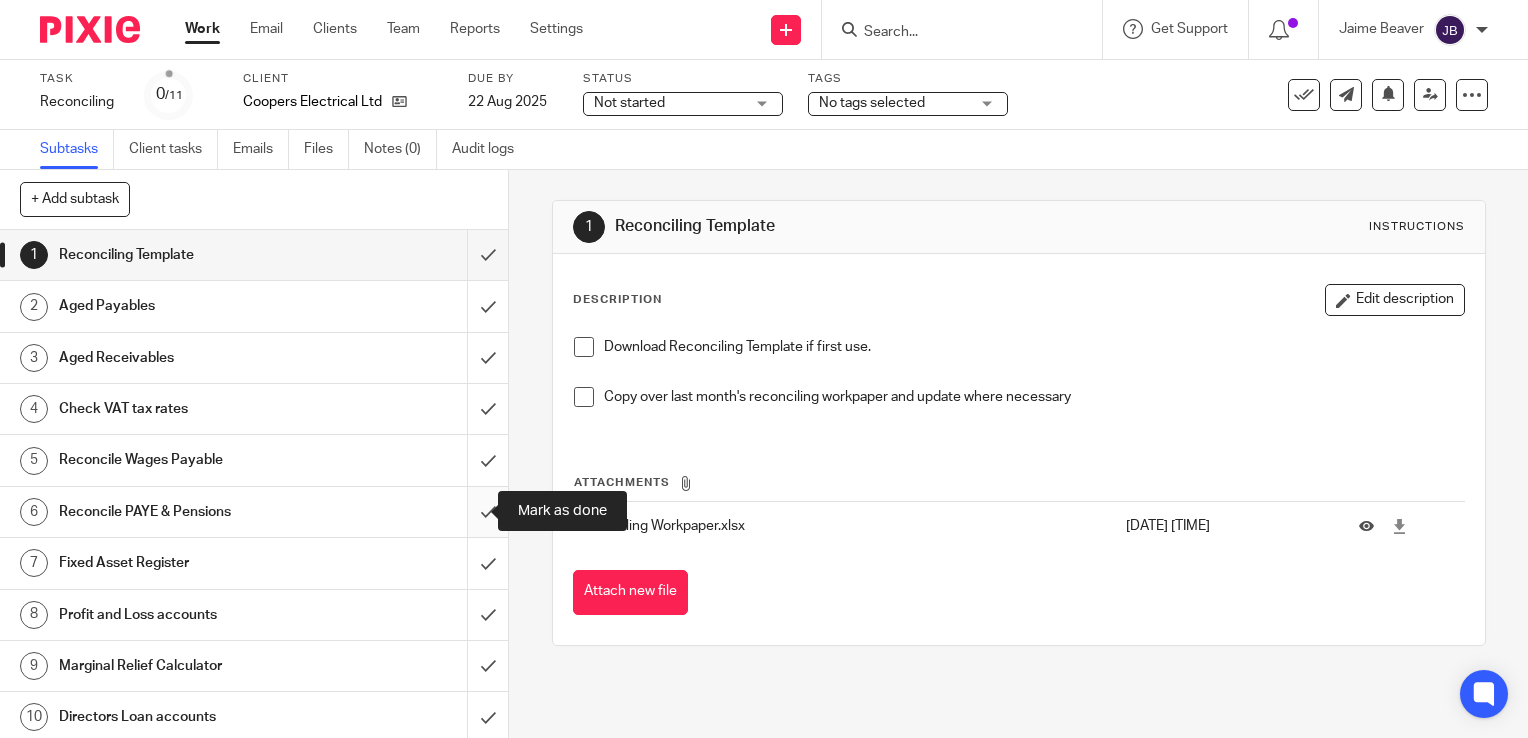 click at bounding box center (254, 512) 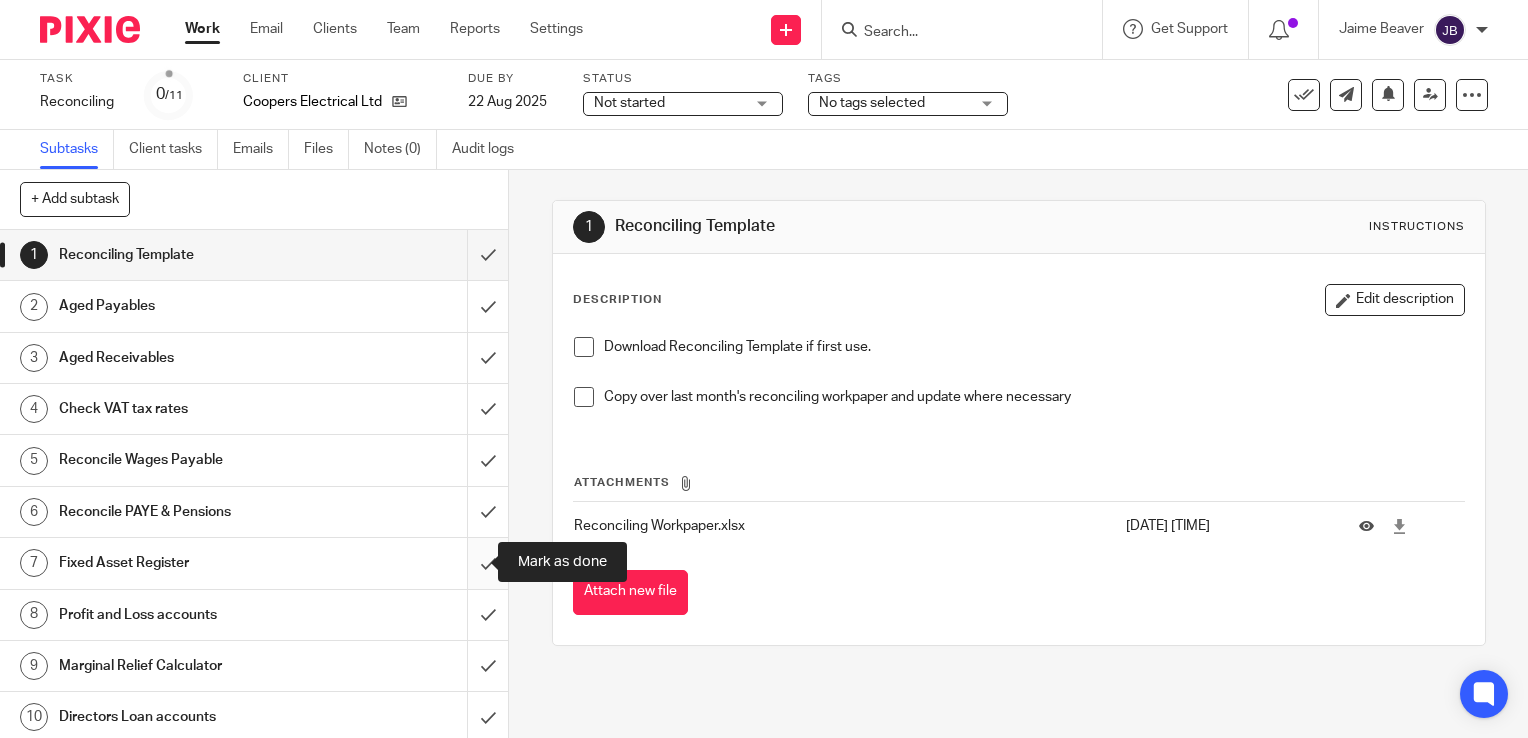 click at bounding box center [254, 563] 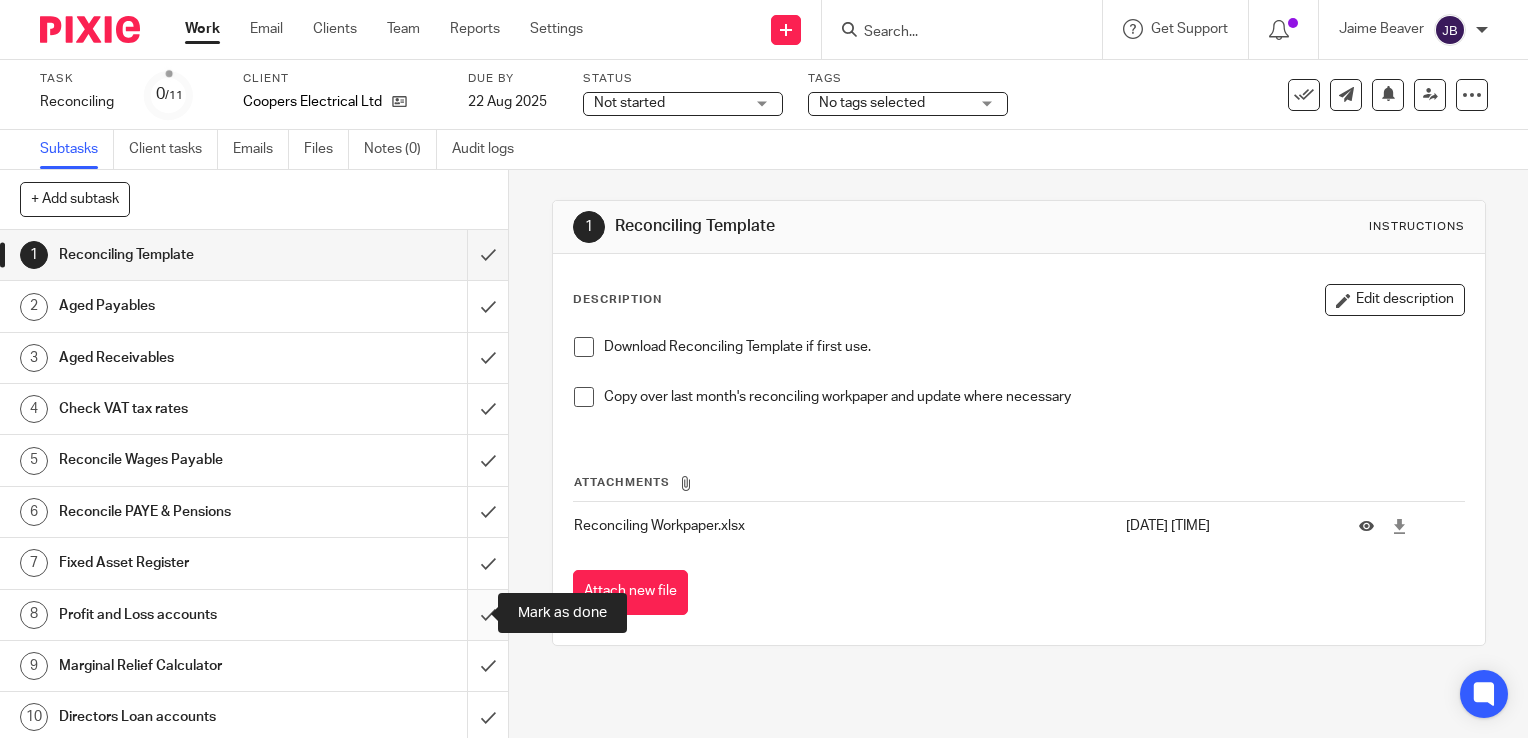 click at bounding box center [254, 615] 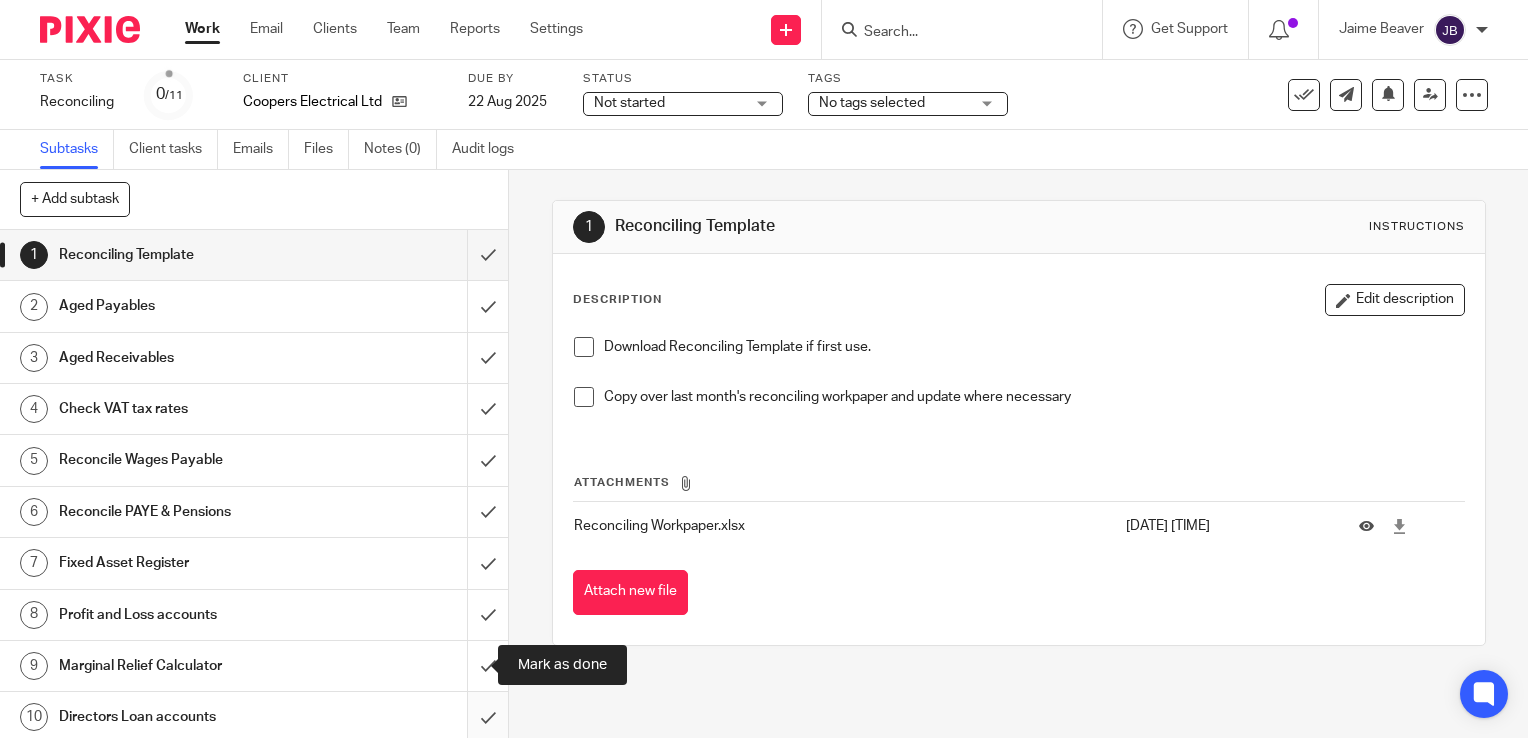 drag, startPoint x: 477, startPoint y: 650, endPoint x: 470, endPoint y: 697, distance: 47.518417 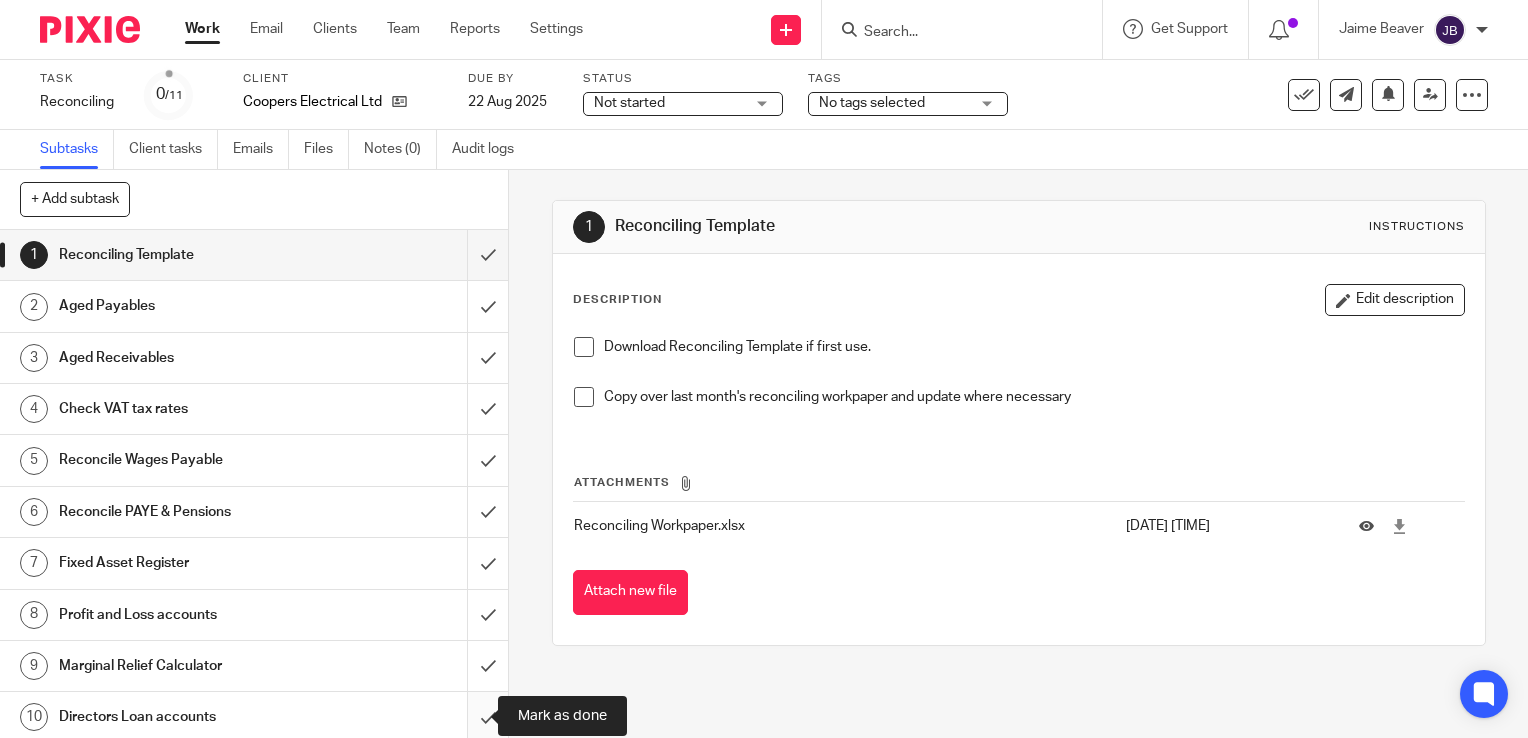click at bounding box center (254, 717) 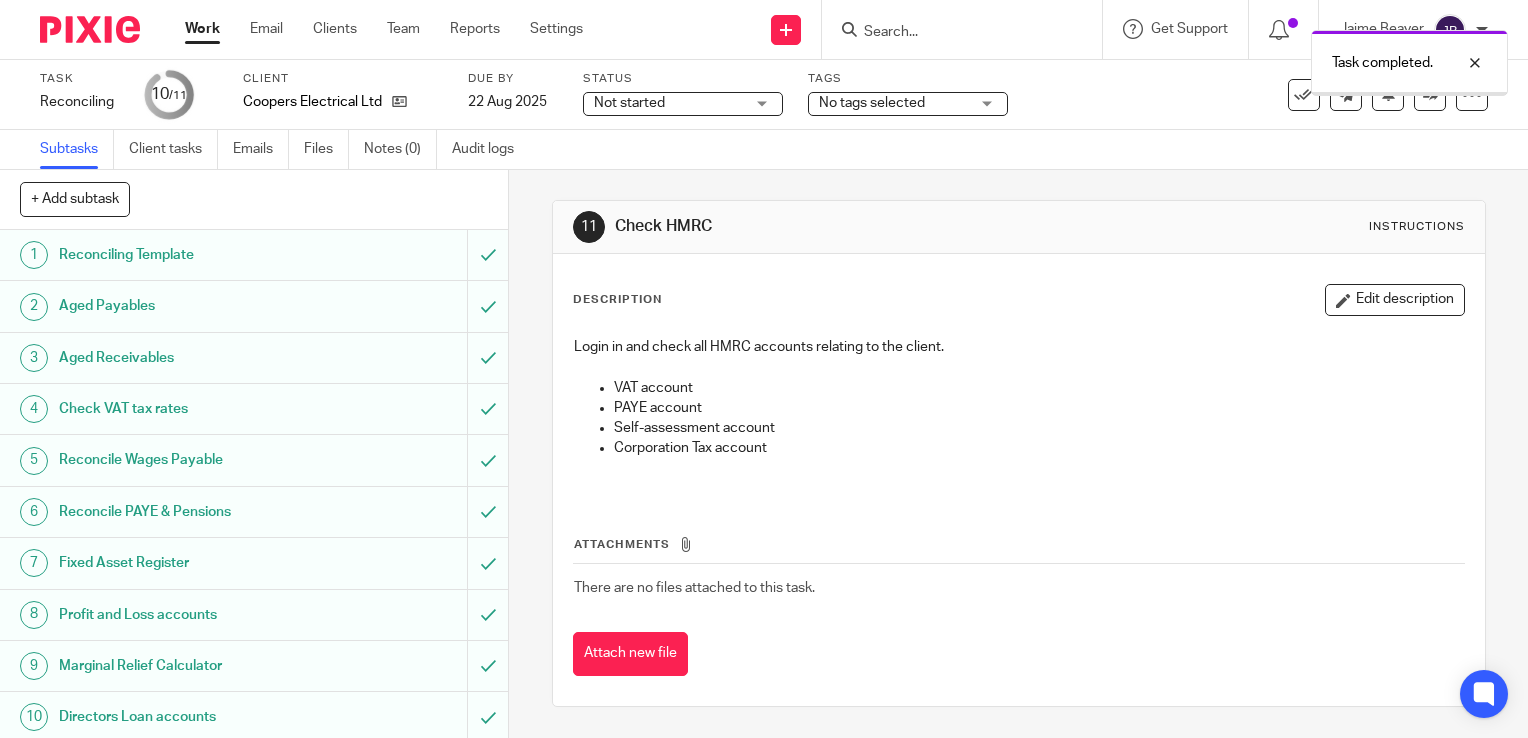 scroll, scrollTop: 0, scrollLeft: 0, axis: both 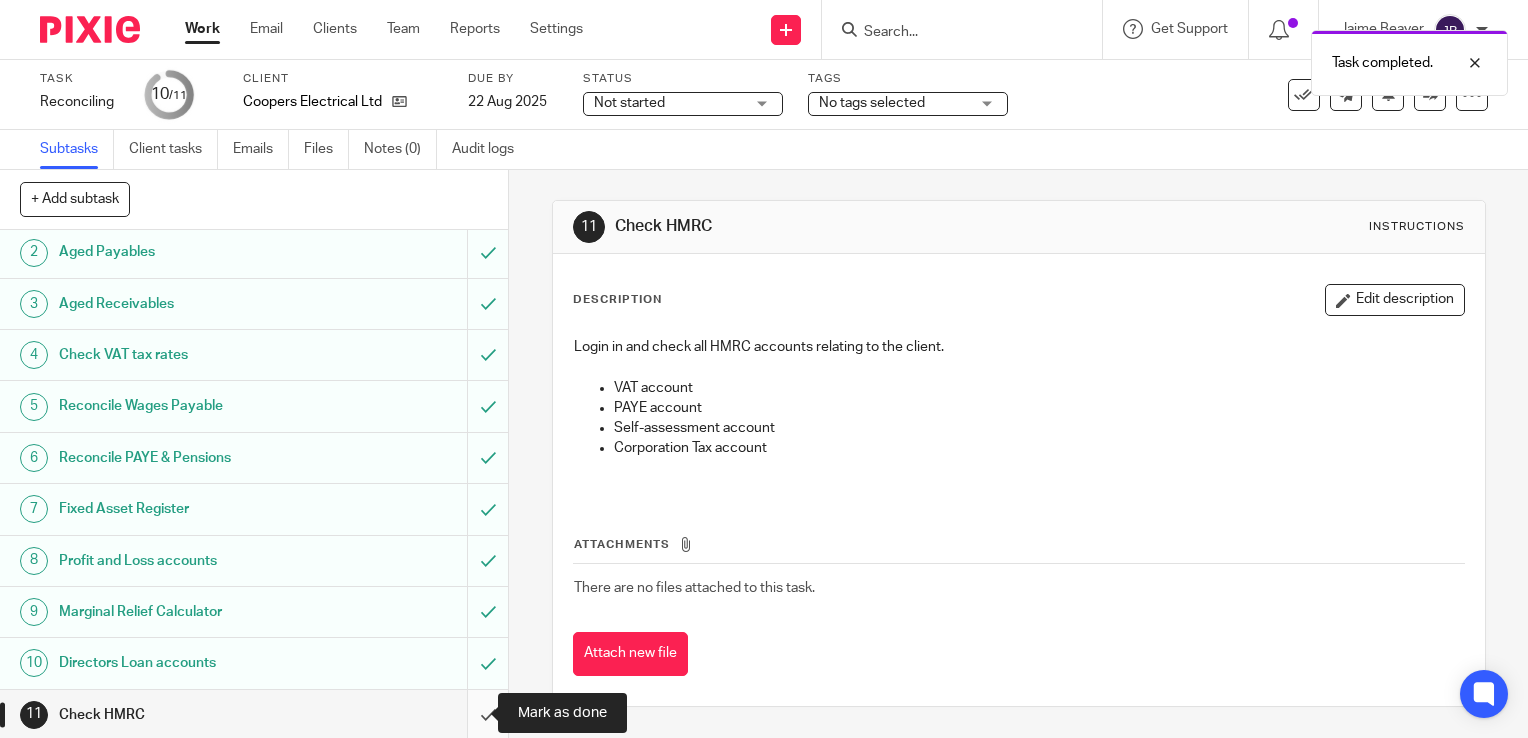 click at bounding box center (254, 715) 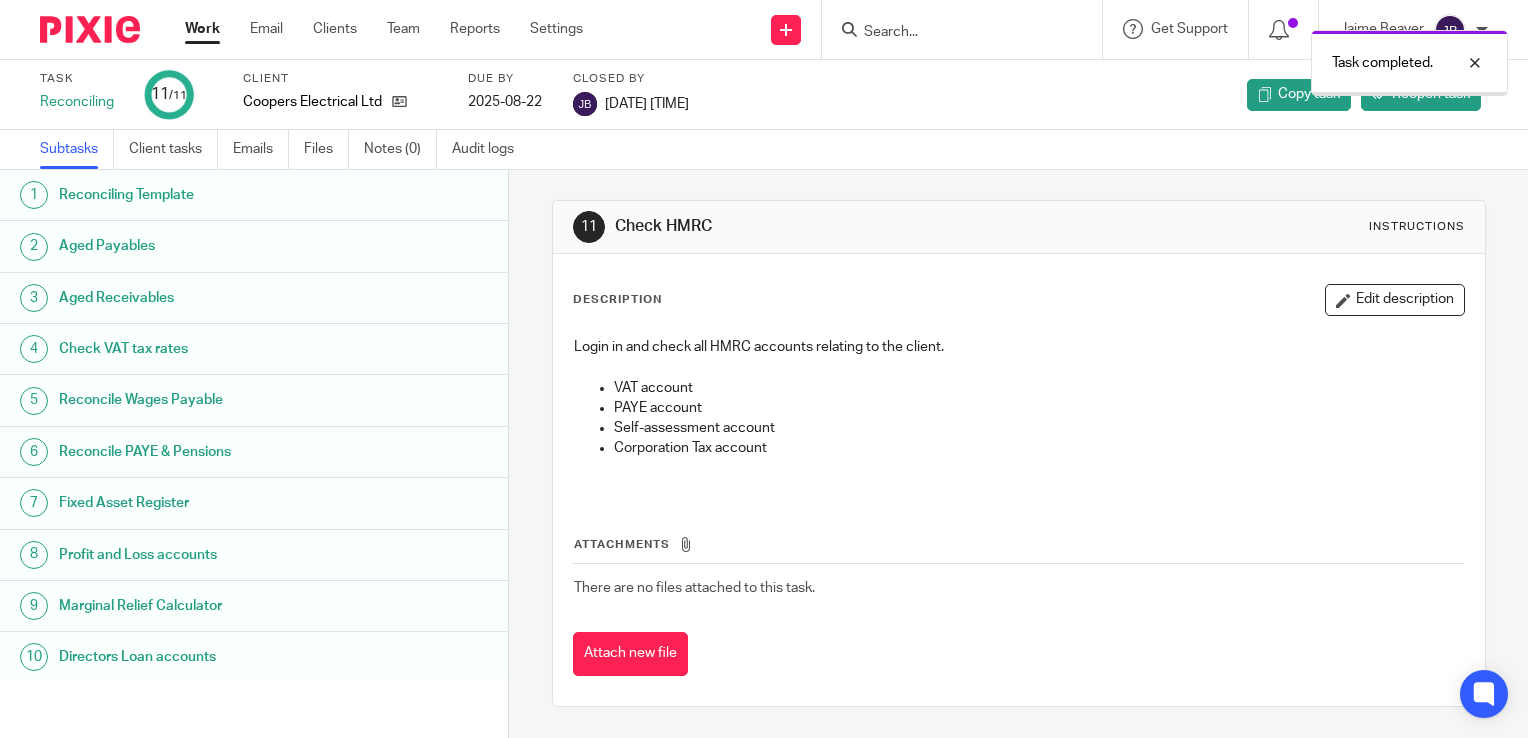 scroll, scrollTop: 0, scrollLeft: 0, axis: both 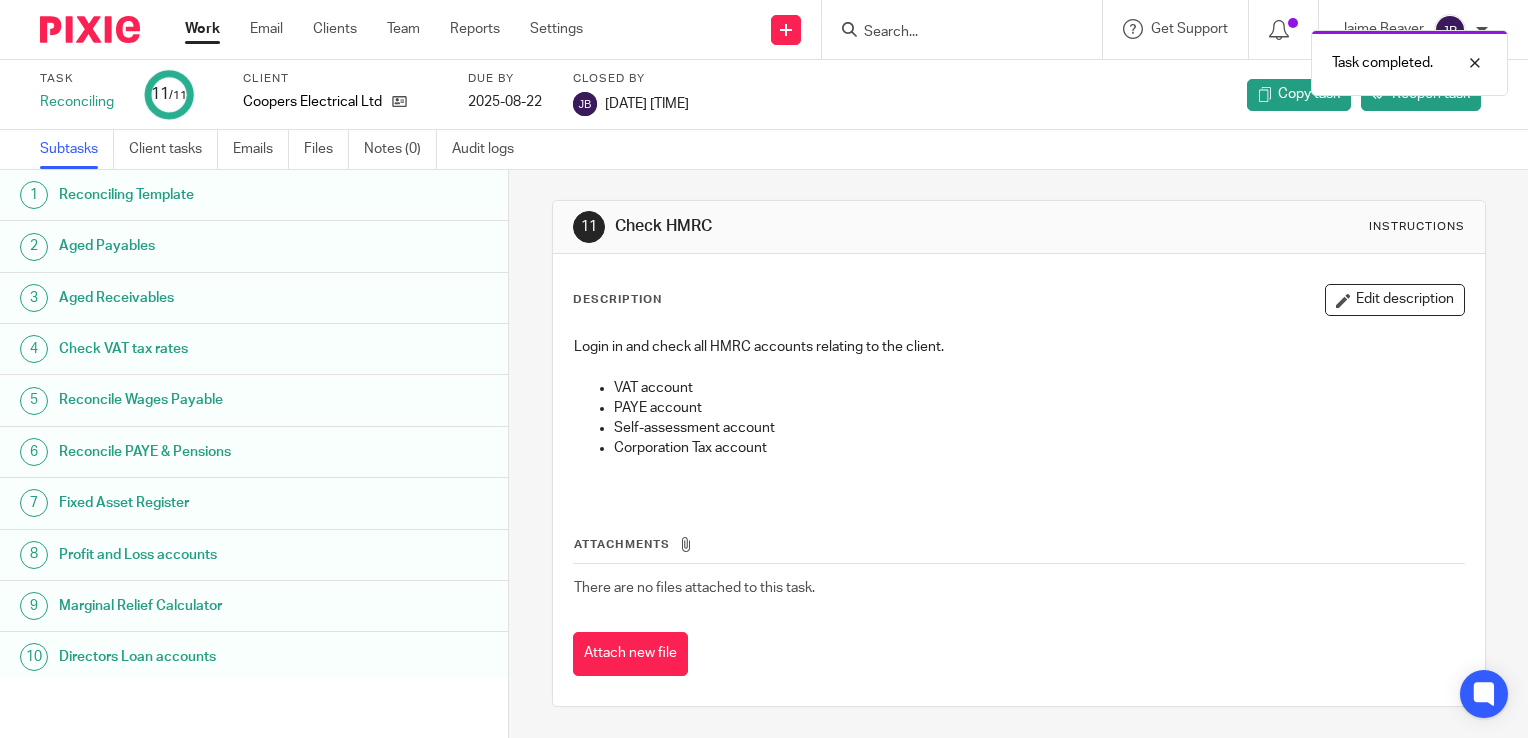 click on "Work" at bounding box center (202, 29) 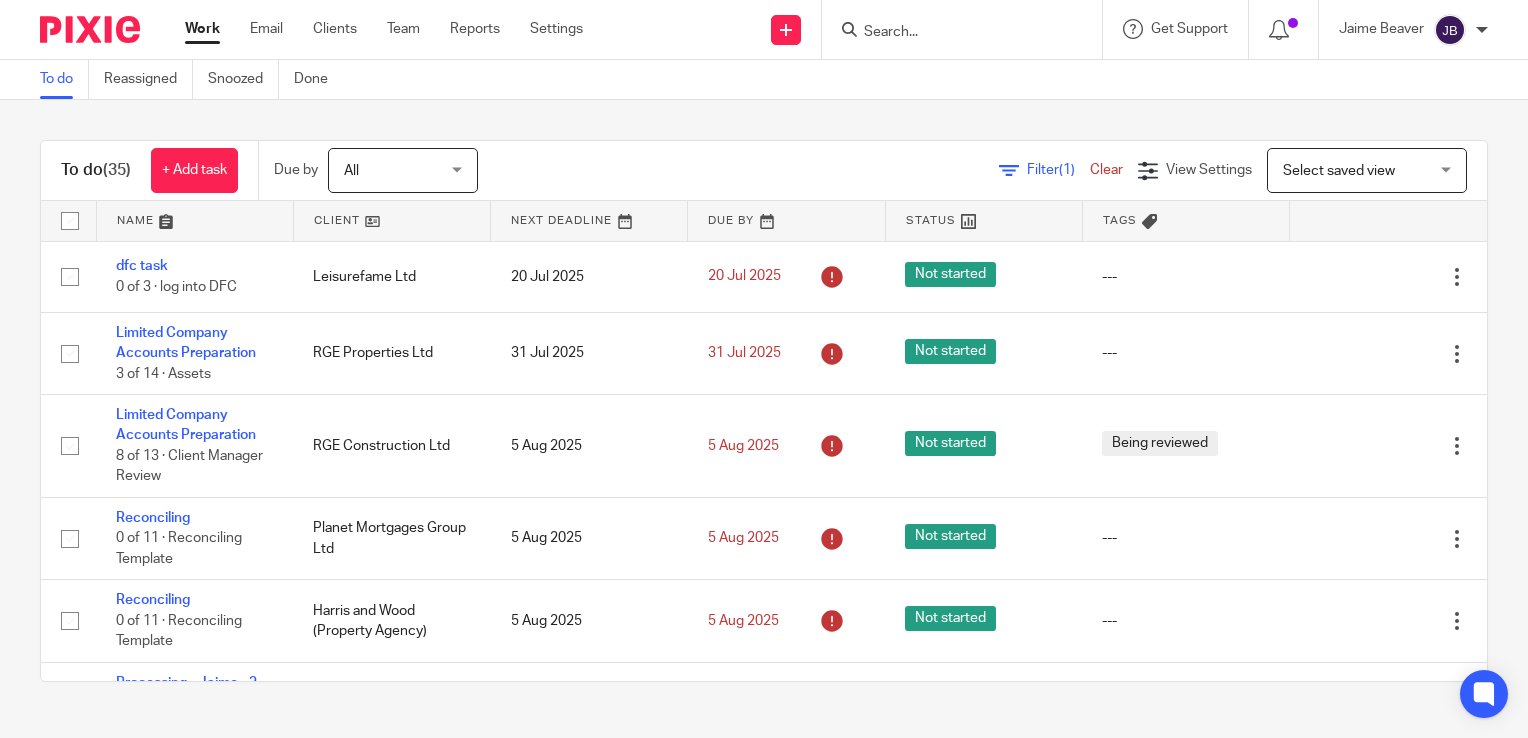 scroll, scrollTop: 0, scrollLeft: 0, axis: both 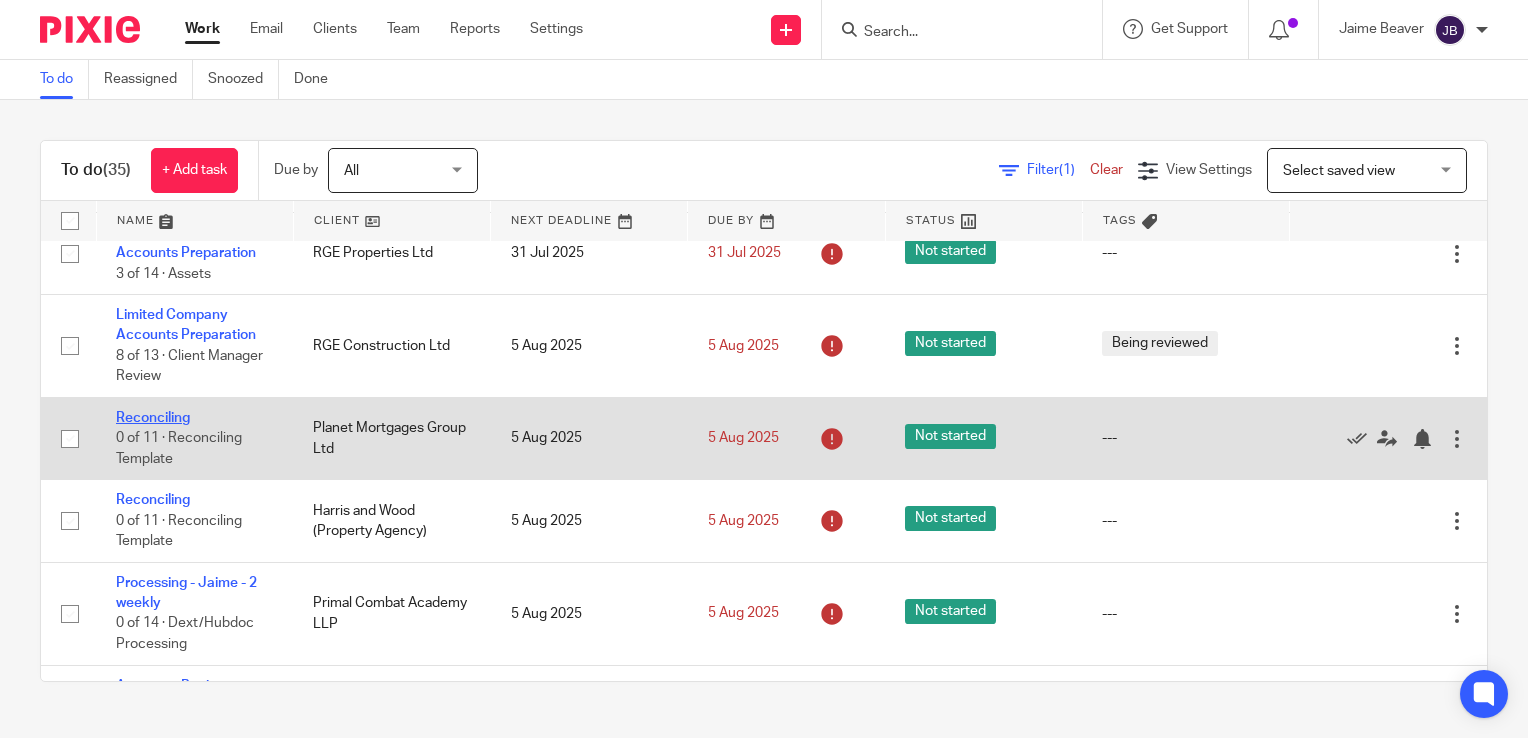 click on "Reconciling" at bounding box center [153, 418] 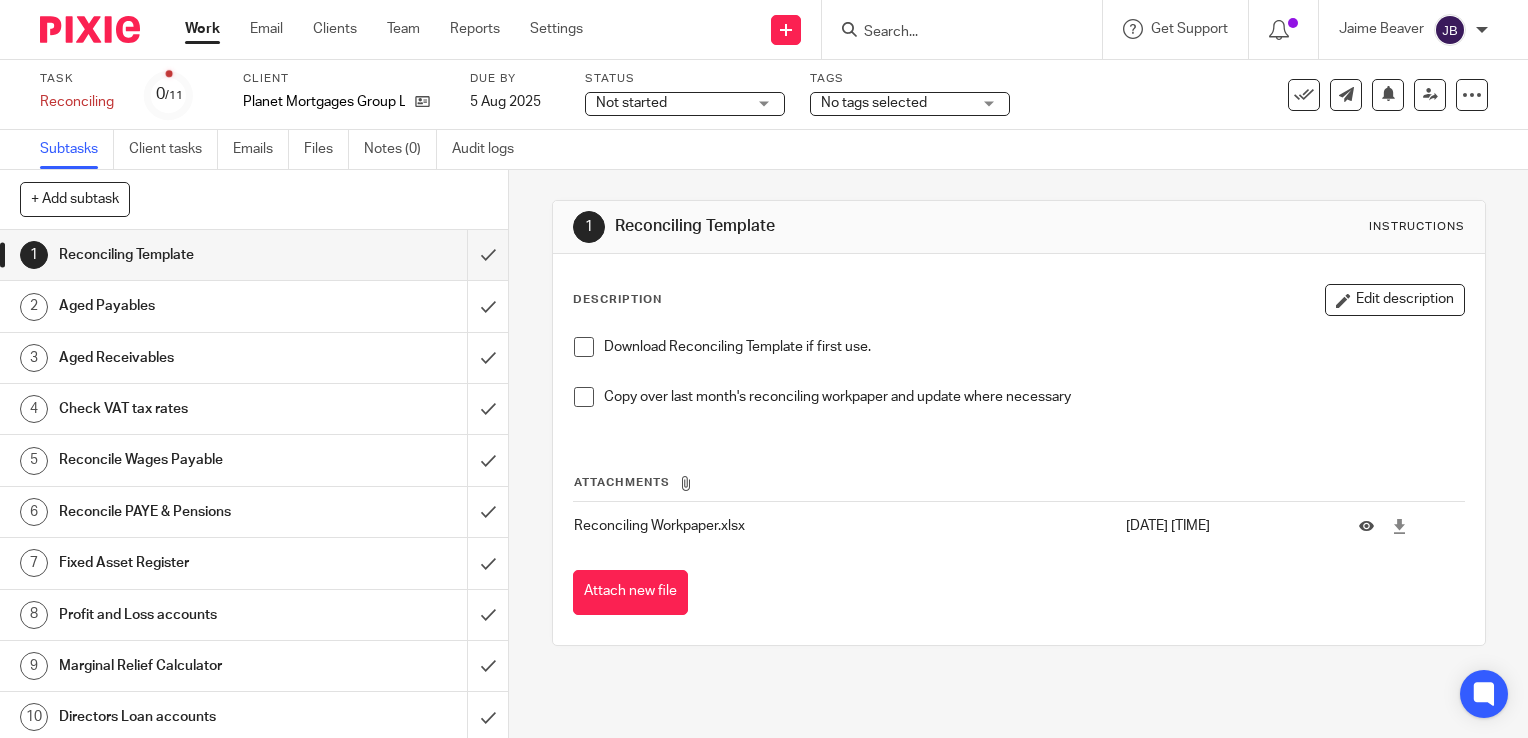 scroll, scrollTop: 0, scrollLeft: 0, axis: both 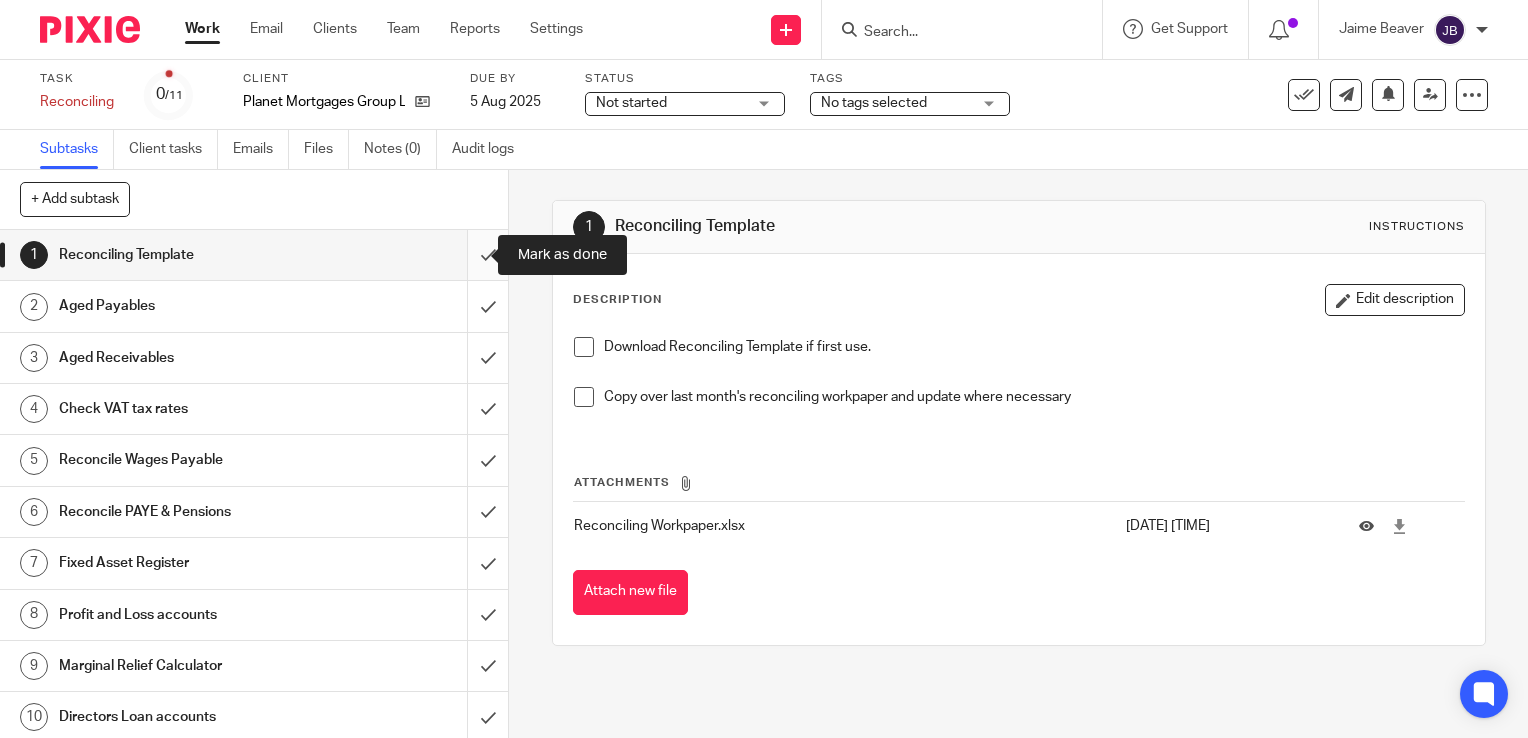 click at bounding box center (254, 255) 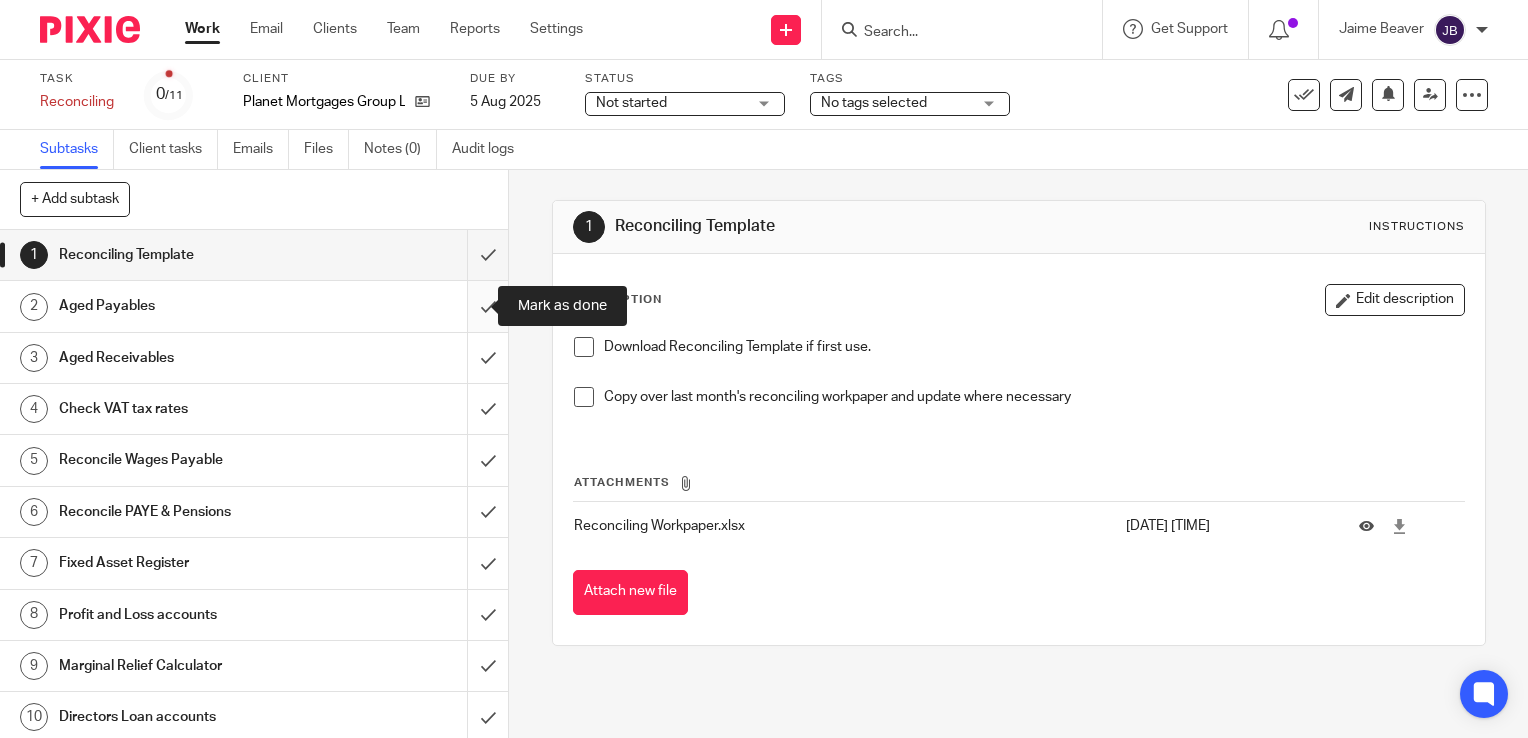 click at bounding box center [254, 306] 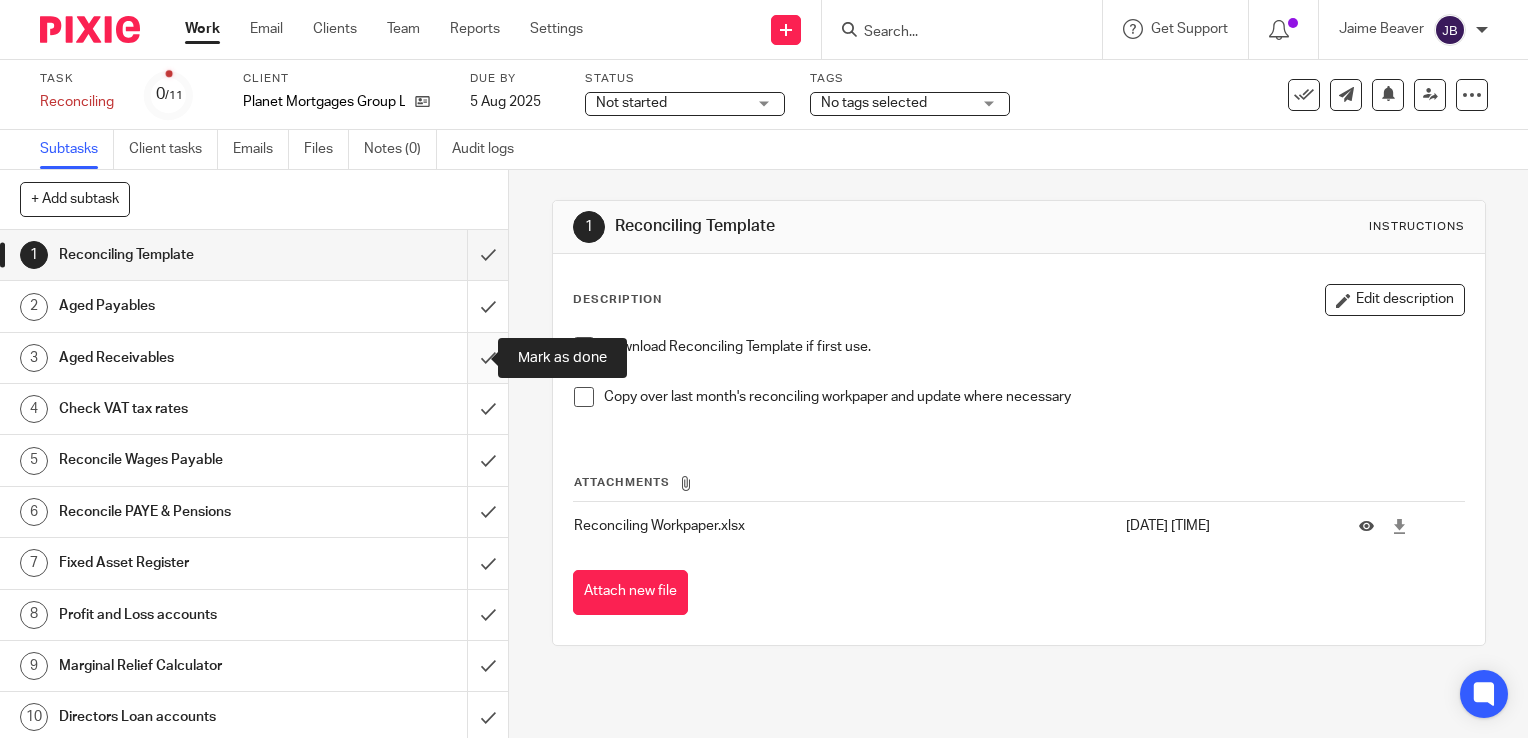 drag, startPoint x: 464, startPoint y: 355, endPoint x: 460, endPoint y: 401, distance: 46.173584 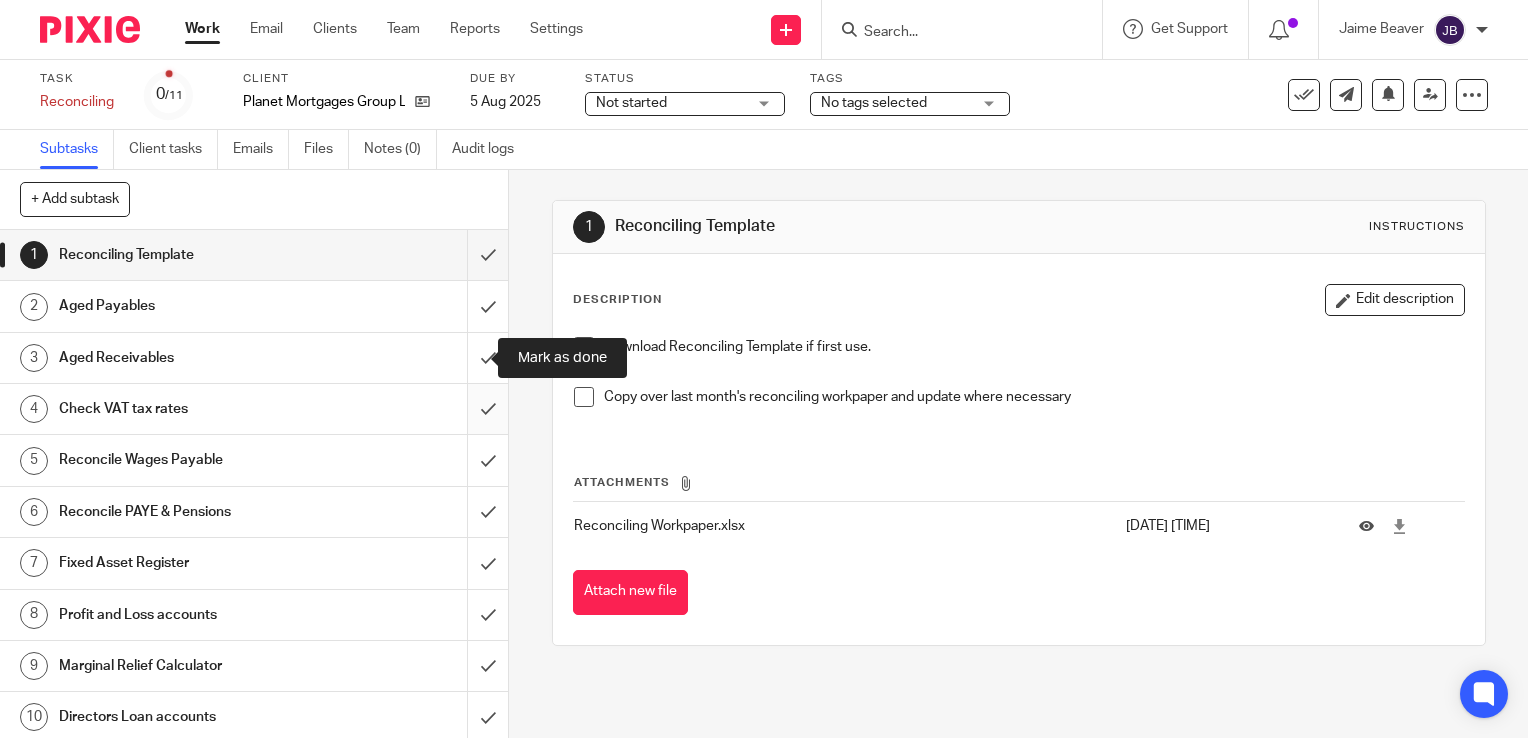 click at bounding box center [254, 358] 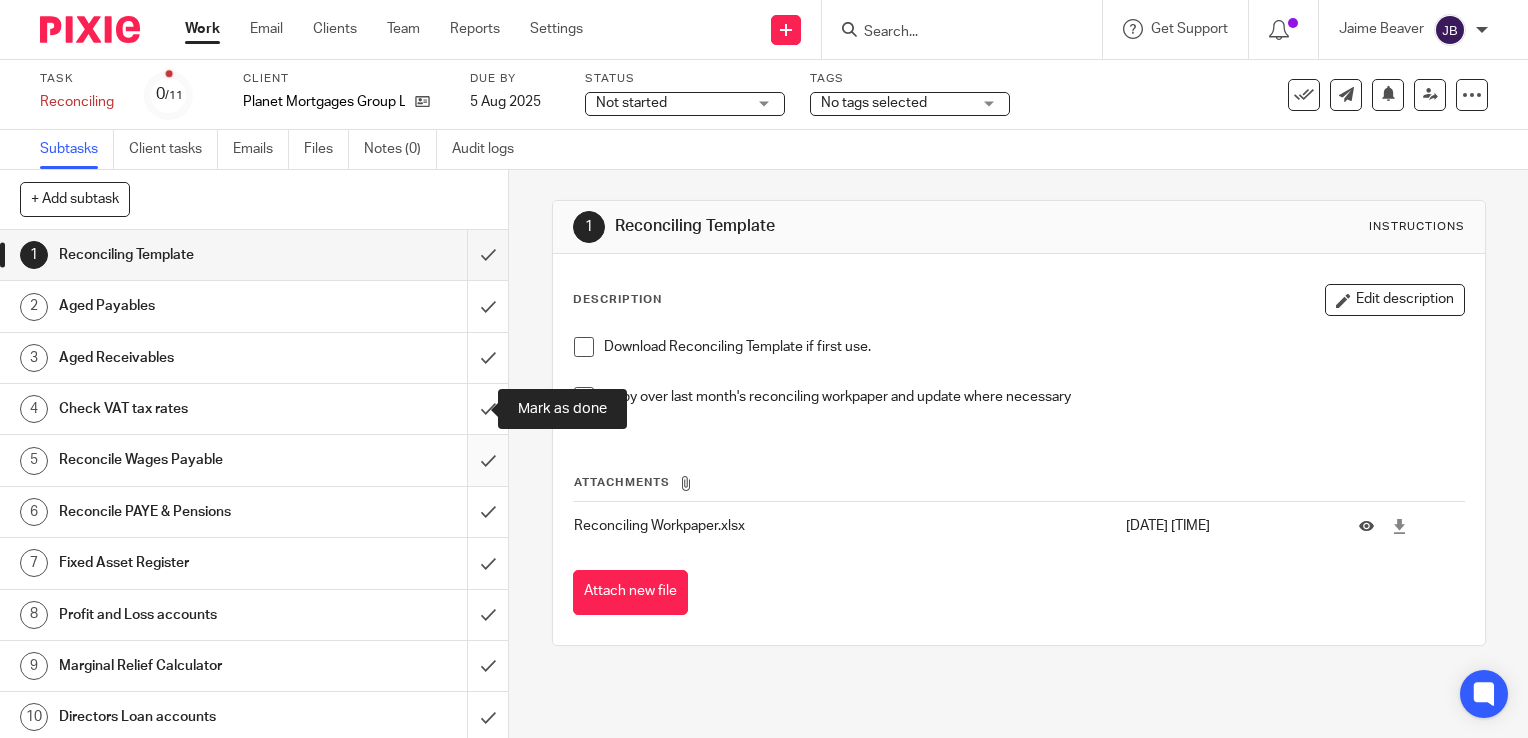 drag, startPoint x: 460, startPoint y: 404, endPoint x: 460, endPoint y: 434, distance: 30 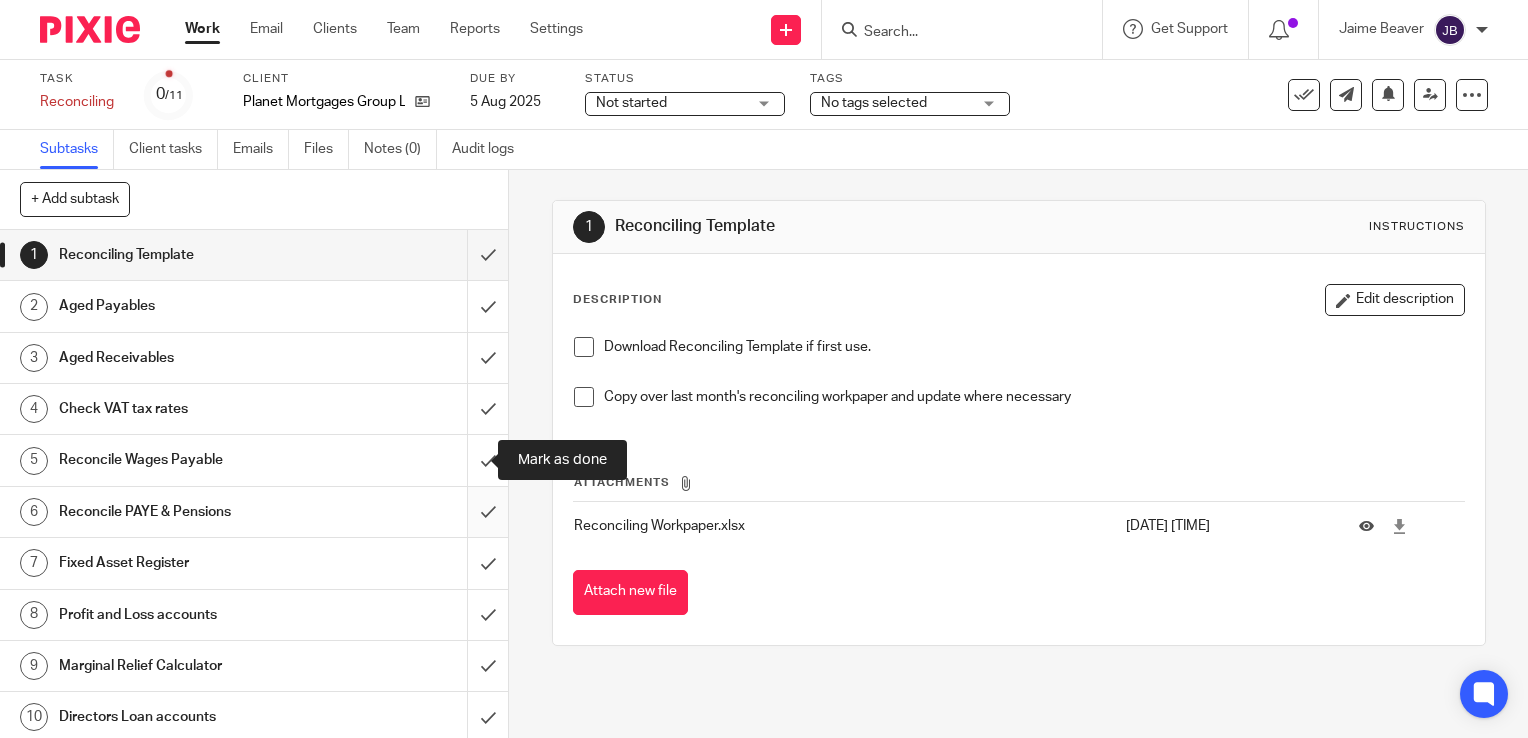drag, startPoint x: 458, startPoint y: 454, endPoint x: 462, endPoint y: 500, distance: 46.173584 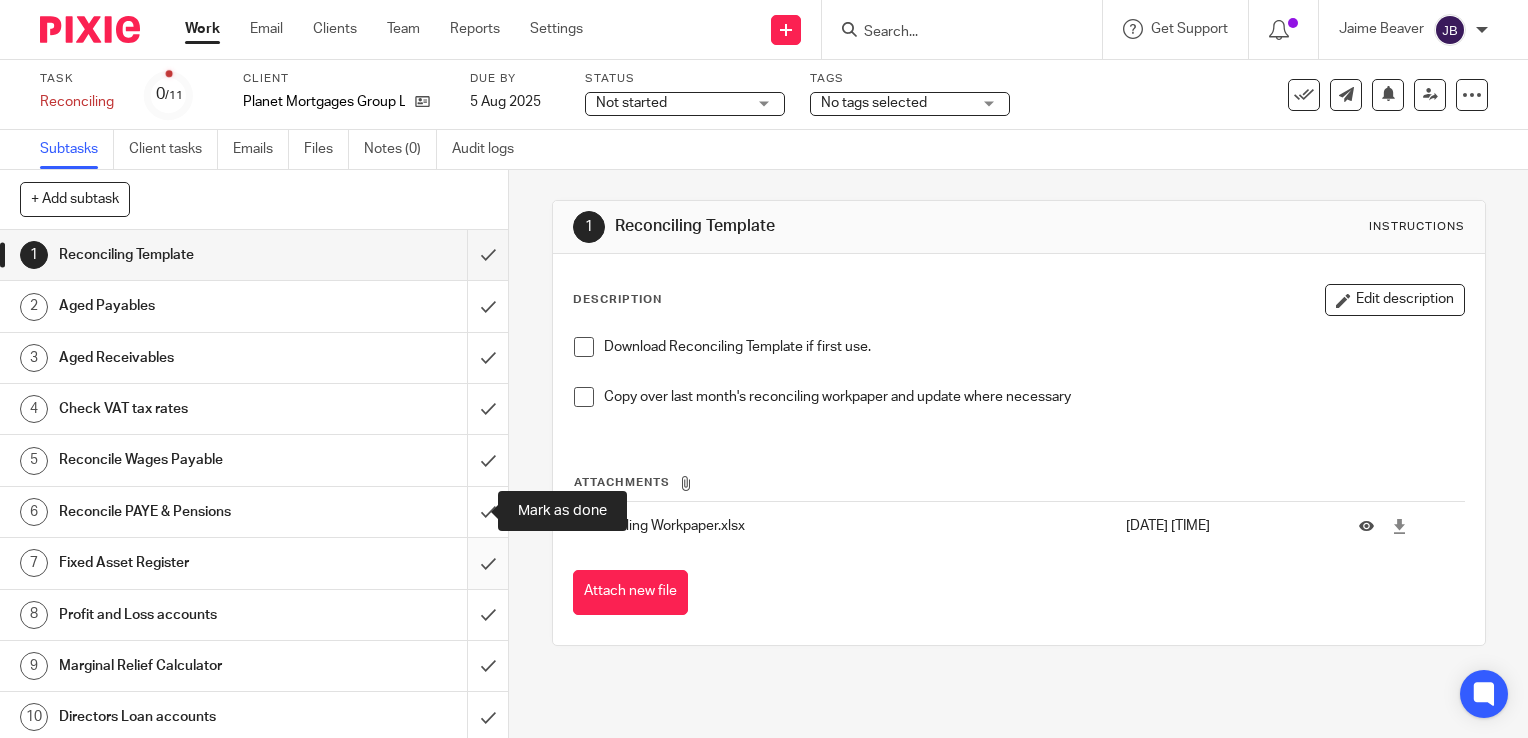 drag, startPoint x: 464, startPoint y: 512, endPoint x: 455, endPoint y: 564, distance: 52.773098 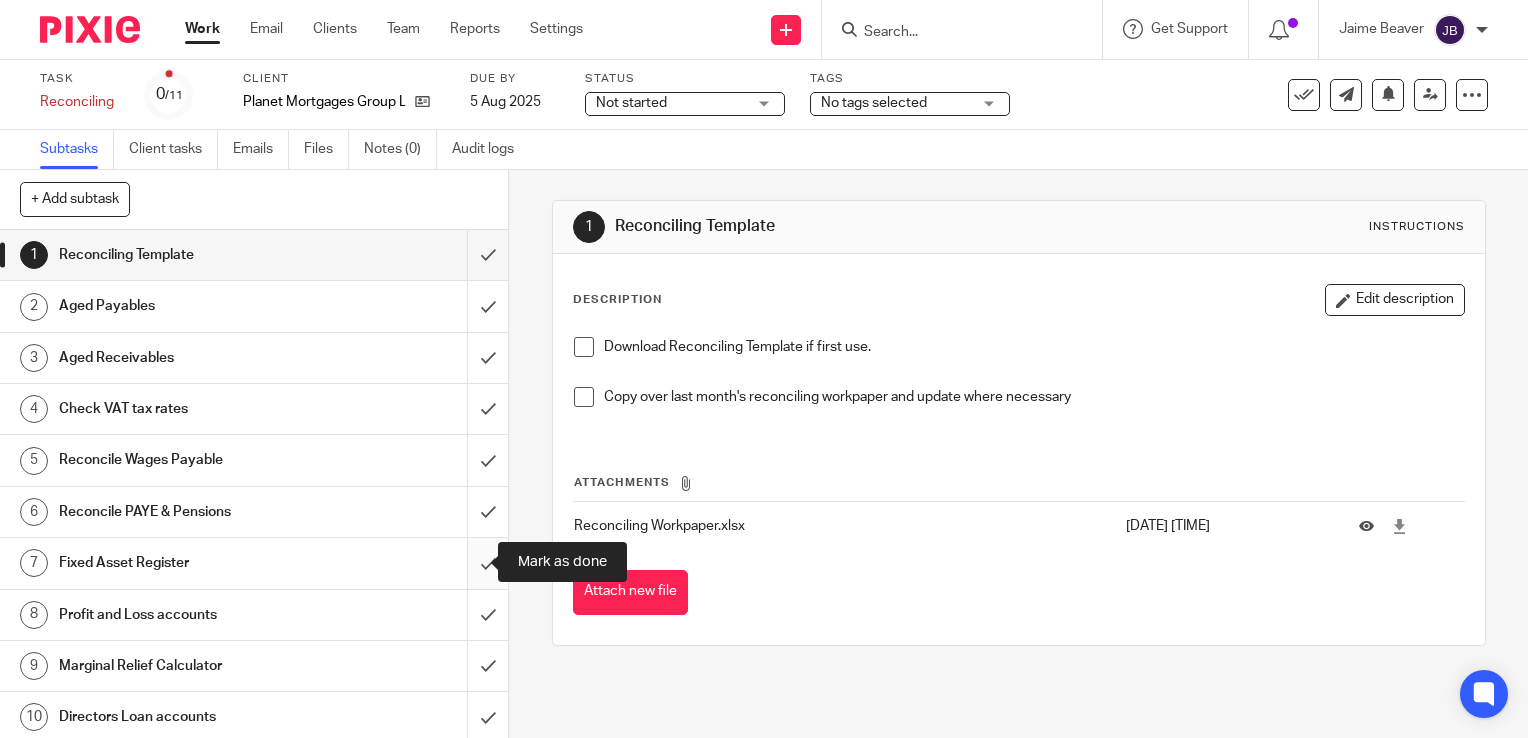 click at bounding box center [254, 563] 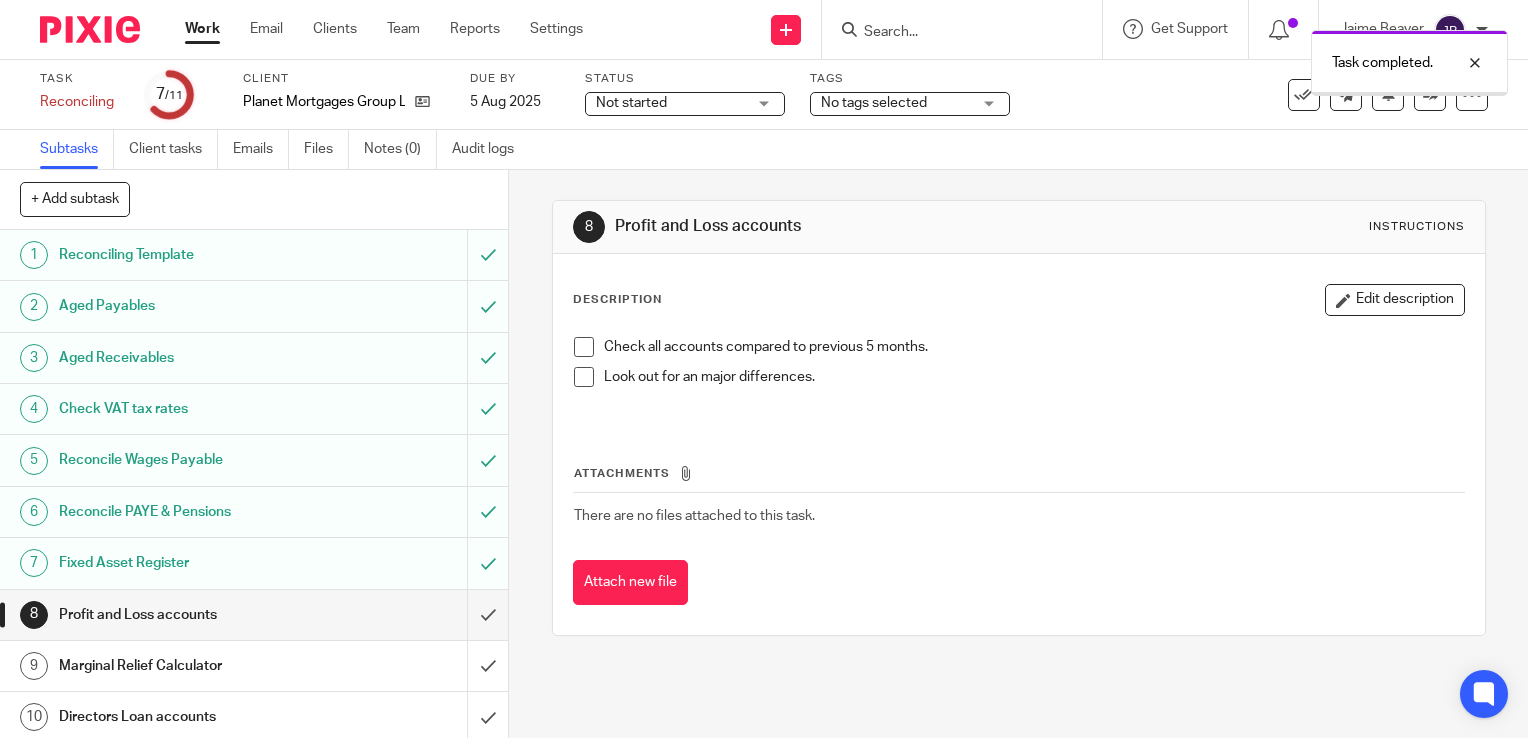 scroll, scrollTop: 0, scrollLeft: 0, axis: both 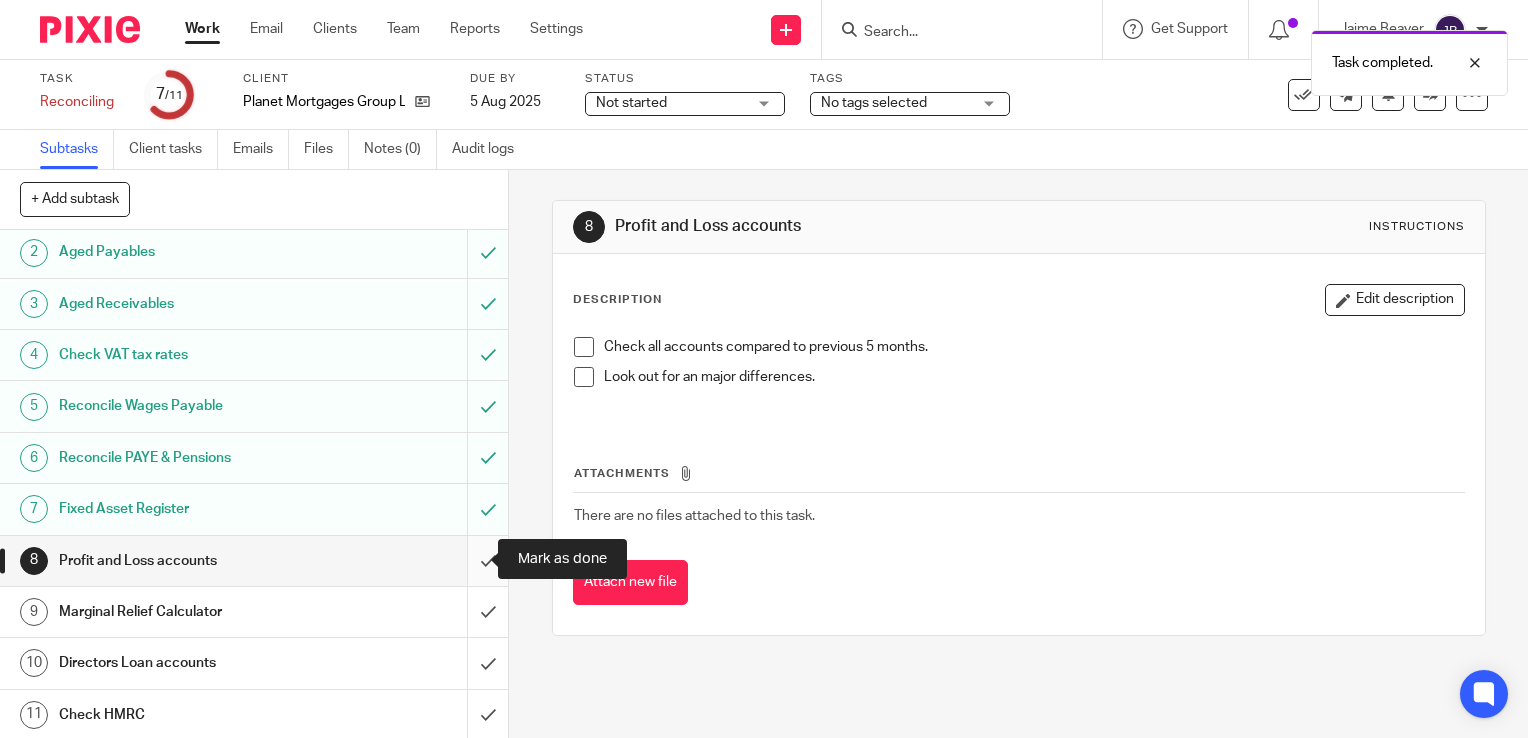 click at bounding box center (254, 561) 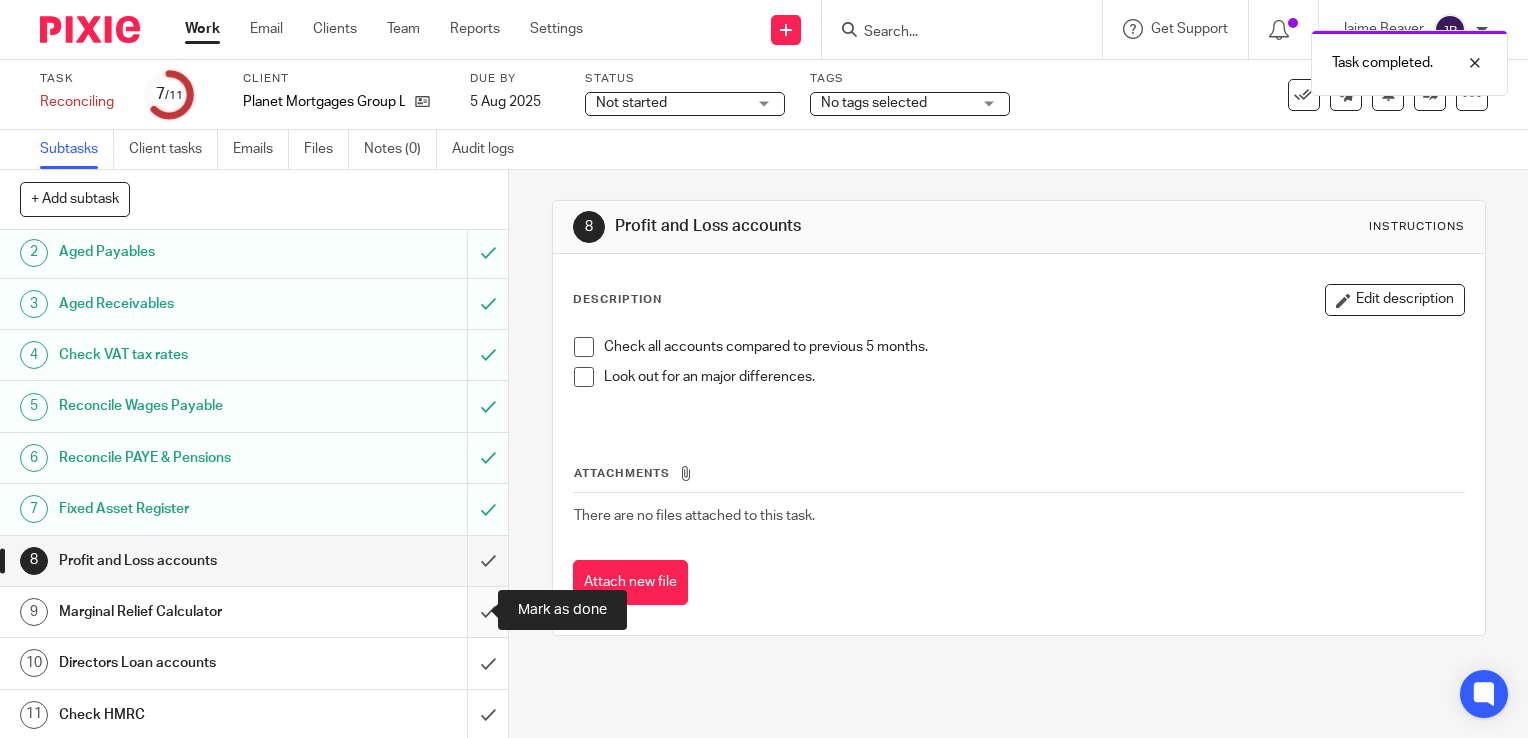 click at bounding box center [254, 612] 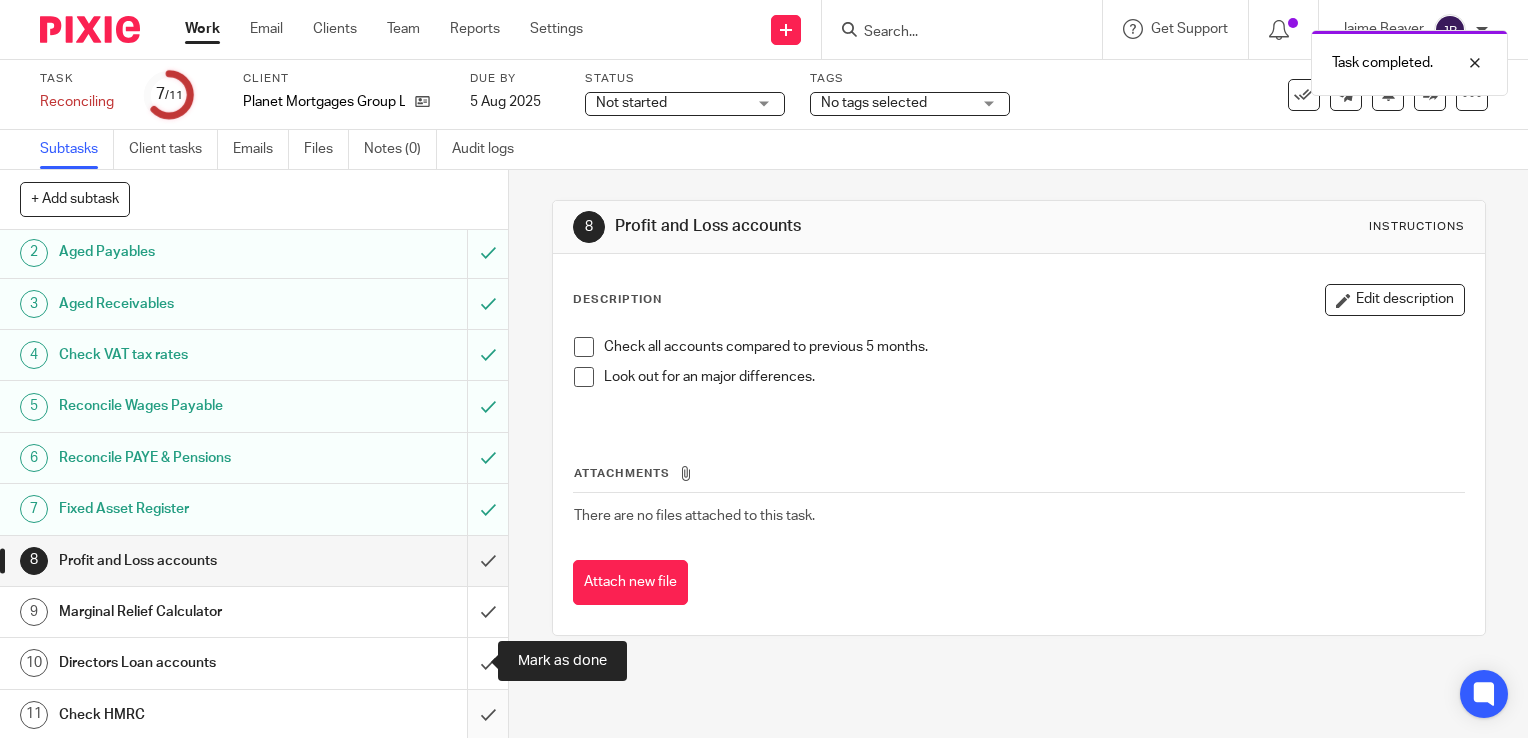 drag, startPoint x: 468, startPoint y: 665, endPoint x: 468, endPoint y: 712, distance: 47 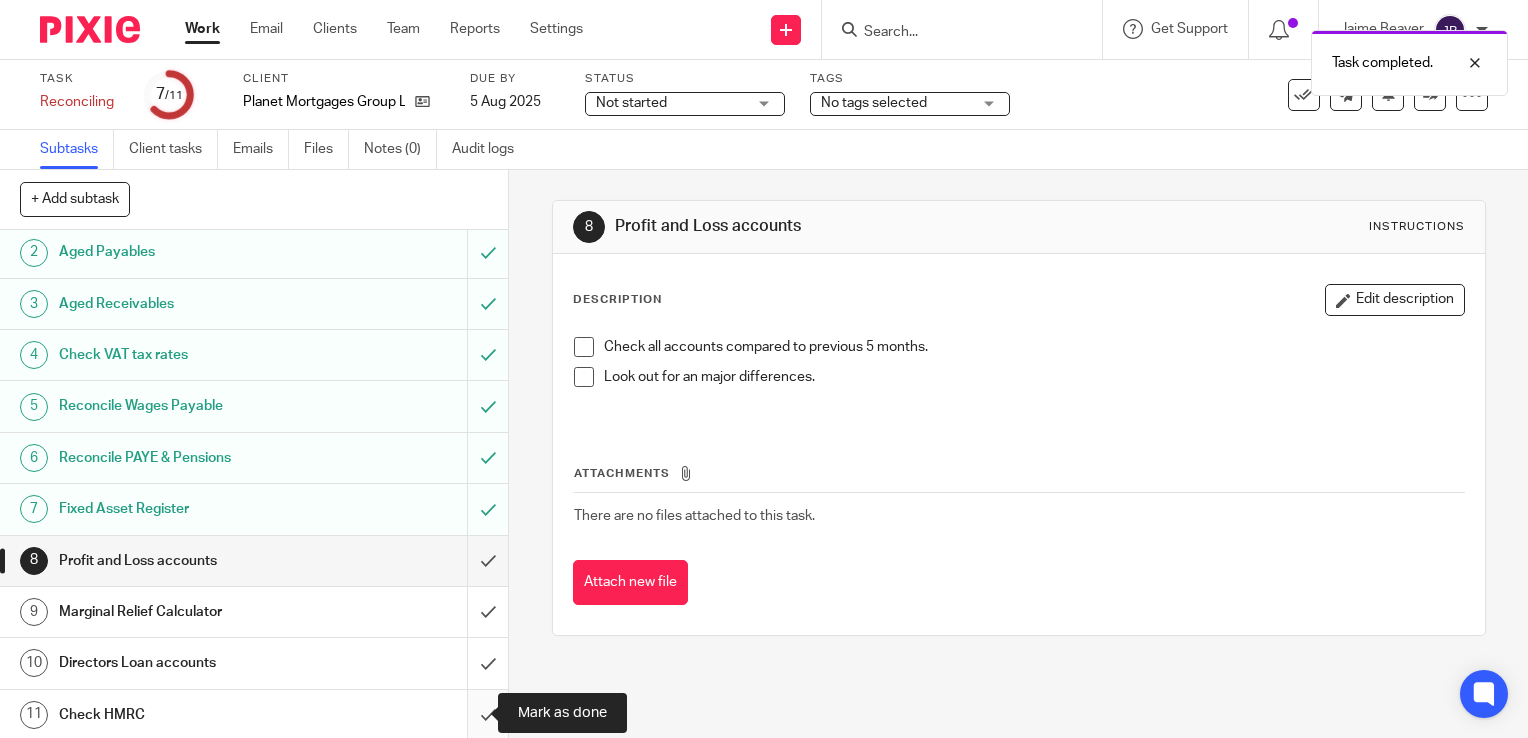 click at bounding box center (254, 715) 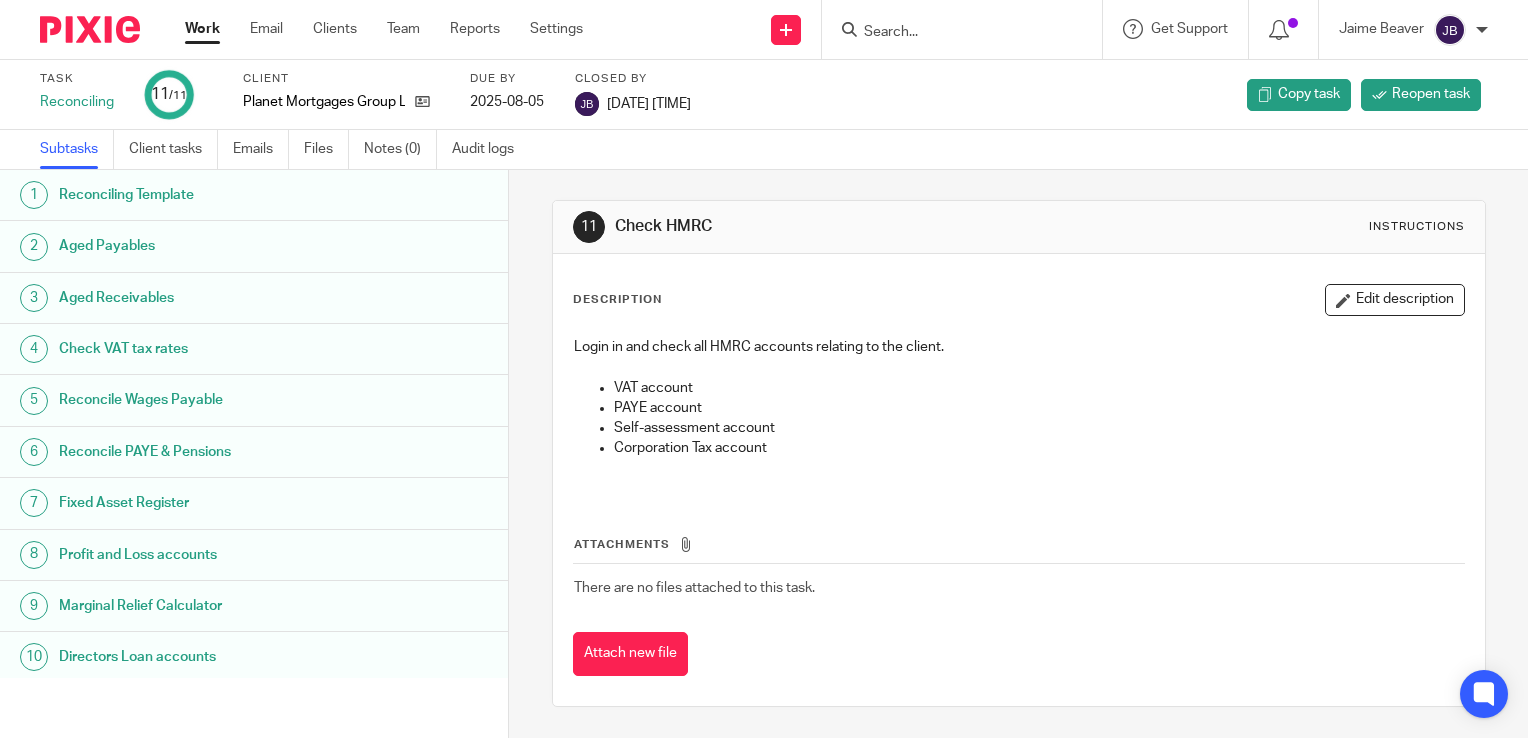 scroll, scrollTop: 0, scrollLeft: 0, axis: both 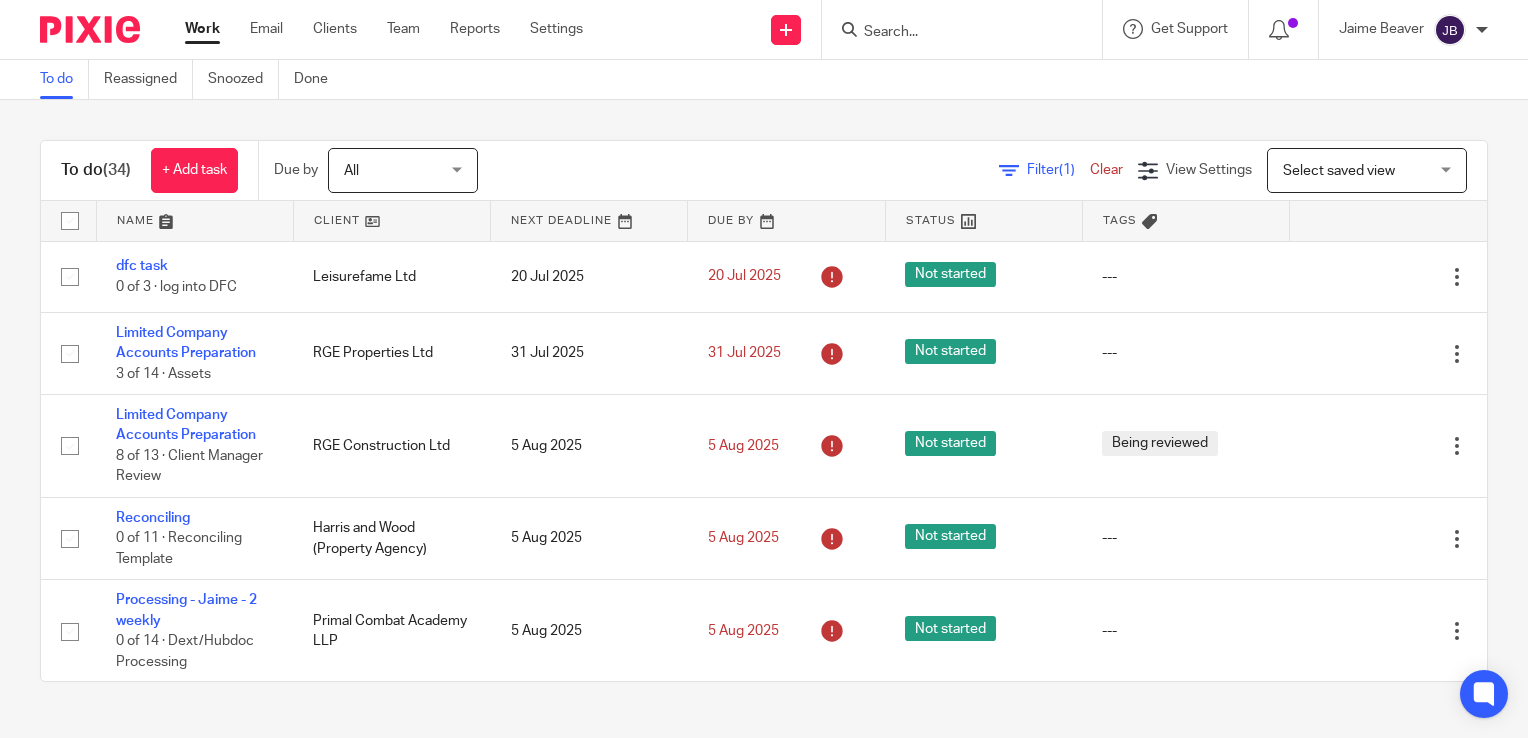 click on "Work" at bounding box center [202, 29] 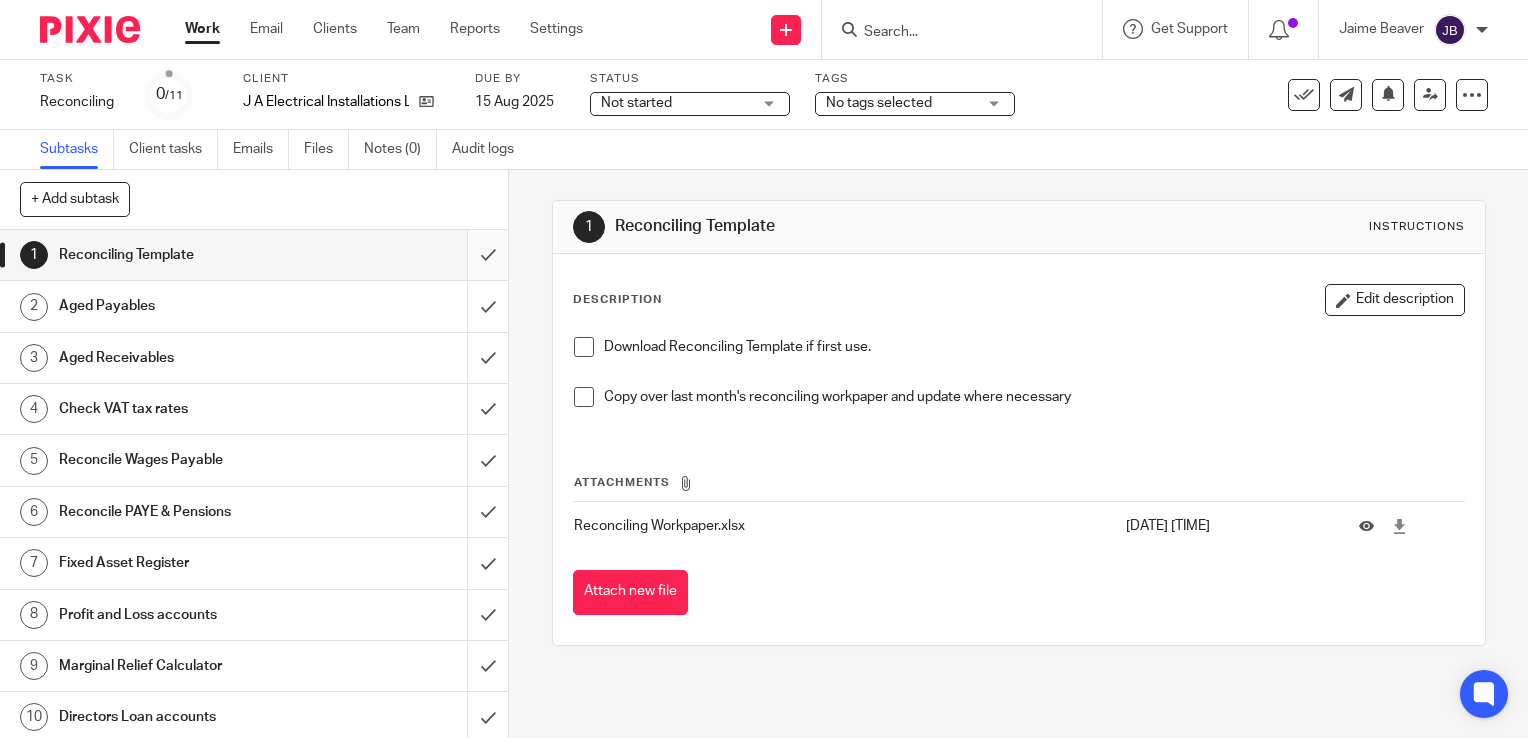 scroll, scrollTop: 0, scrollLeft: 0, axis: both 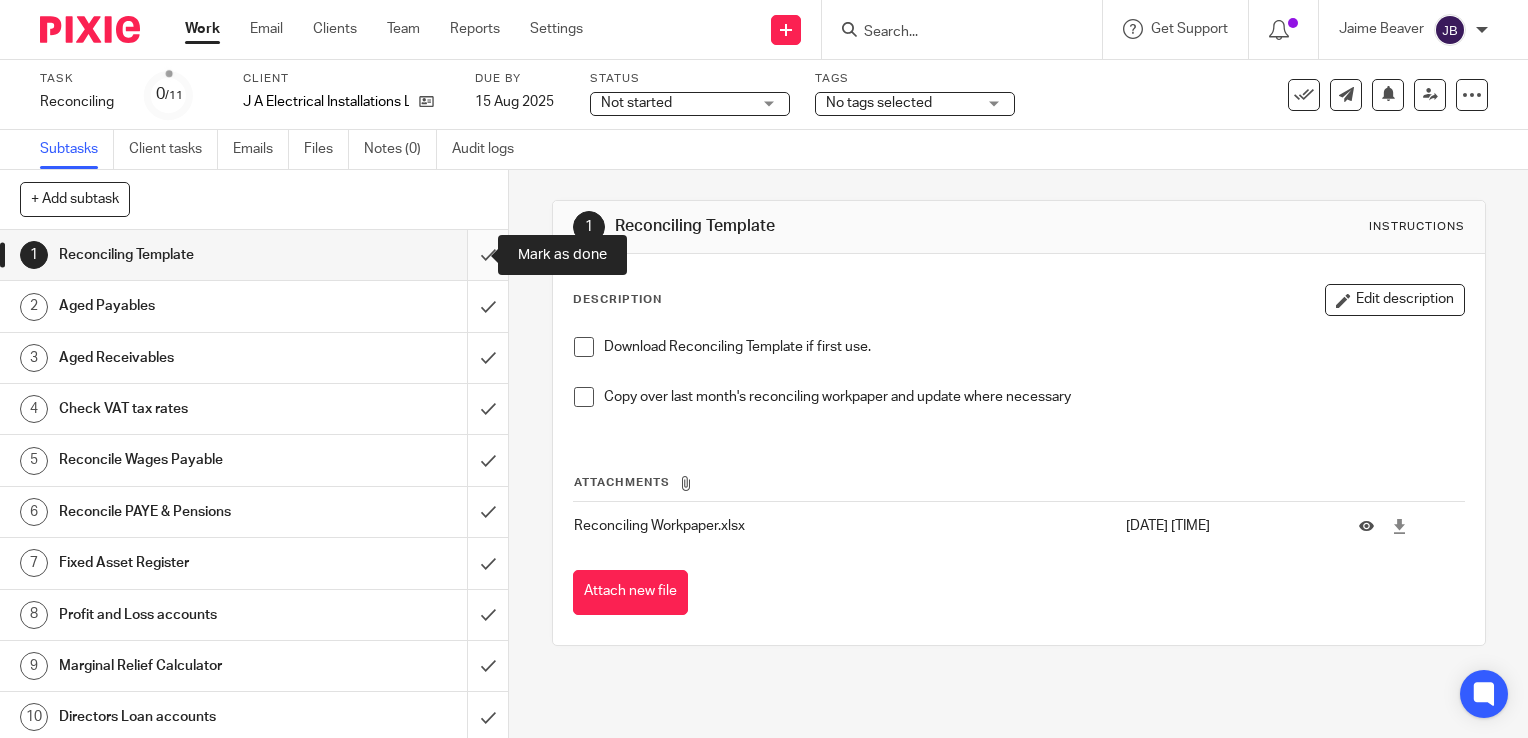 click at bounding box center [254, 255] 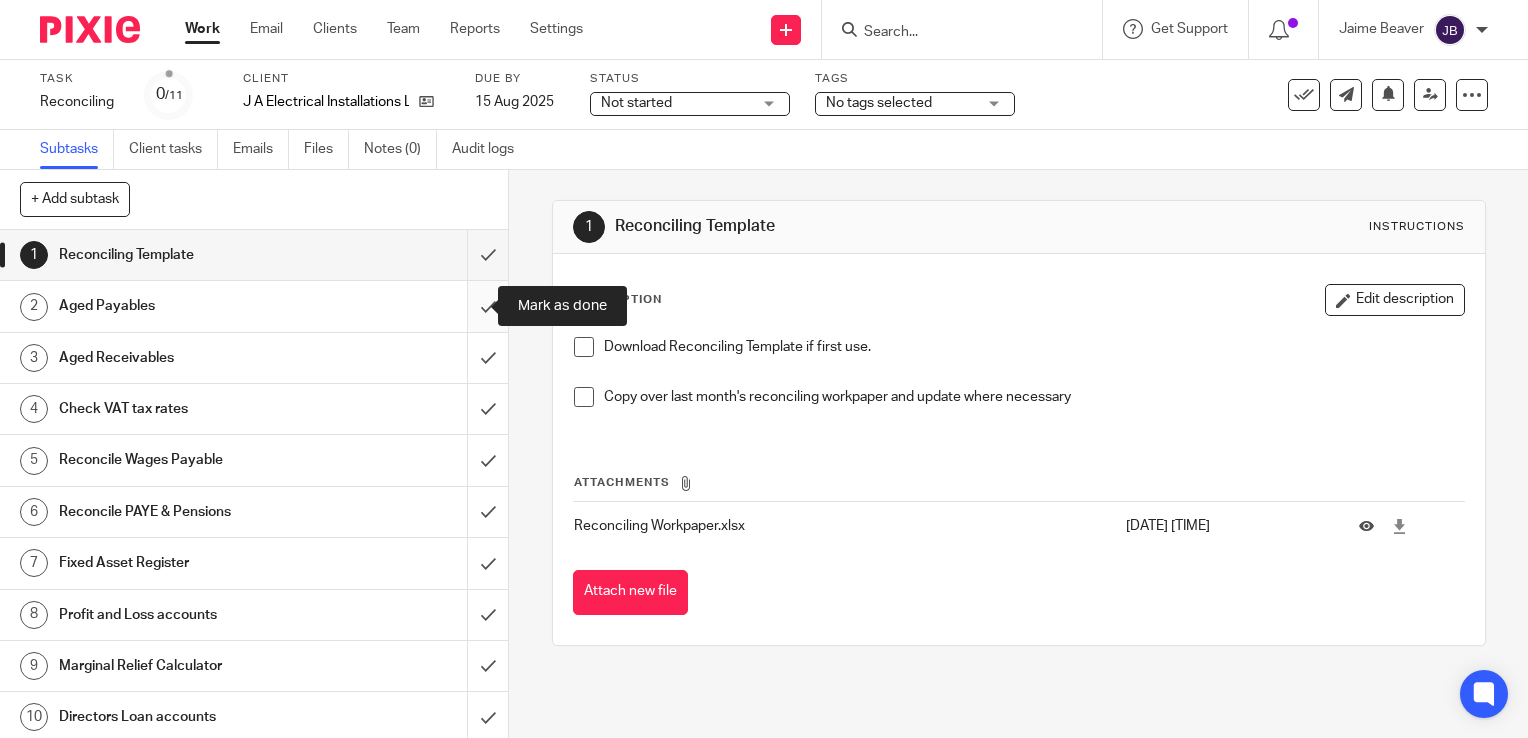 click at bounding box center (254, 306) 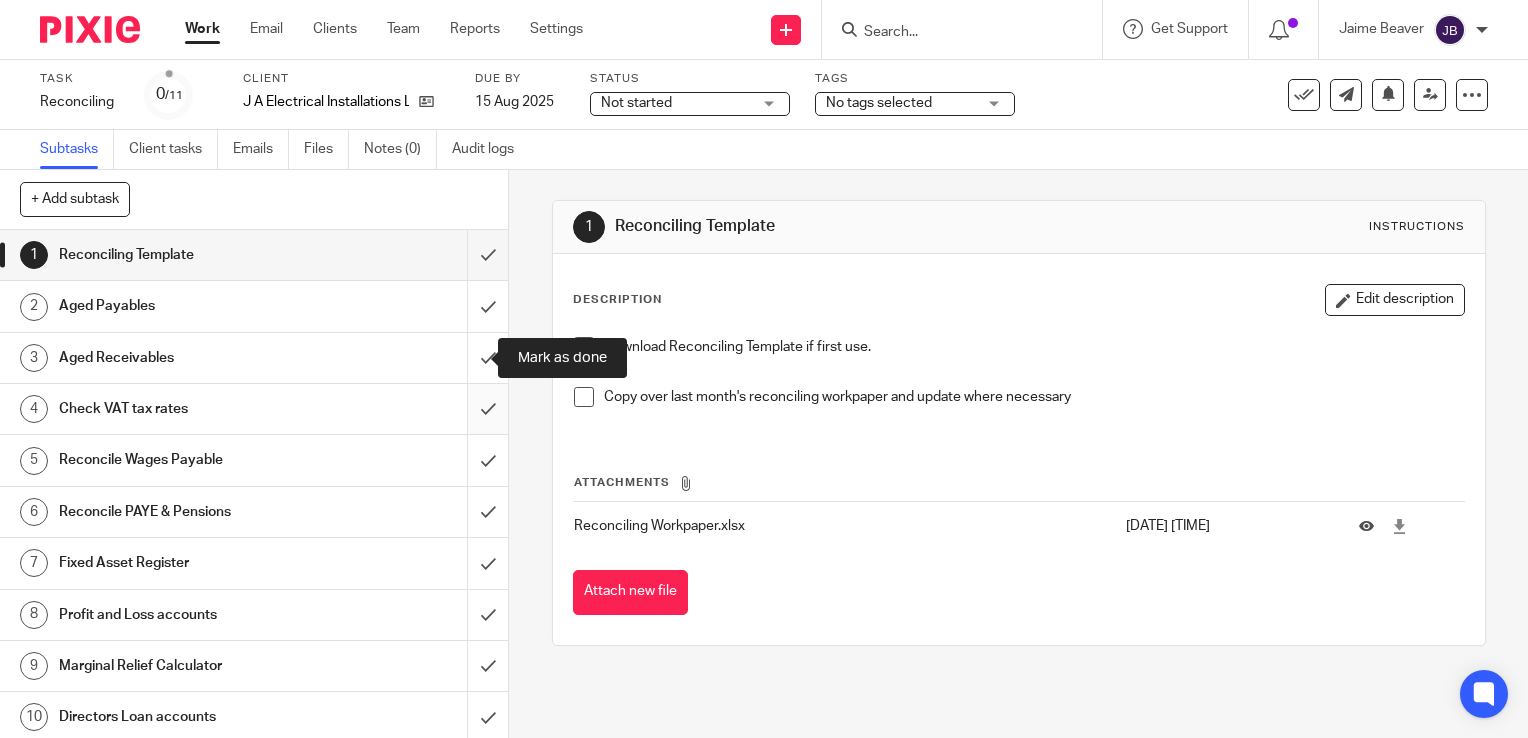 drag, startPoint x: 468, startPoint y: 345, endPoint x: 464, endPoint y: 391, distance: 46.173584 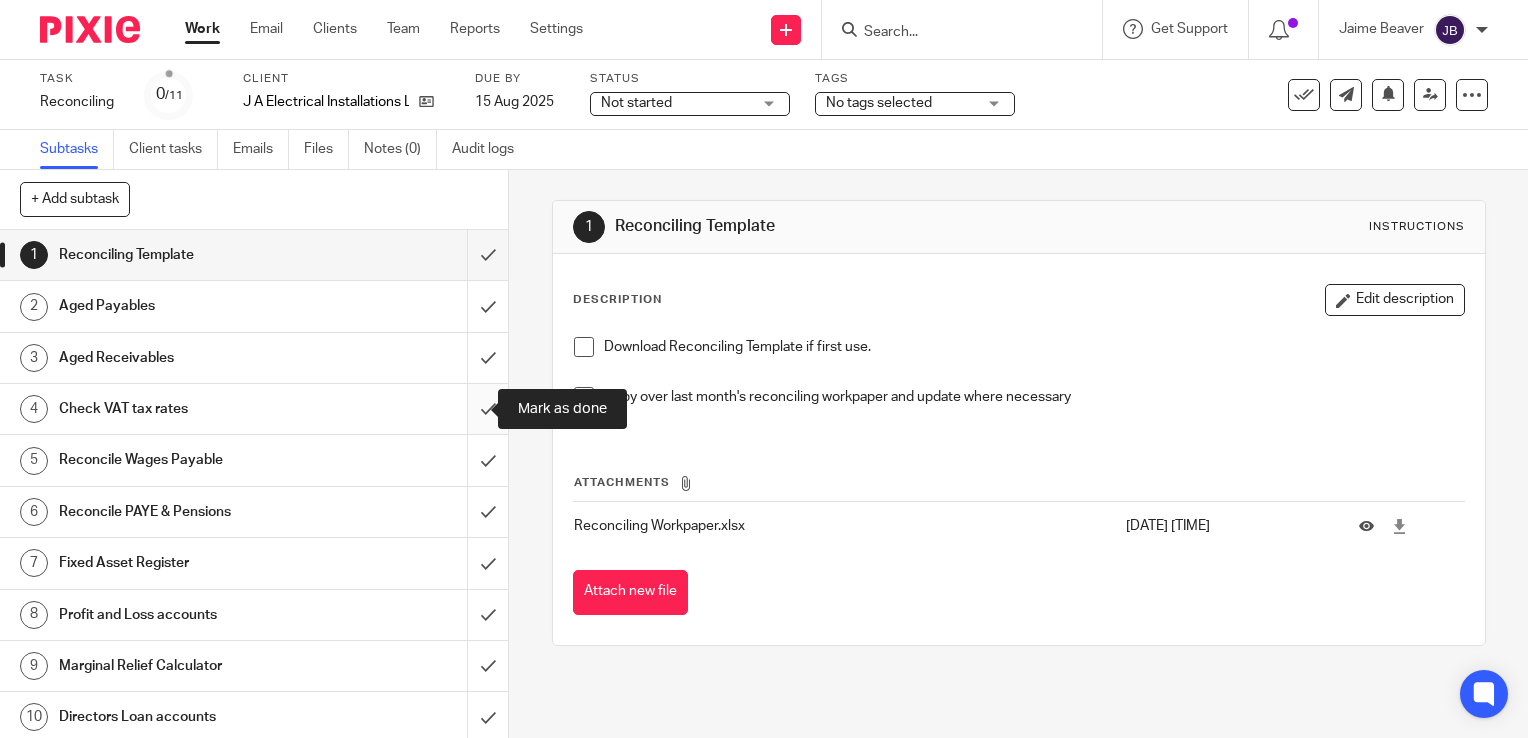 drag, startPoint x: 464, startPoint y: 392, endPoint x: 464, endPoint y: 406, distance: 14 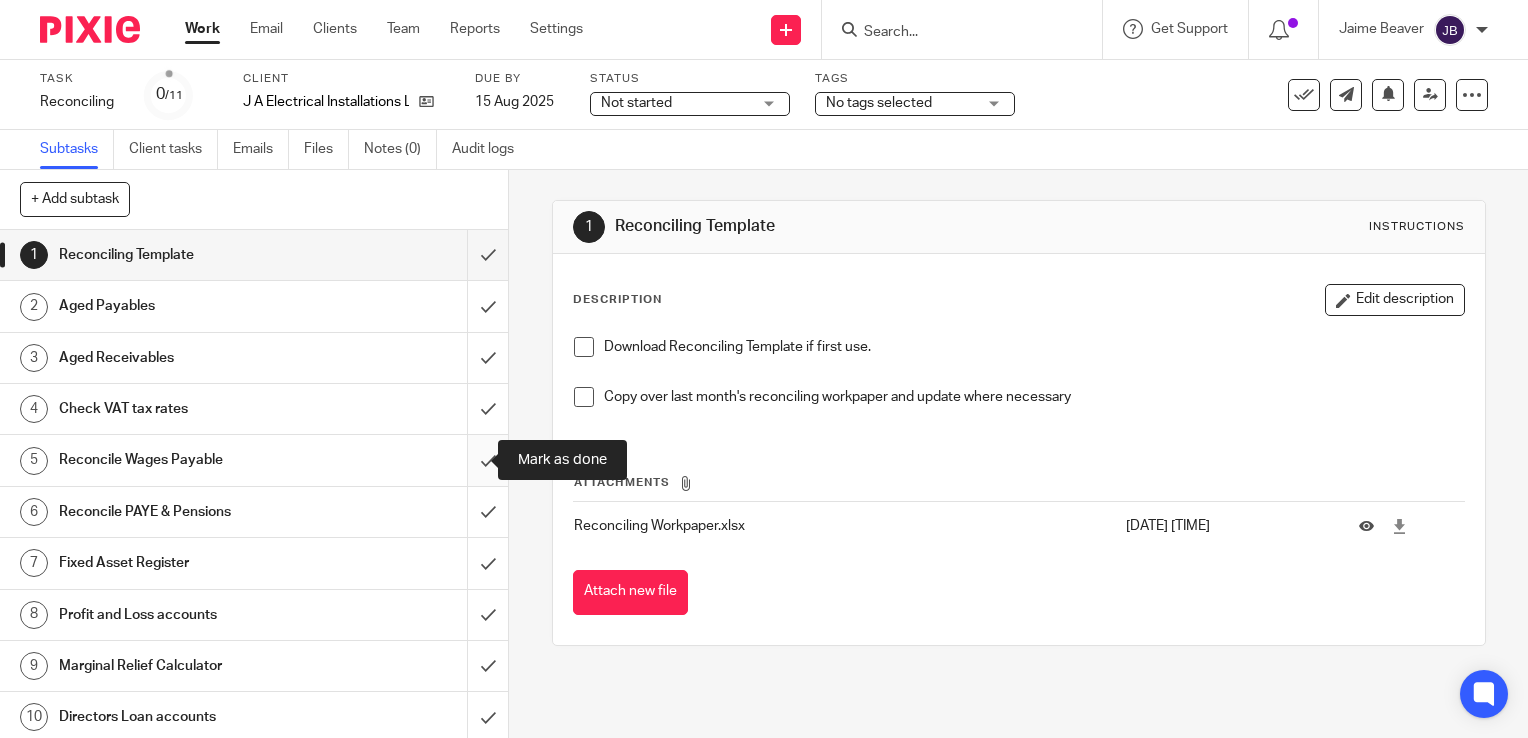 drag, startPoint x: 466, startPoint y: 439, endPoint x: 473, endPoint y: 497, distance: 58.420887 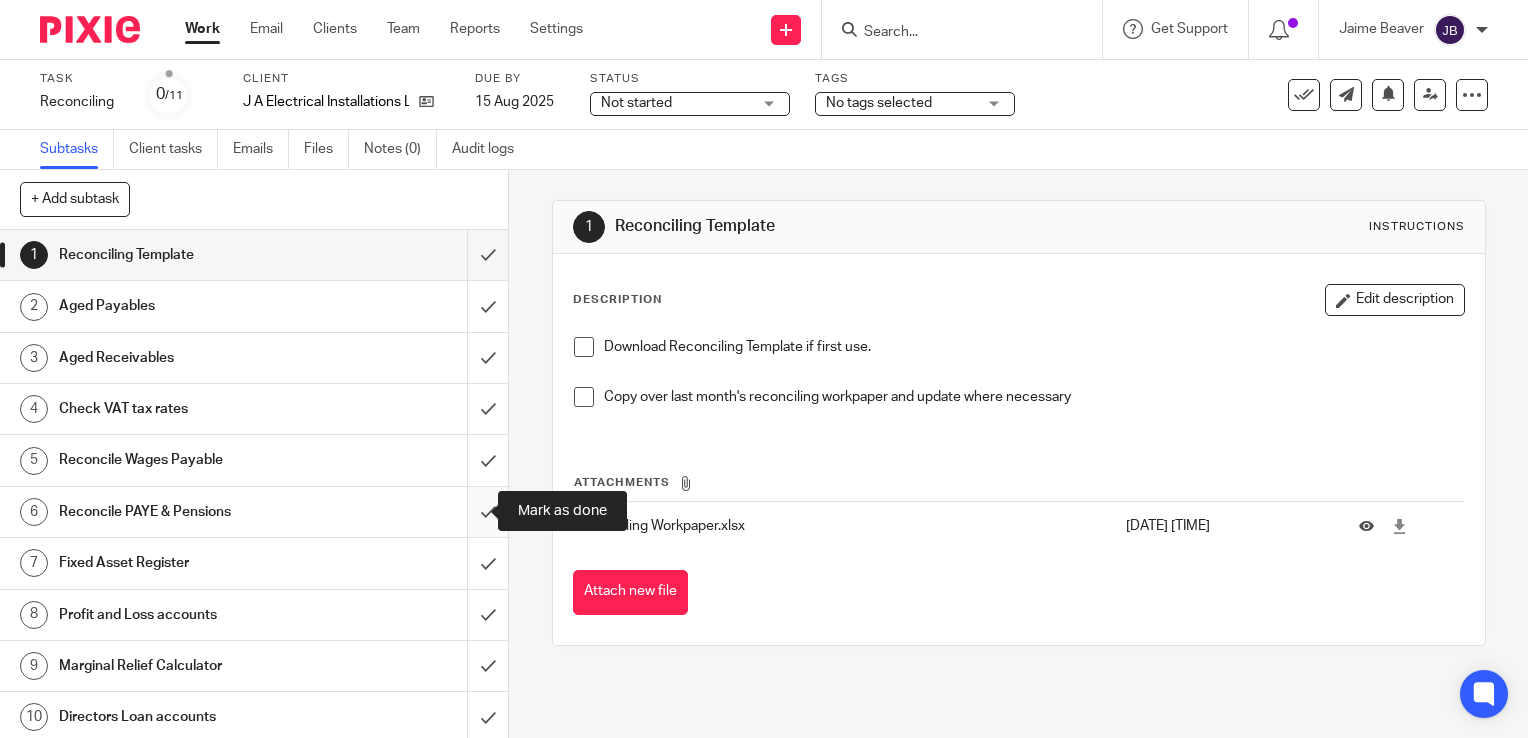 click at bounding box center [254, 512] 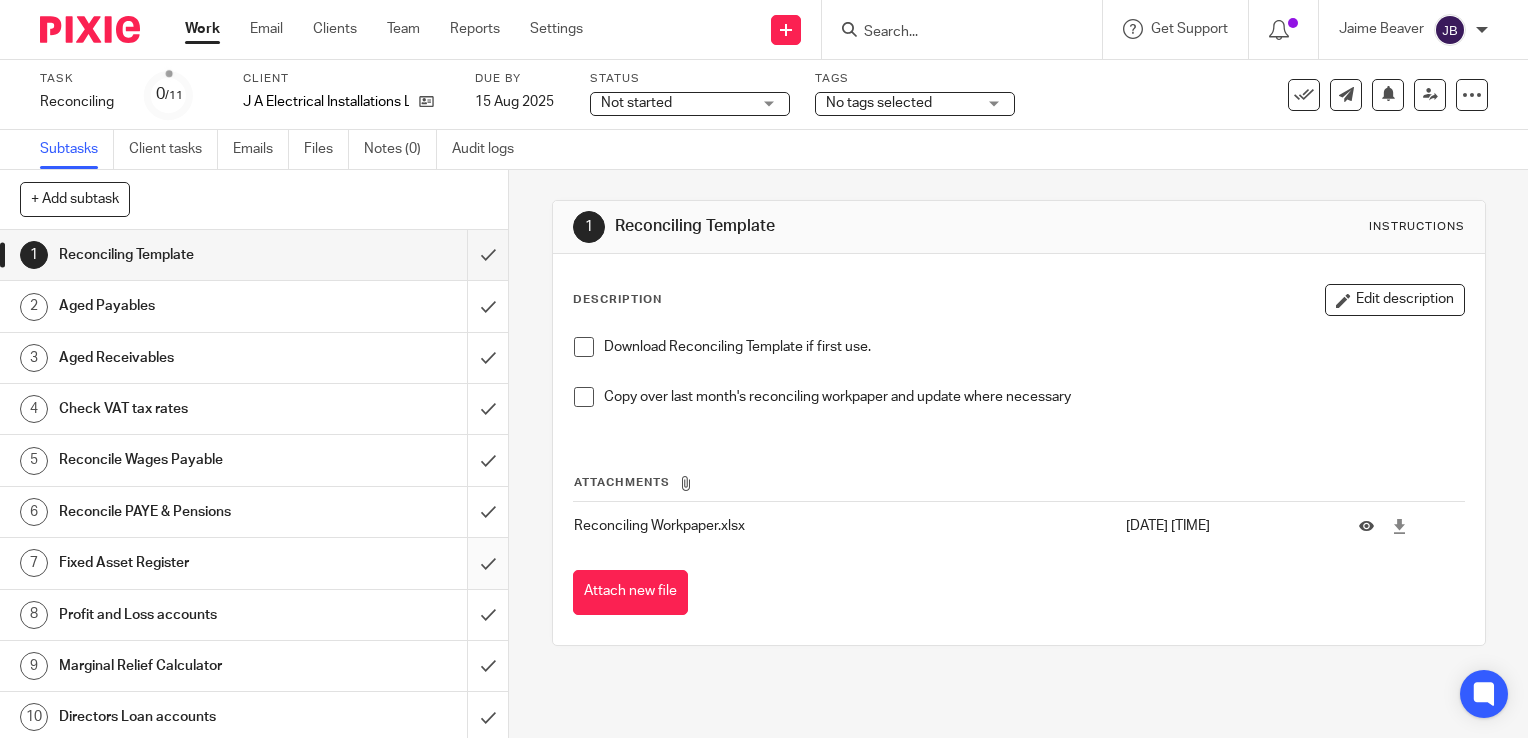 drag, startPoint x: 474, startPoint y: 550, endPoint x: 474, endPoint y: 570, distance: 20 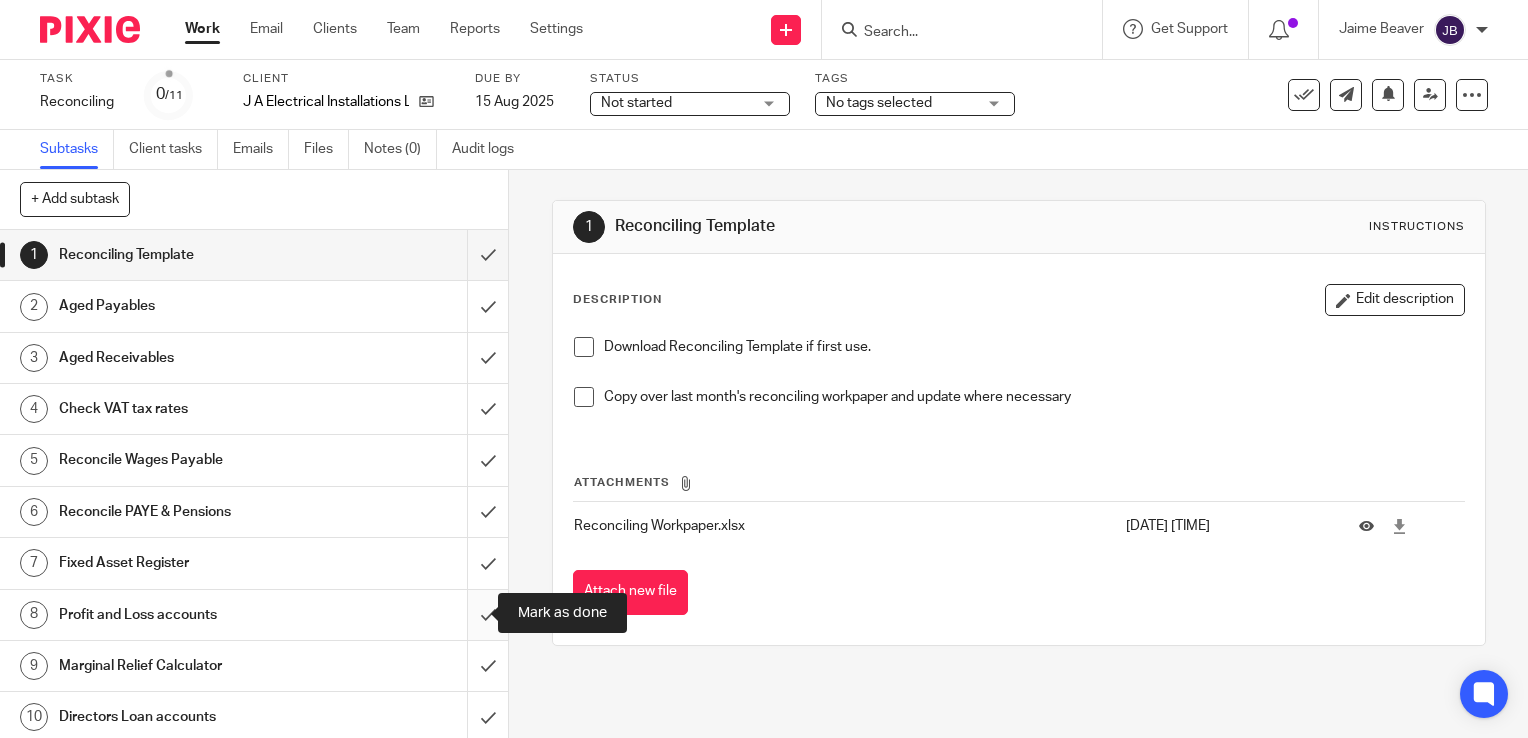 click at bounding box center [254, 615] 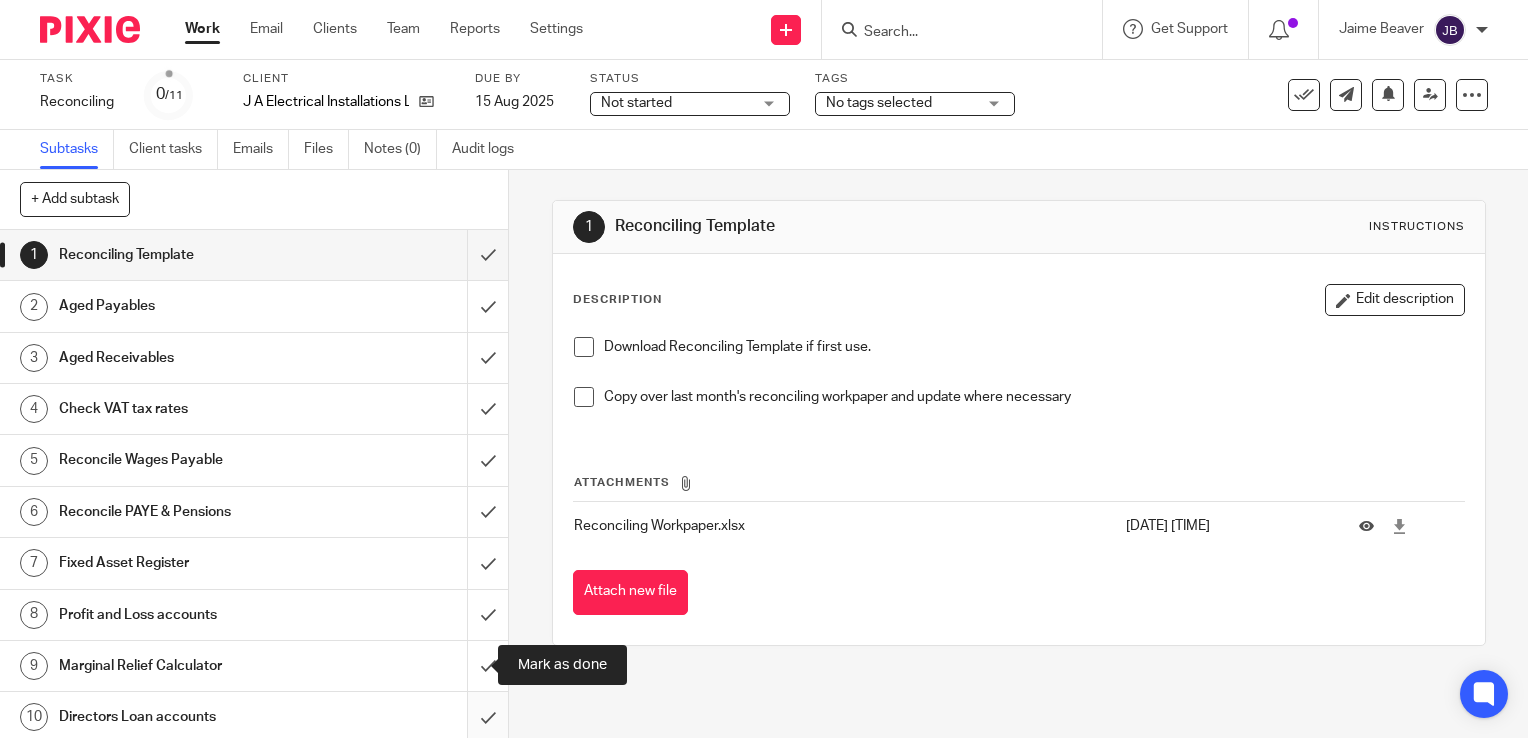 drag, startPoint x: 471, startPoint y: 646, endPoint x: 466, endPoint y: 703, distance: 57.21888 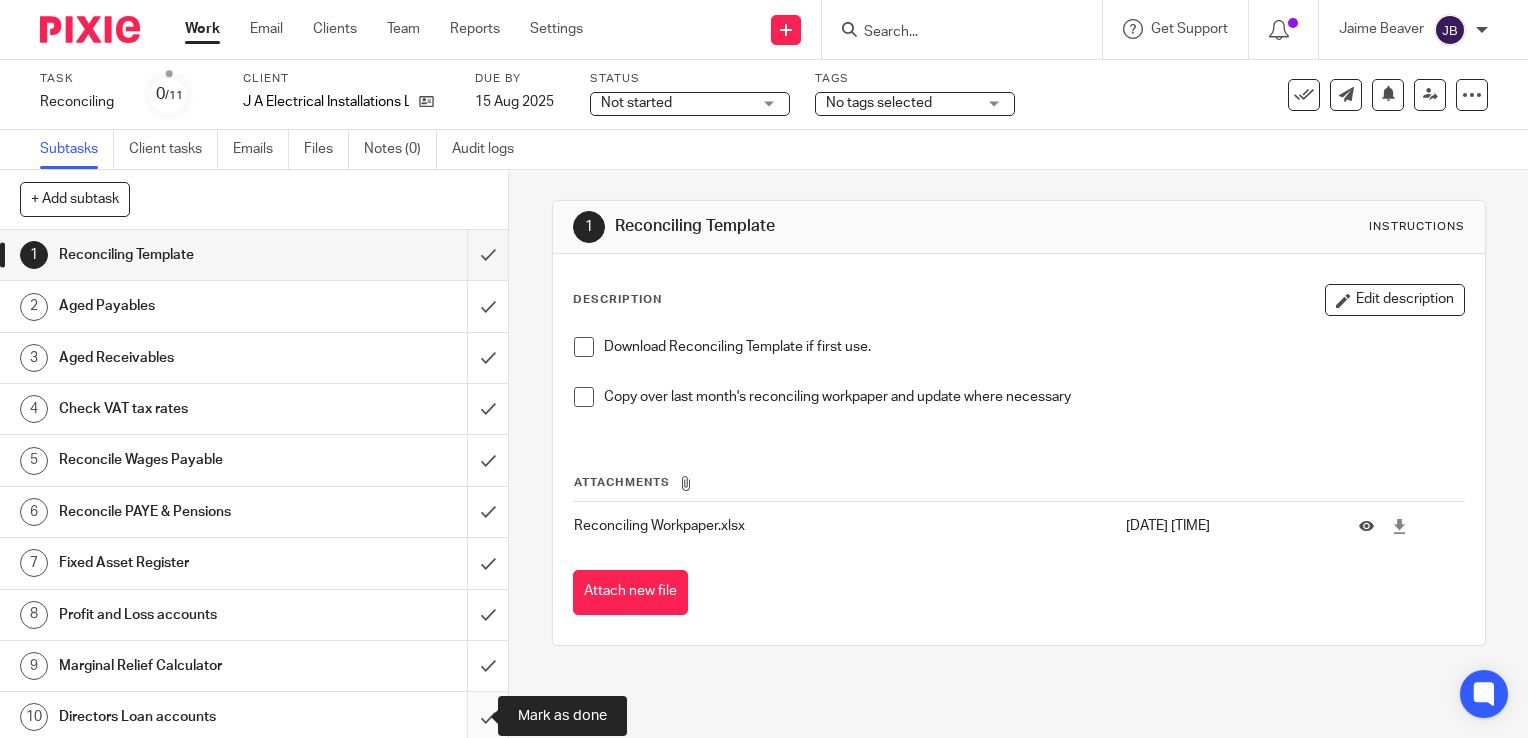 click at bounding box center [254, 717] 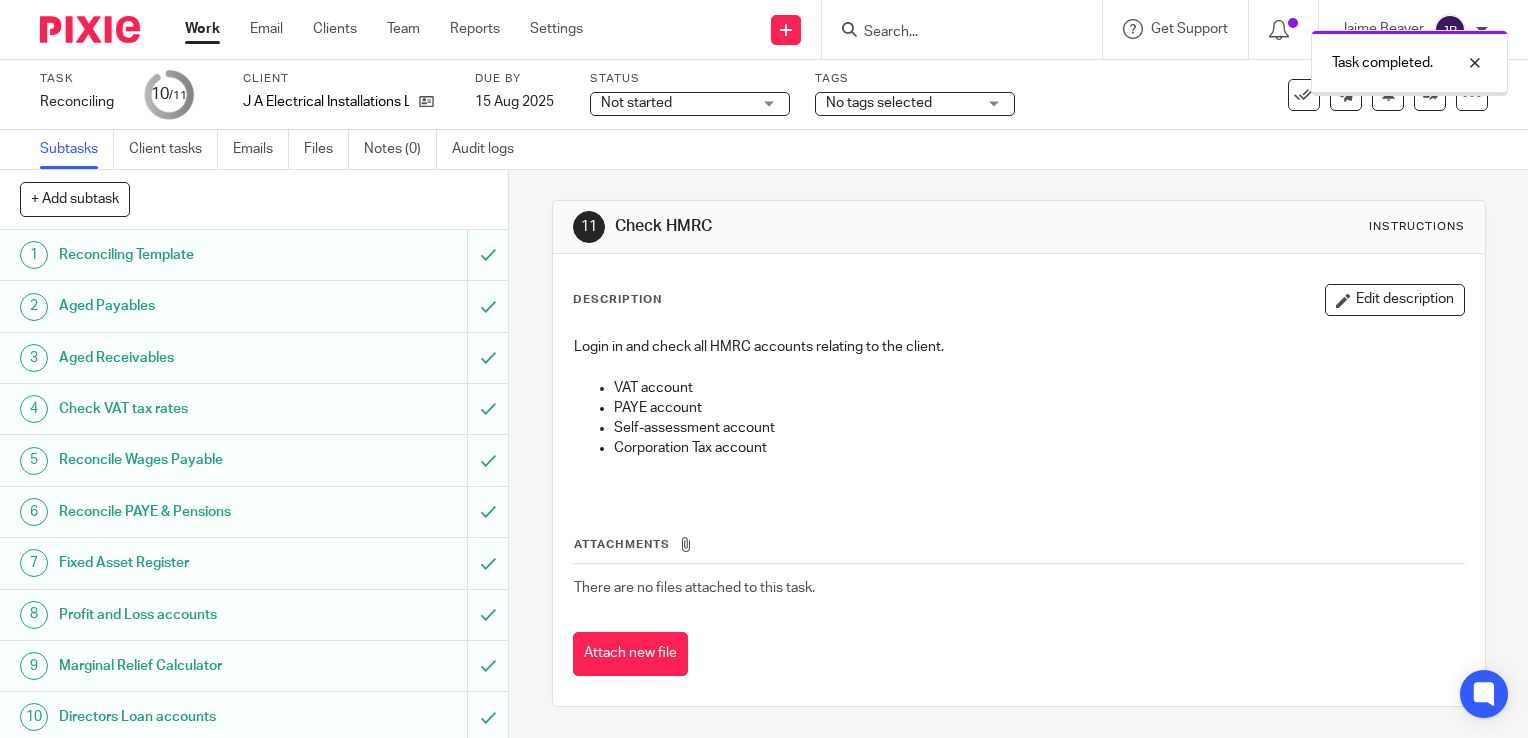 scroll, scrollTop: 0, scrollLeft: 0, axis: both 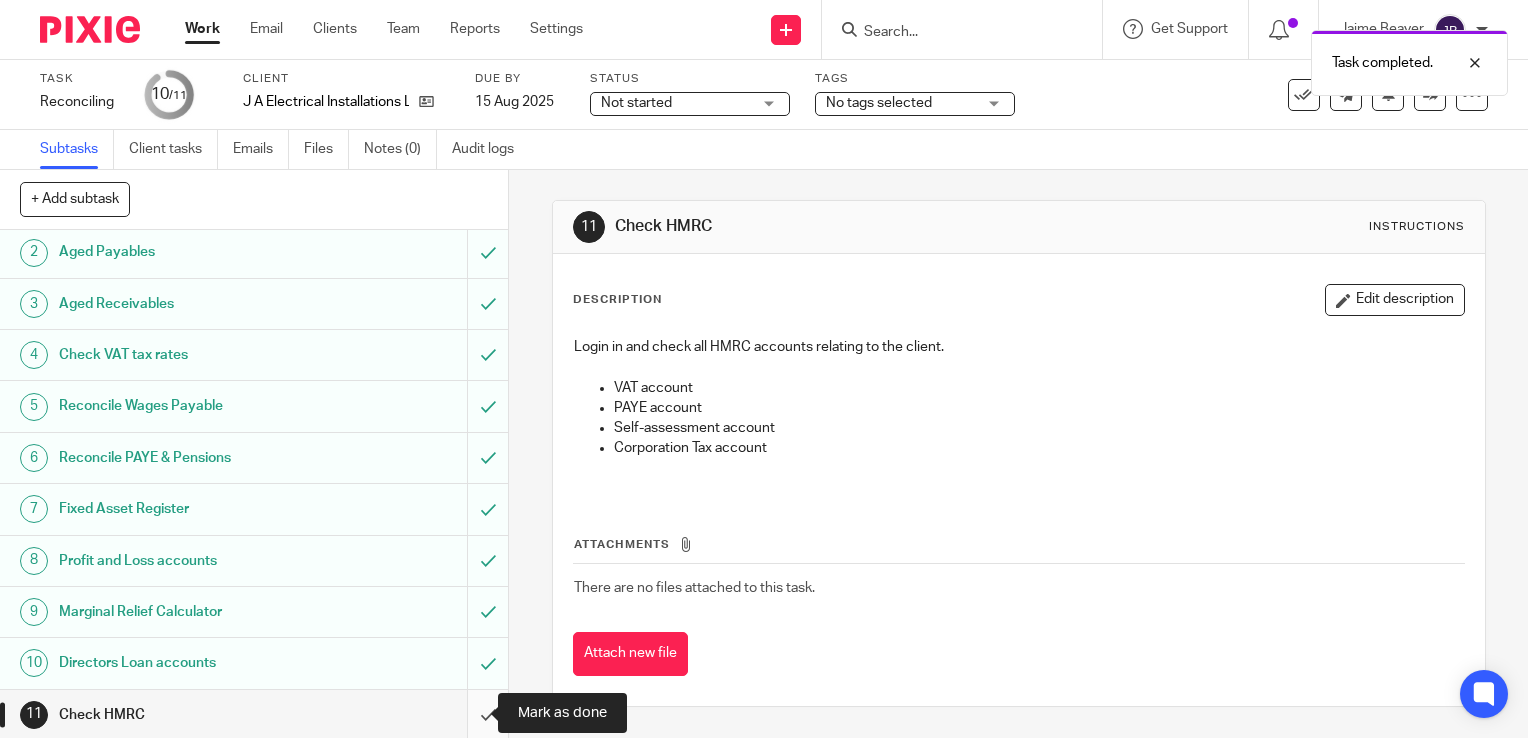 drag, startPoint x: 464, startPoint y: 712, endPoint x: 478, endPoint y: 691, distance: 25.23886 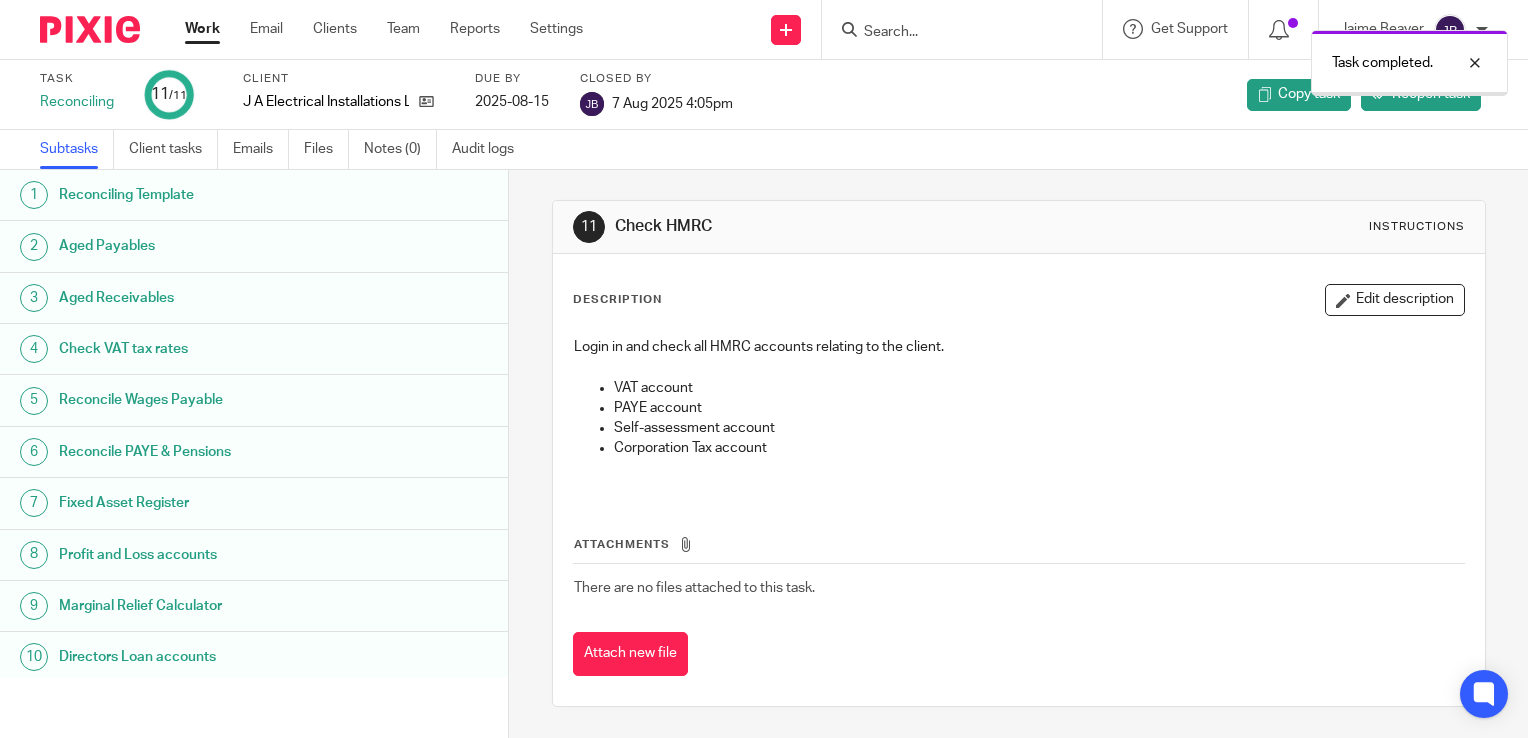 scroll, scrollTop: 0, scrollLeft: 0, axis: both 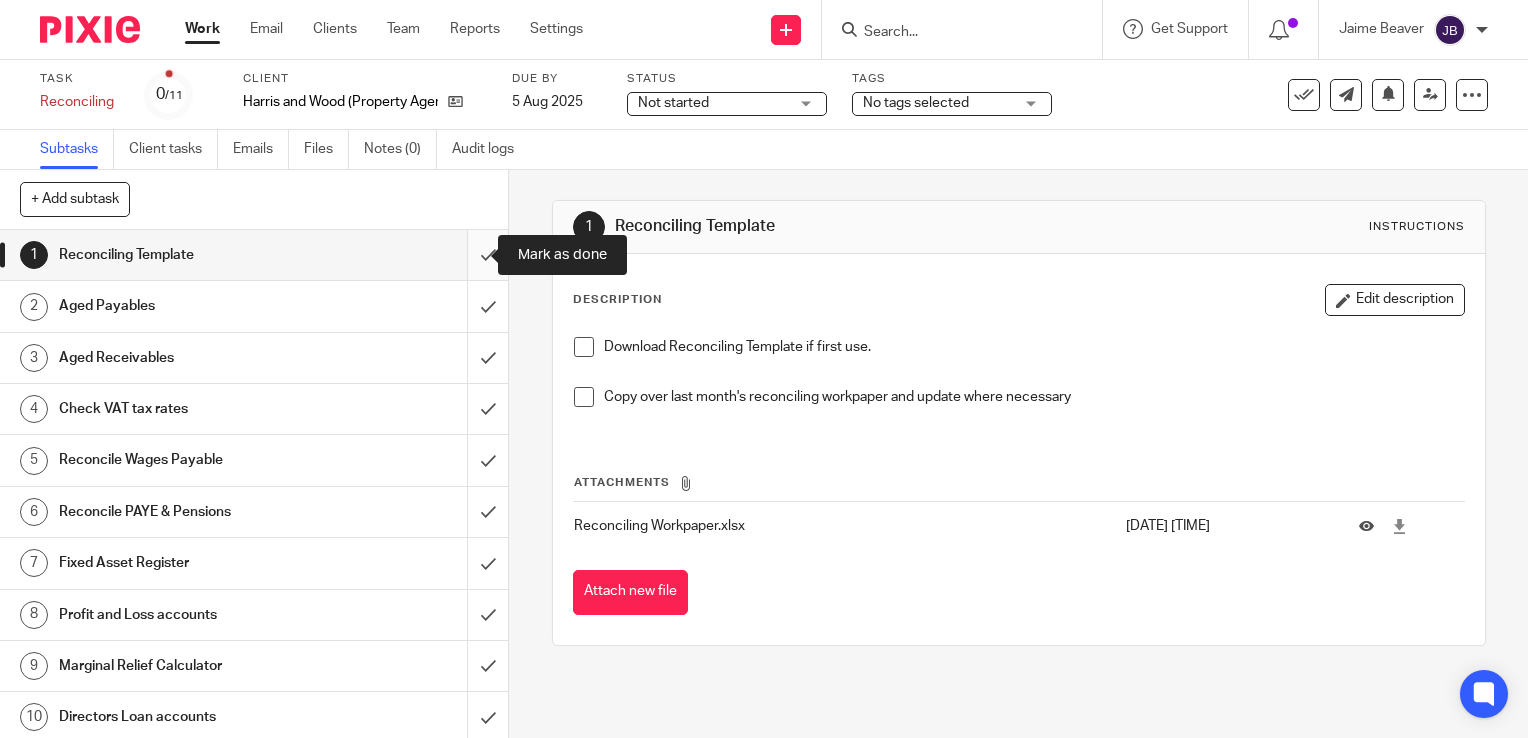 click at bounding box center (254, 255) 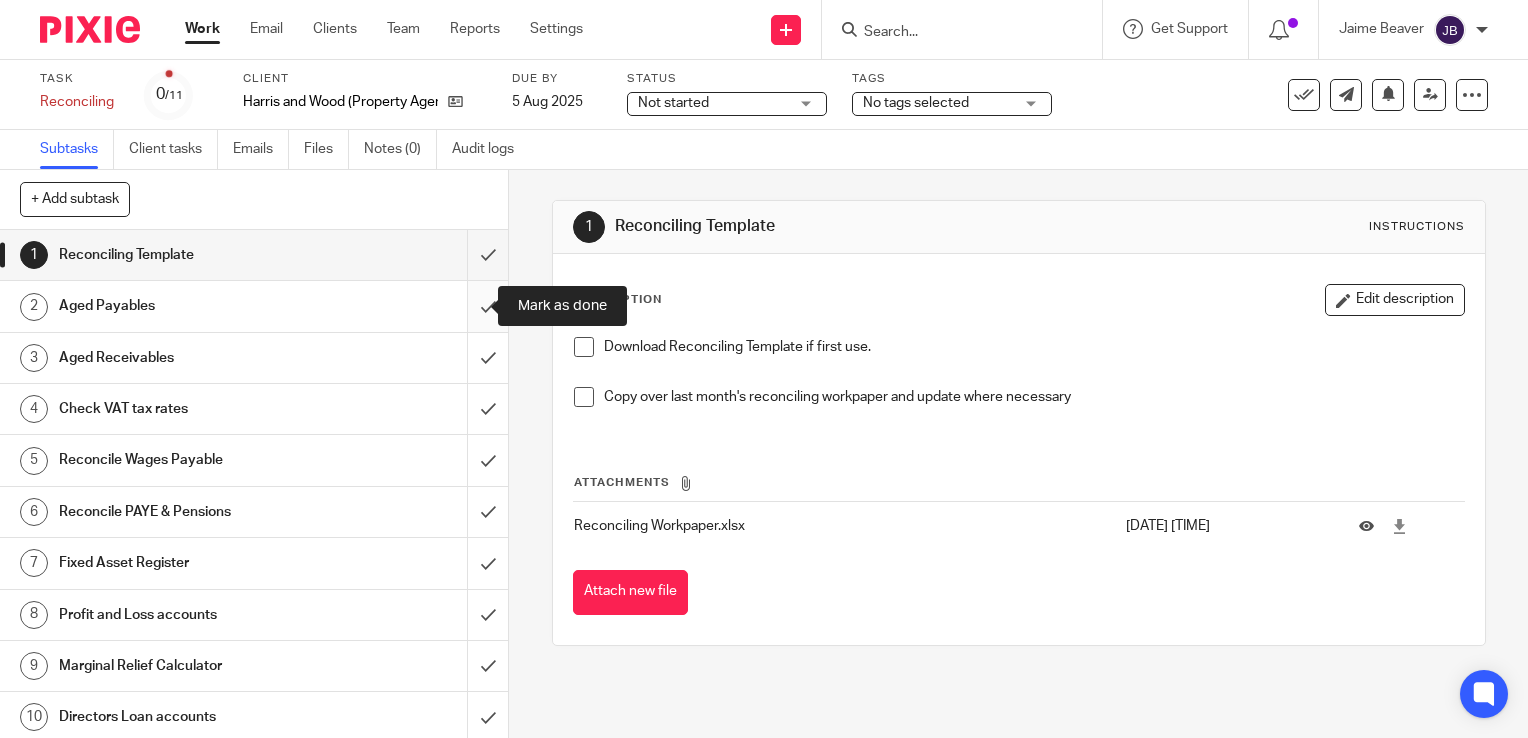 drag, startPoint x: 471, startPoint y: 305, endPoint x: 472, endPoint y: 318, distance: 13.038404 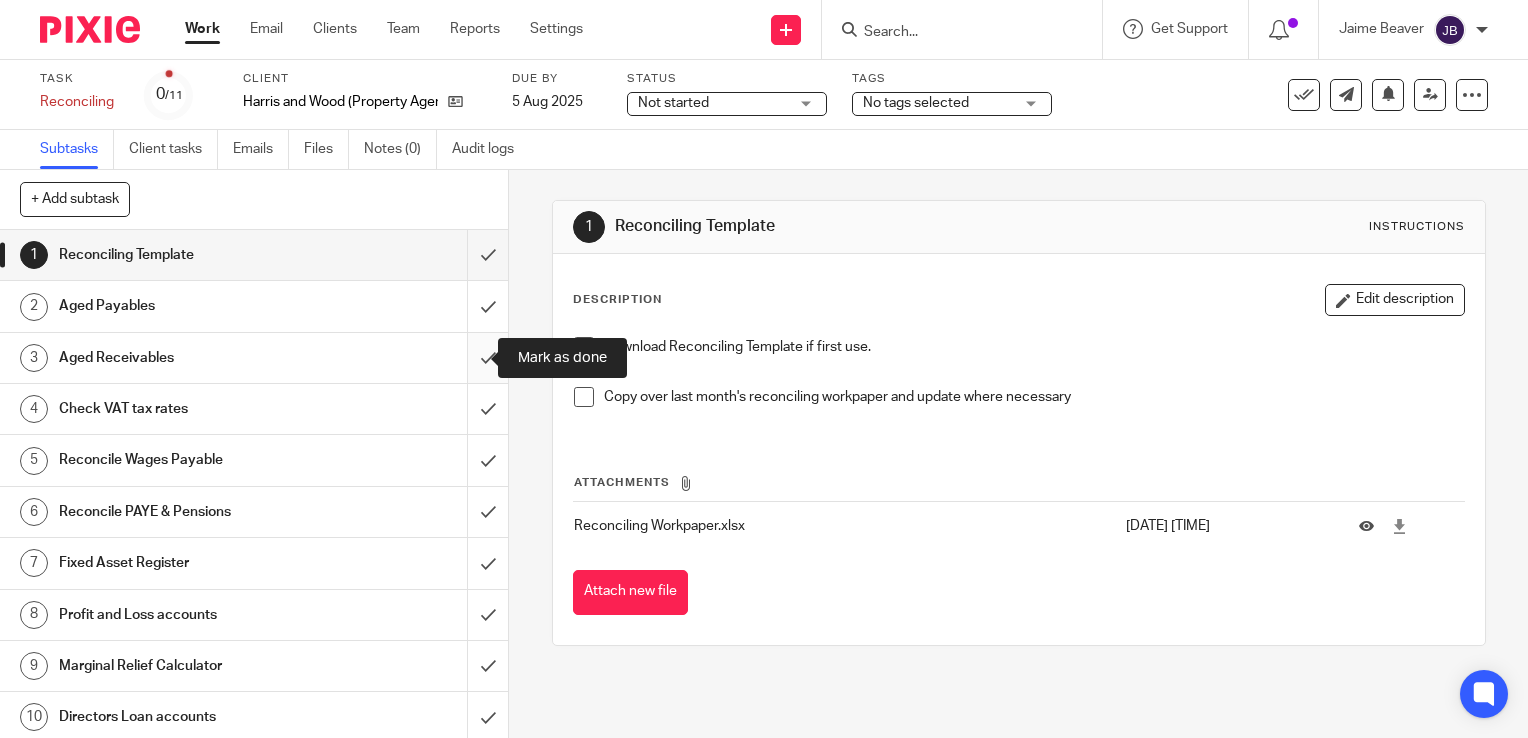 click at bounding box center [254, 358] 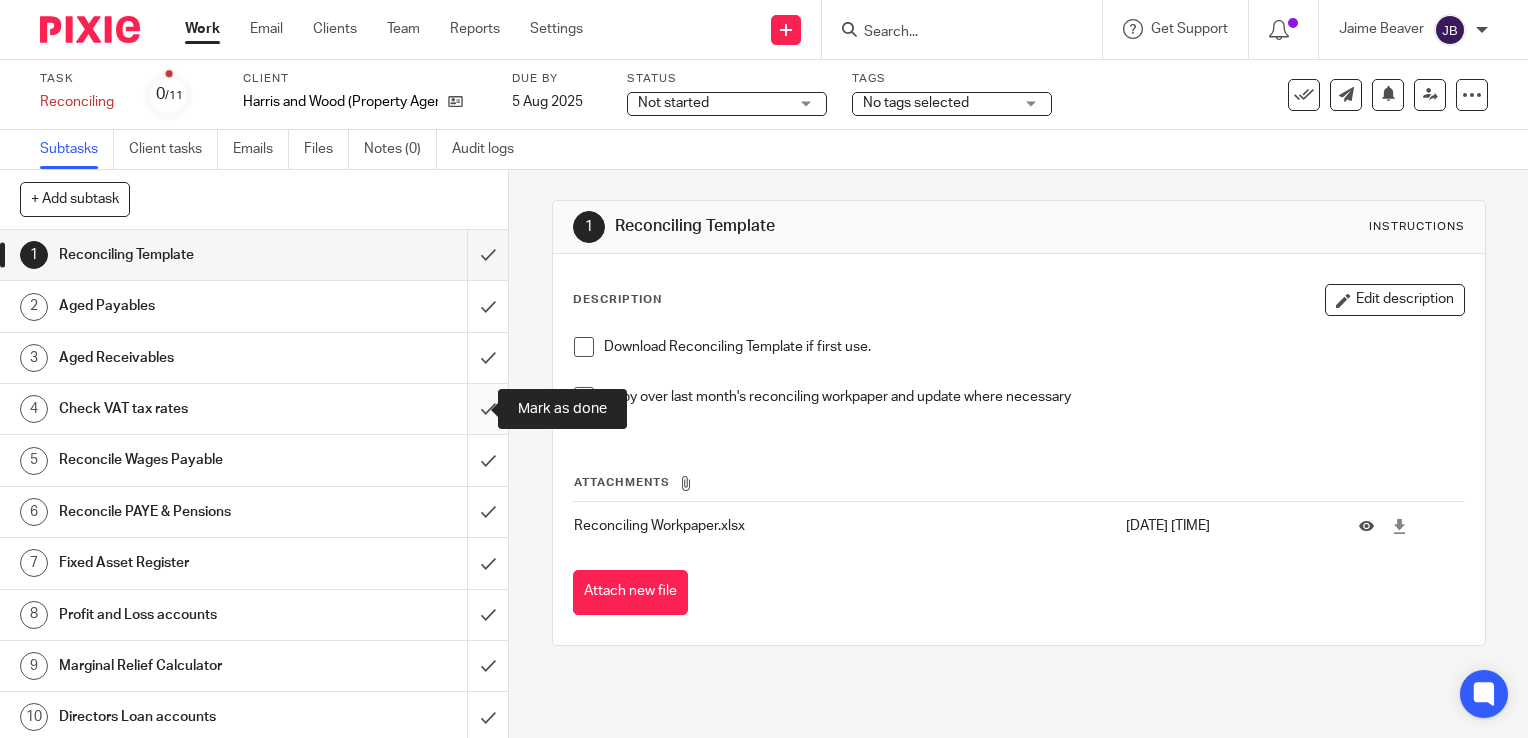 click at bounding box center [254, 409] 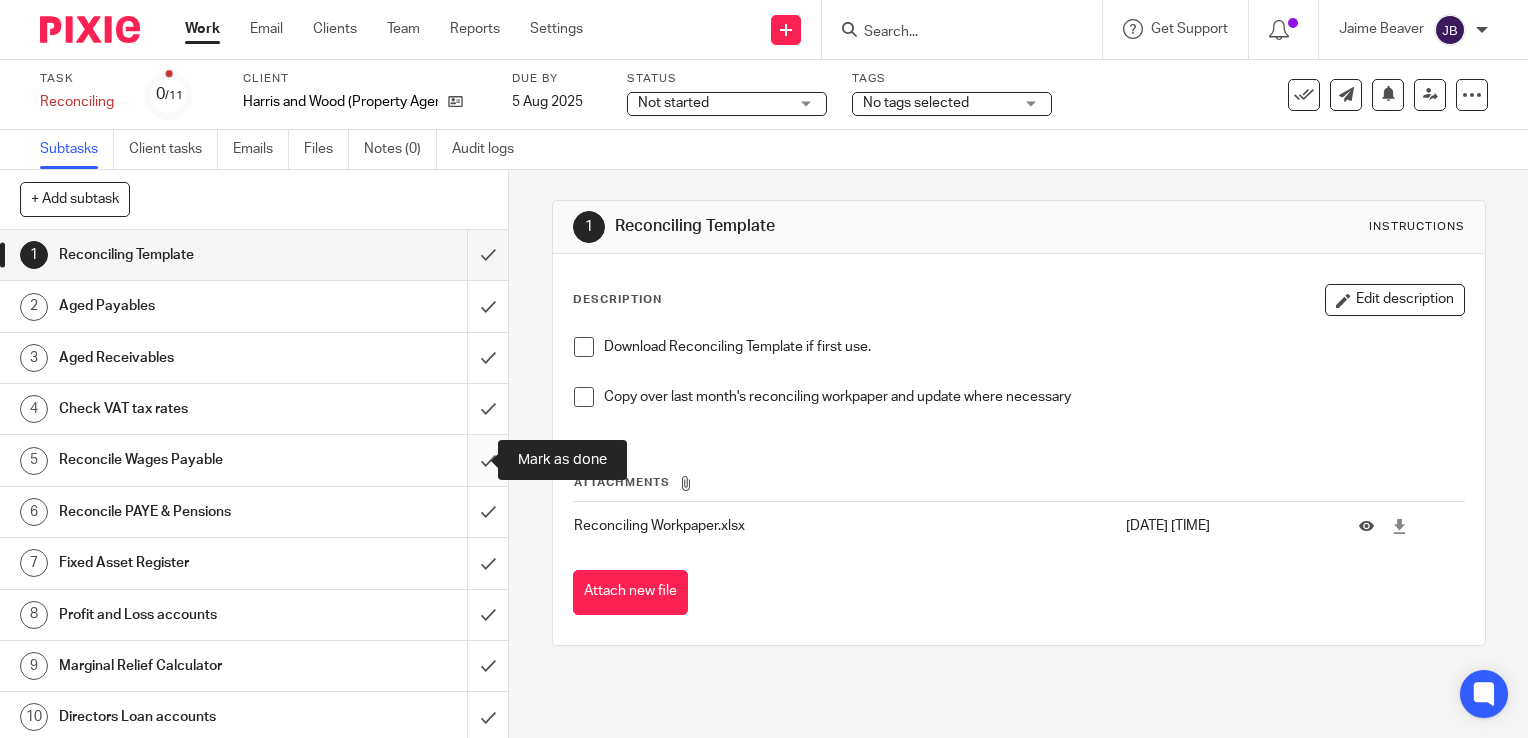 click at bounding box center (254, 460) 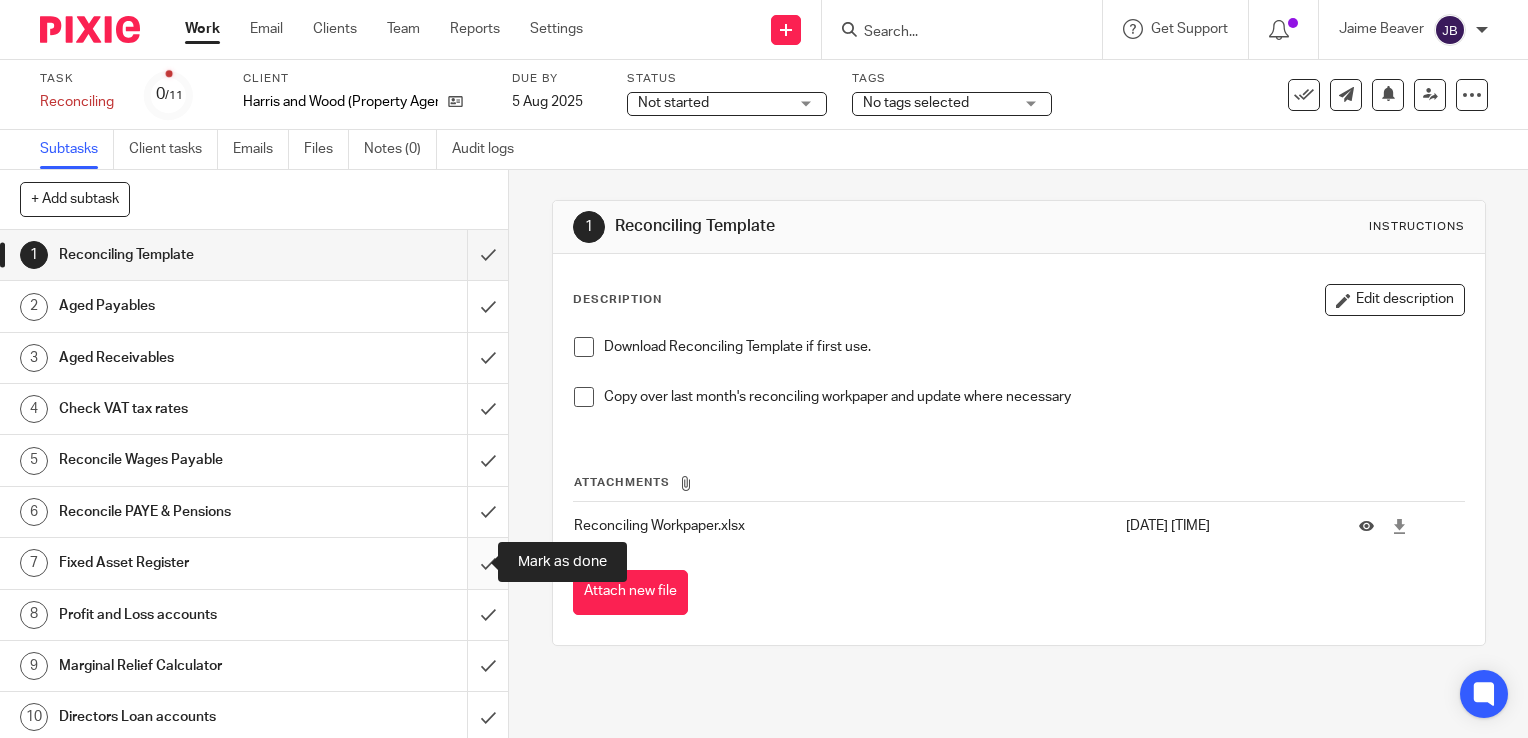 drag, startPoint x: 464, startPoint y: 538, endPoint x: 463, endPoint y: 563, distance: 25.019993 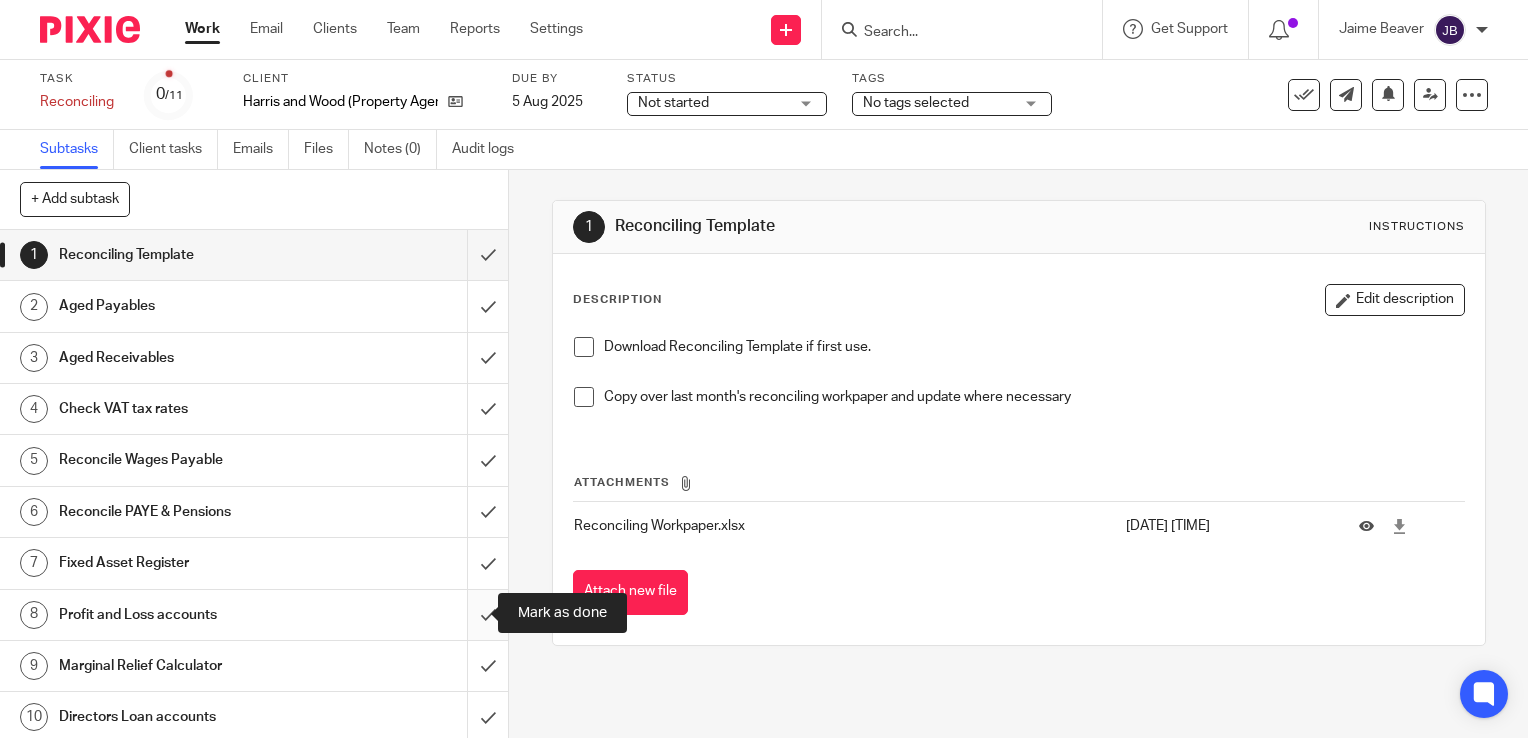 click at bounding box center (254, 615) 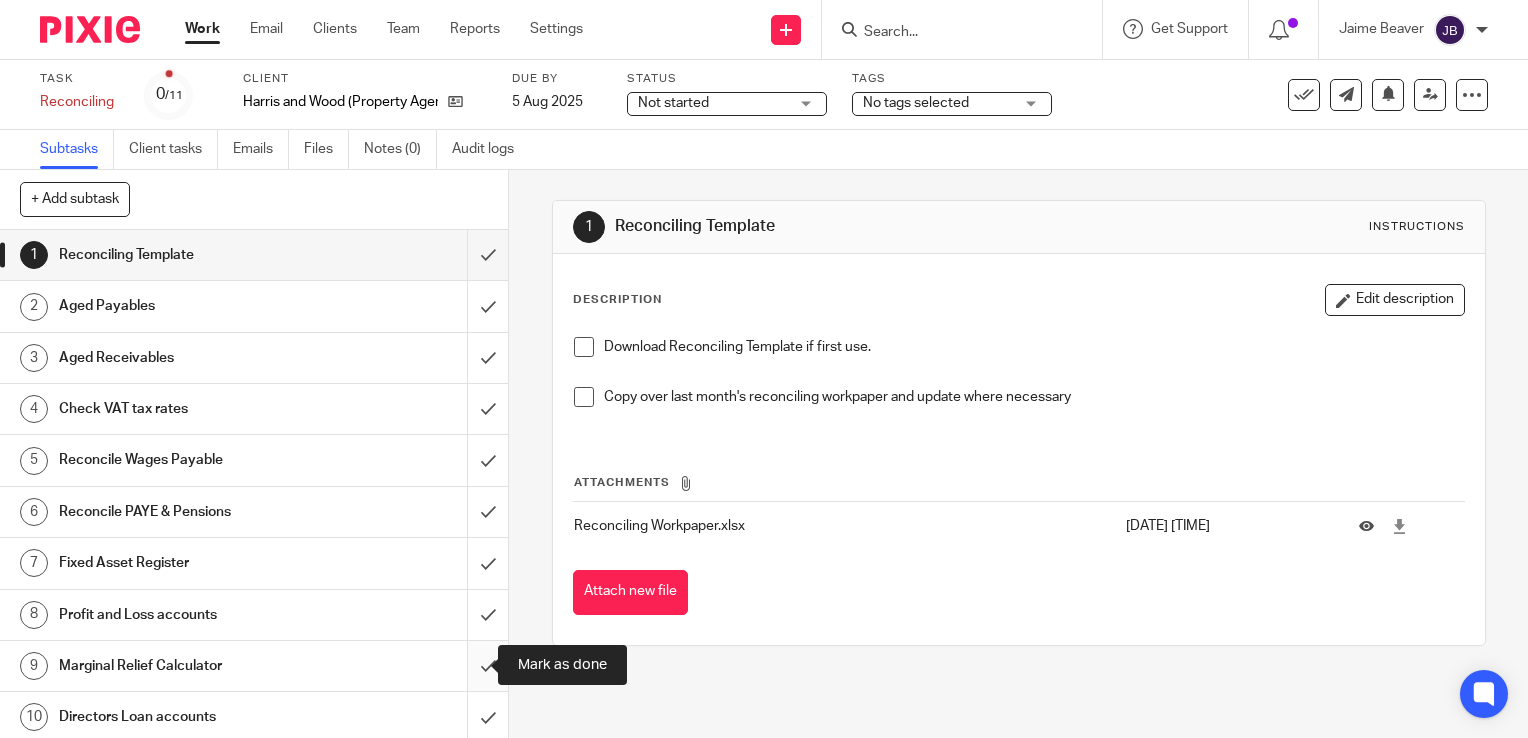click at bounding box center (254, 666) 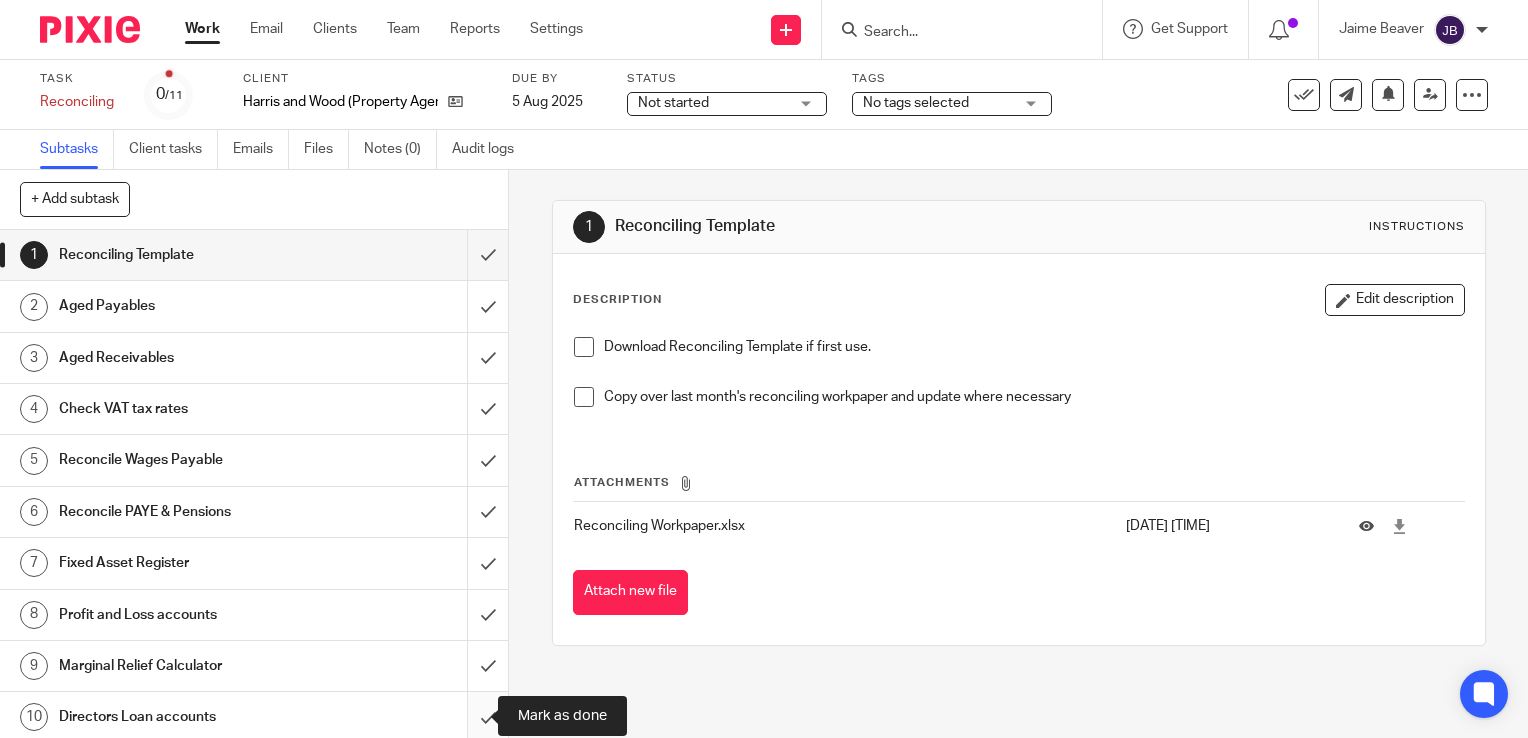 click at bounding box center (254, 717) 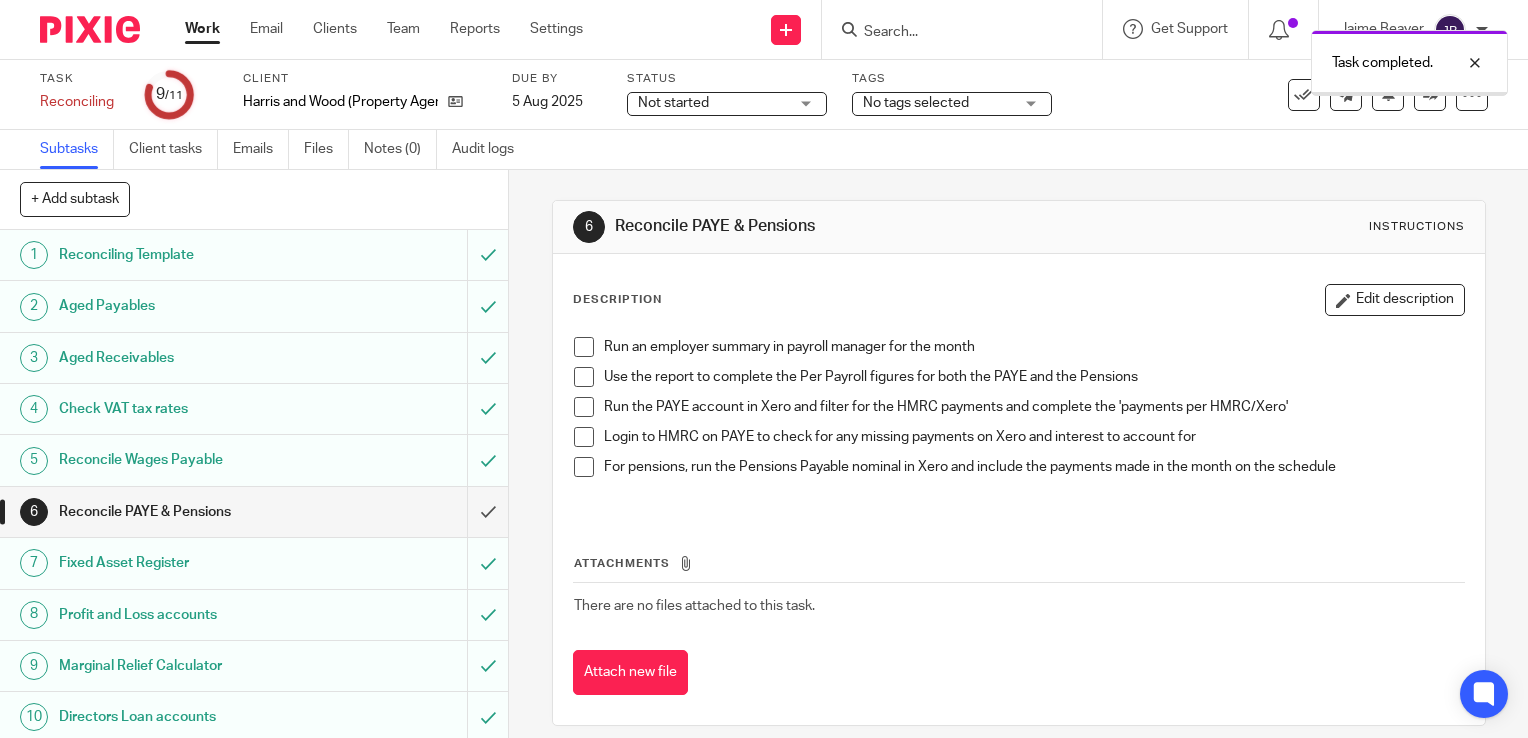 scroll, scrollTop: 0, scrollLeft: 0, axis: both 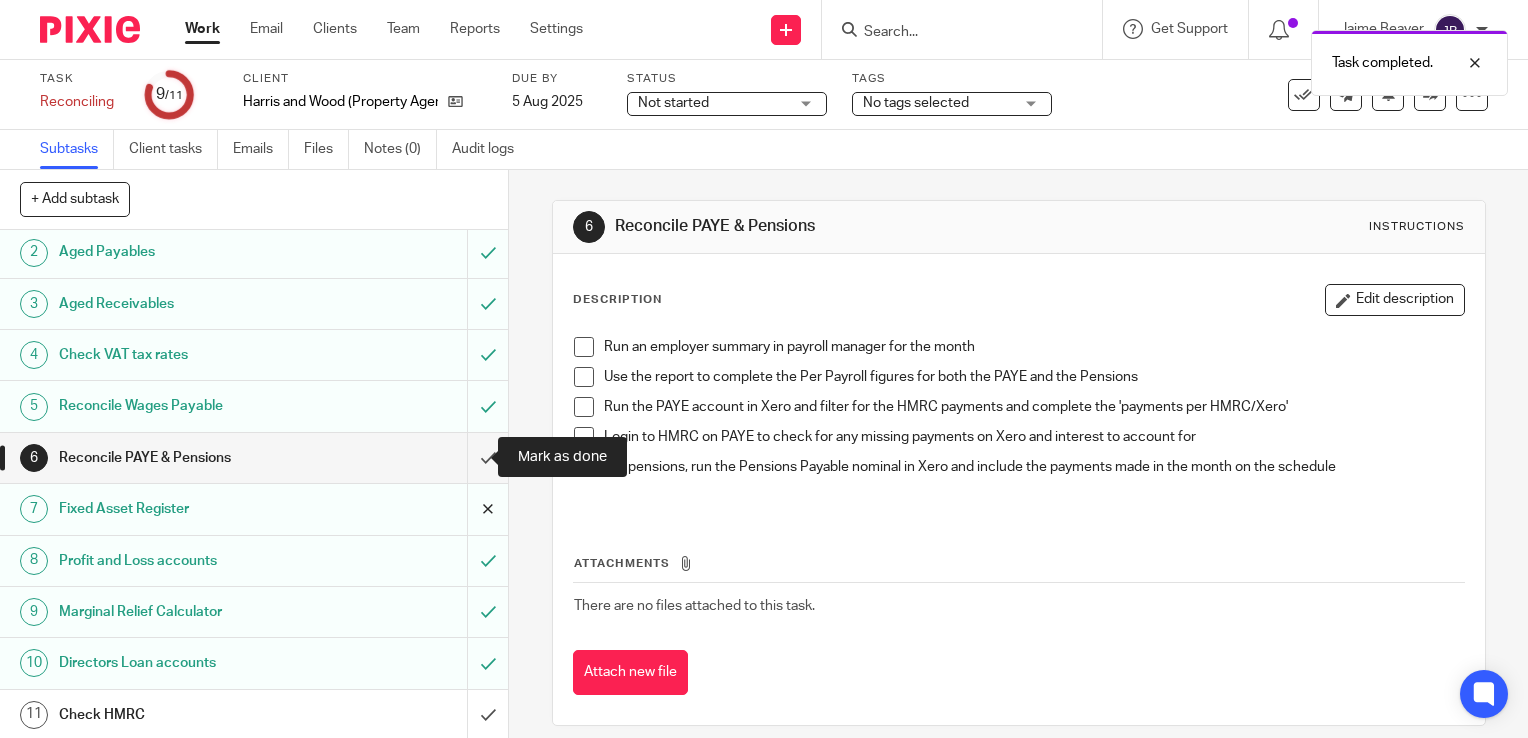 drag, startPoint x: 464, startPoint y: 453, endPoint x: 465, endPoint y: 497, distance: 44.011364 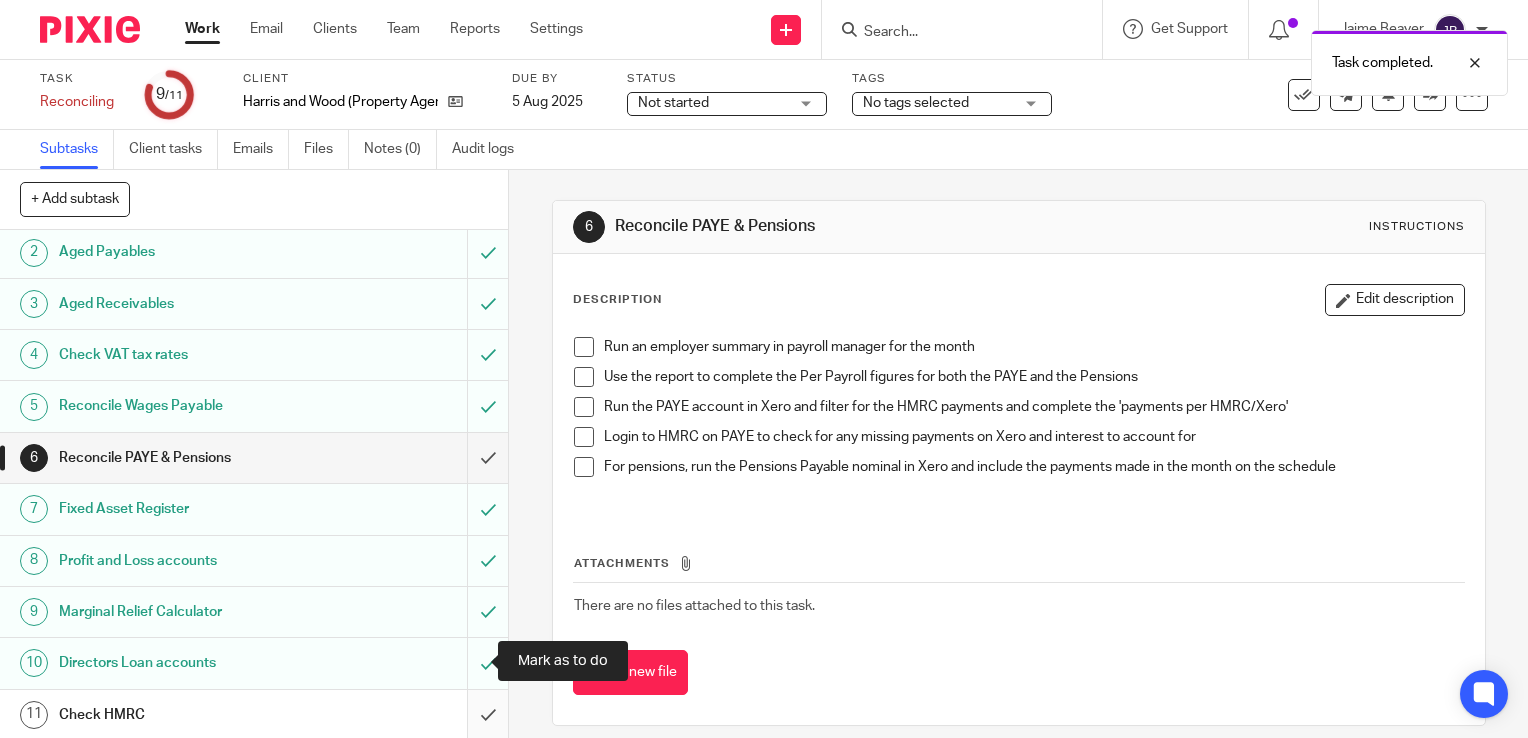 click at bounding box center (254, 715) 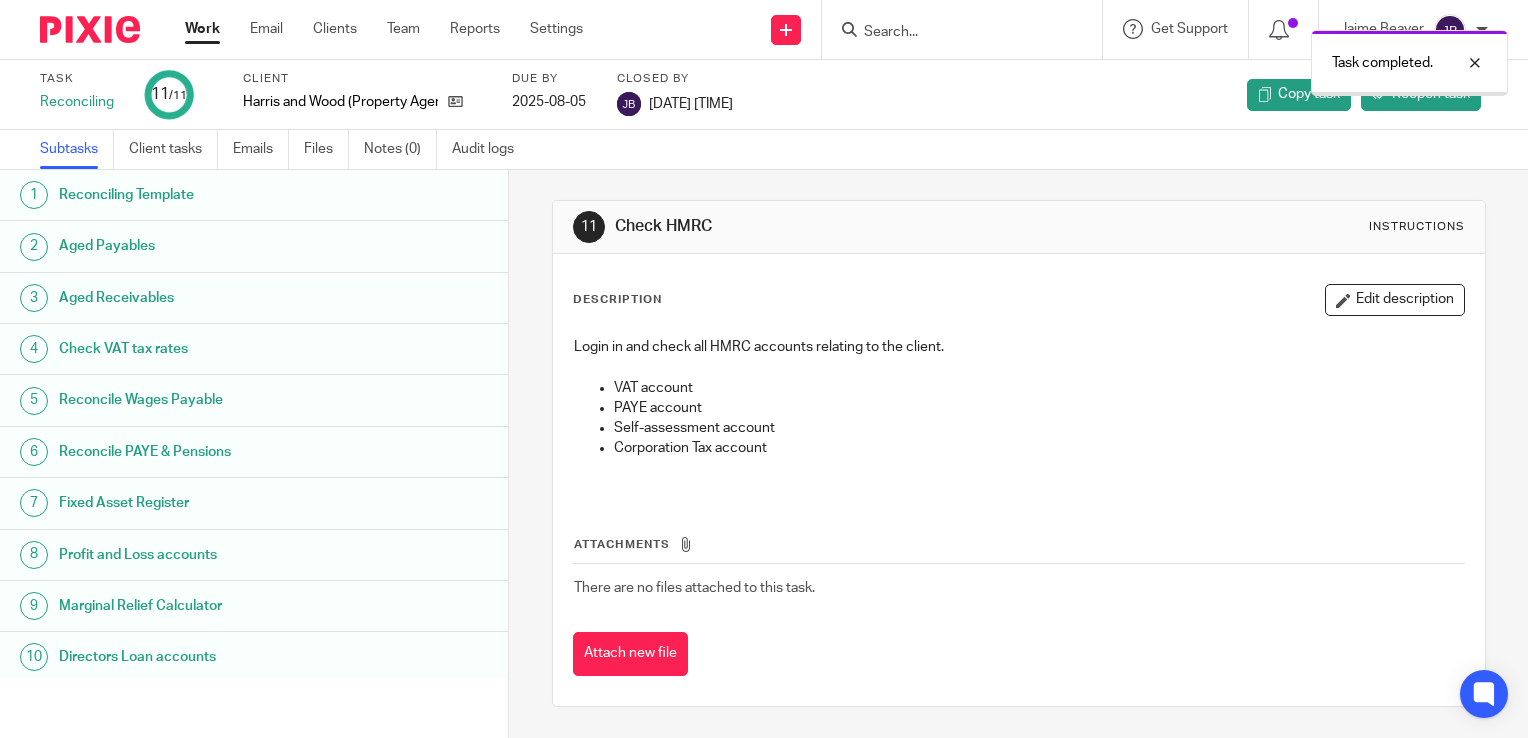 scroll, scrollTop: 0, scrollLeft: 0, axis: both 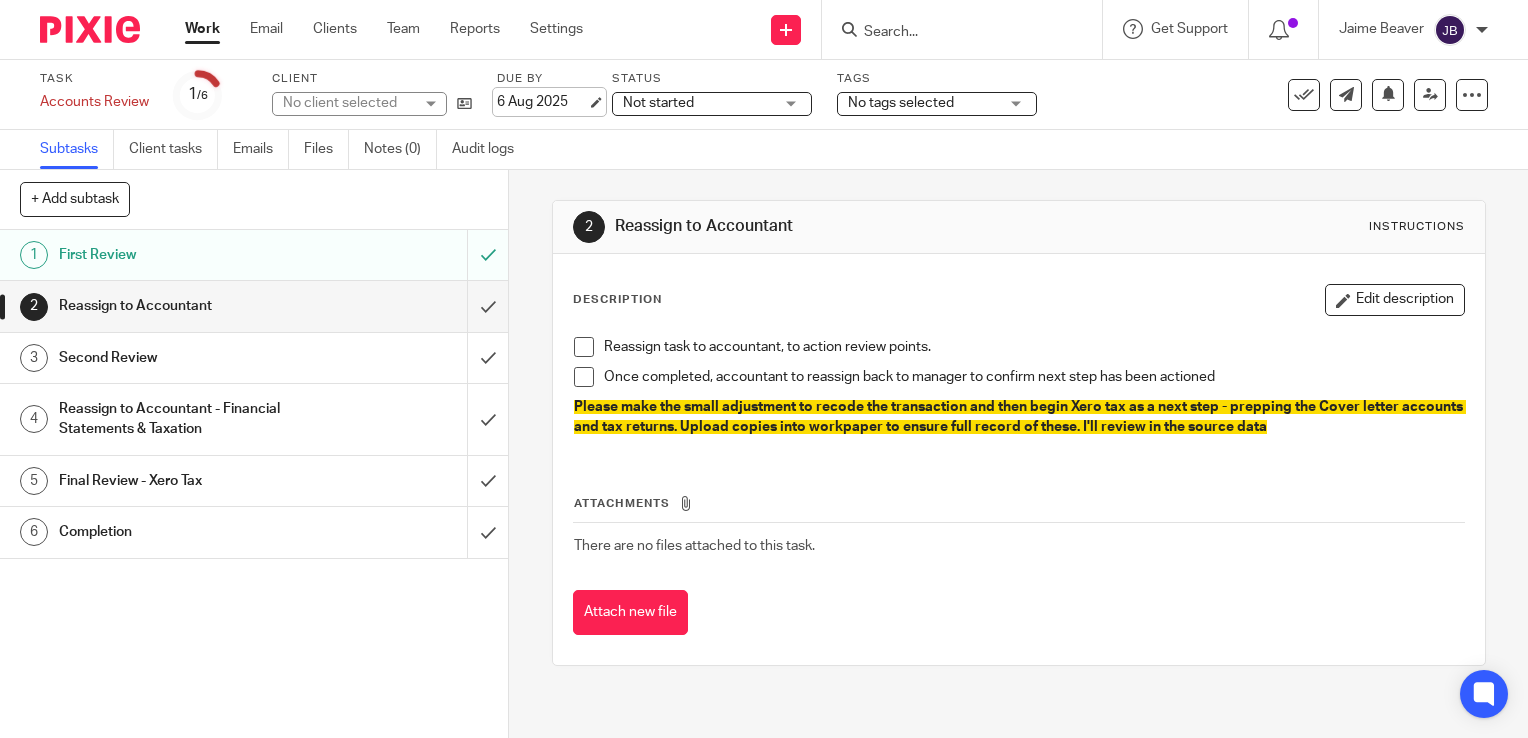click on "6 Aug 2025" at bounding box center [542, 102] 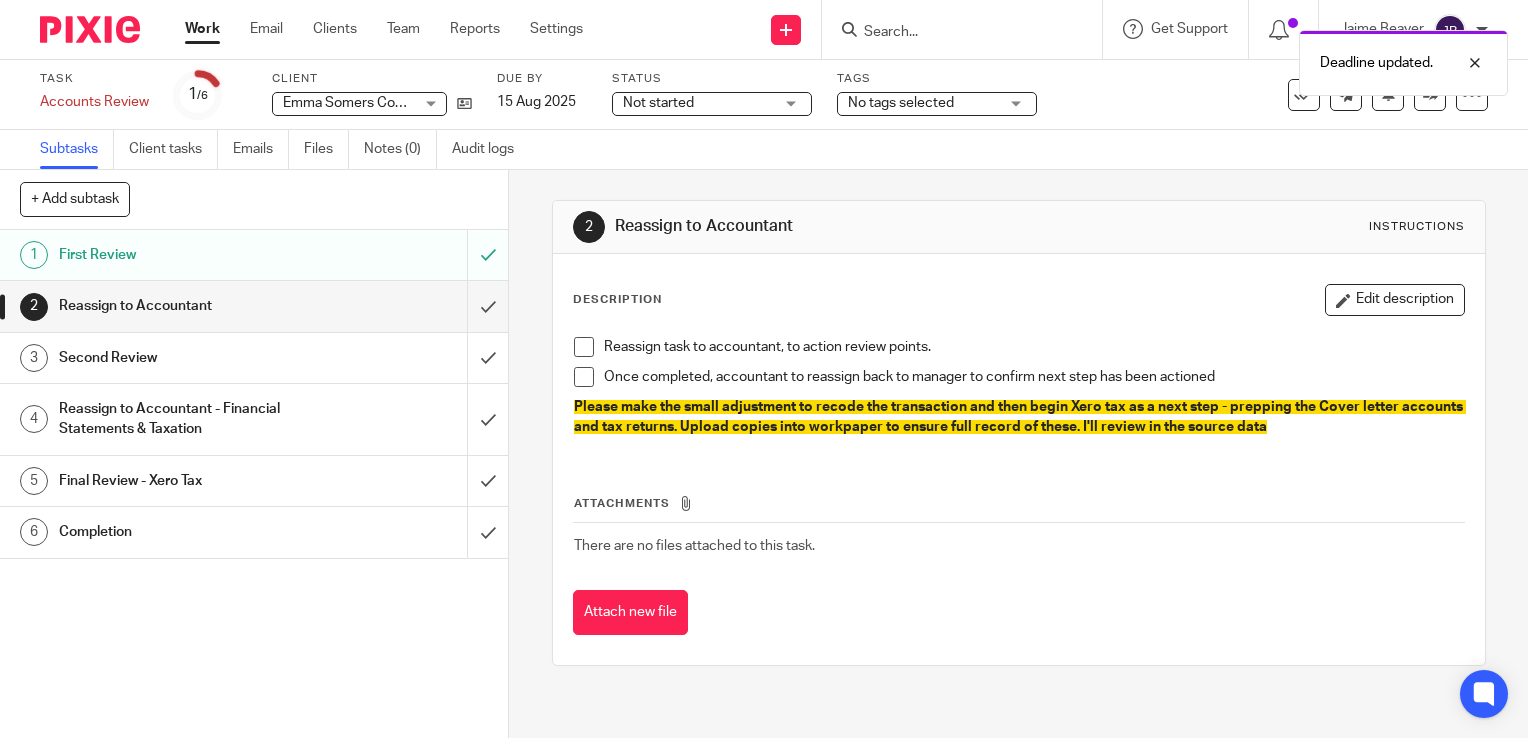 click on "Work" at bounding box center [202, 29] 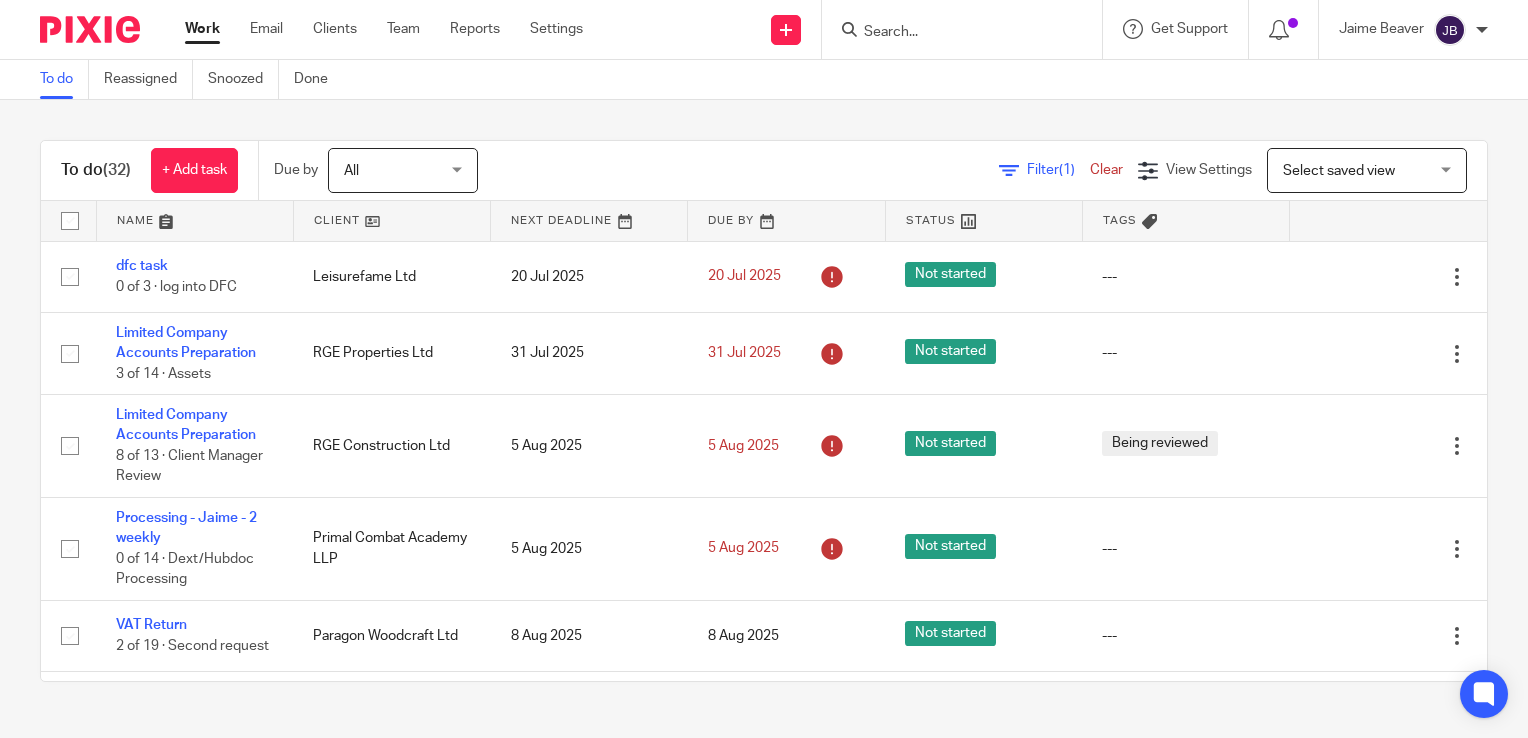 scroll, scrollTop: 0, scrollLeft: 0, axis: both 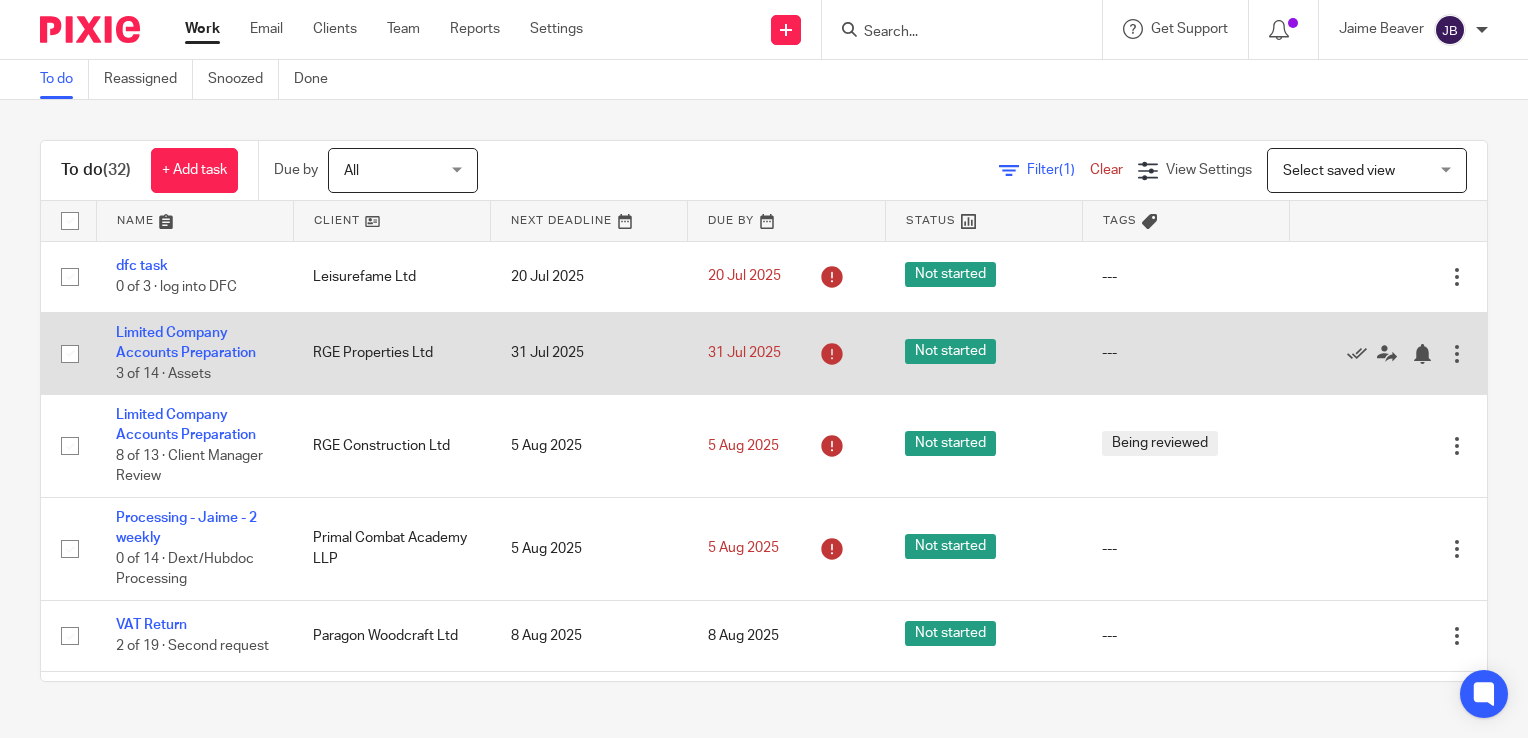 click on "Limited Company Accounts Preparation
3
of
14 ·
Assets" at bounding box center [194, 353] 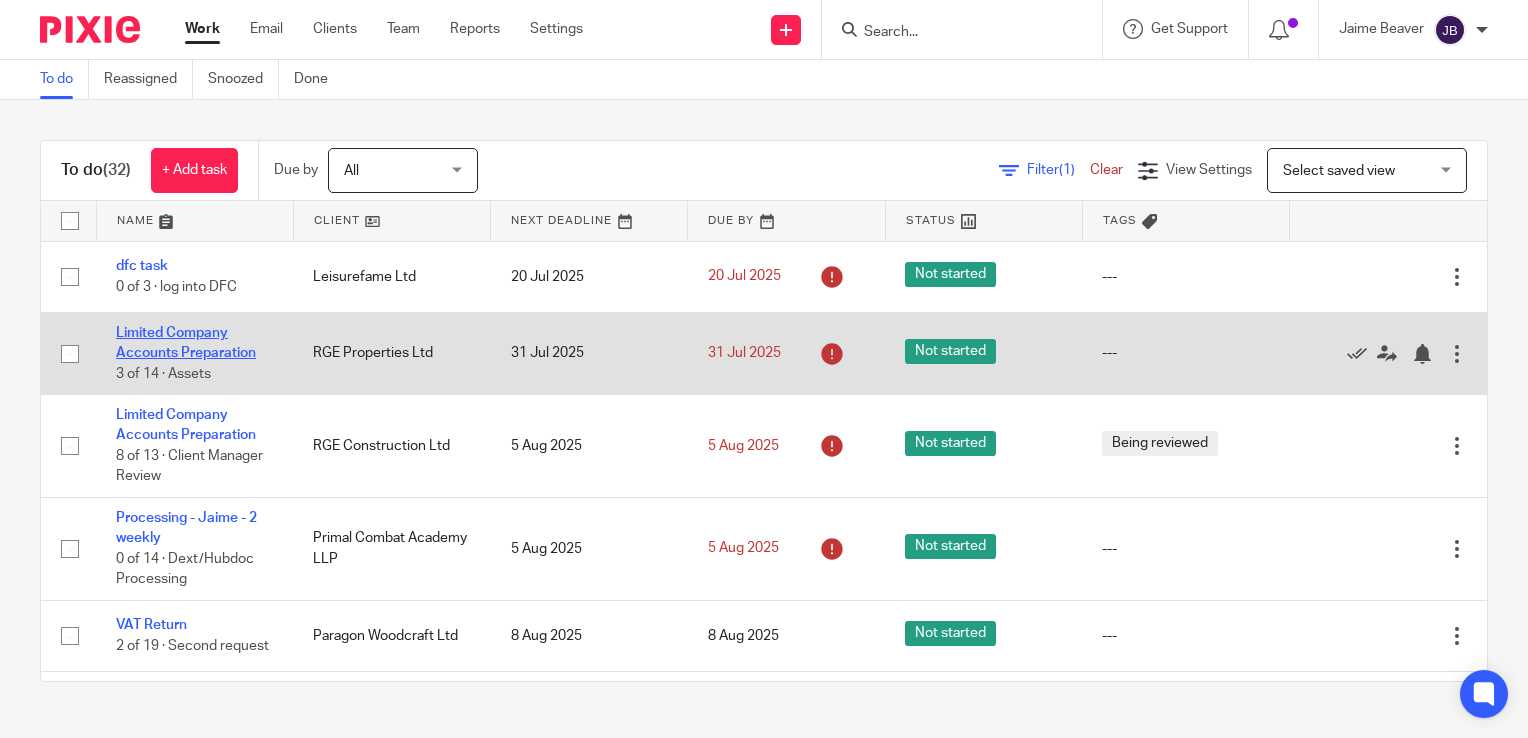 click on "Limited Company Accounts Preparation" at bounding box center (186, 343) 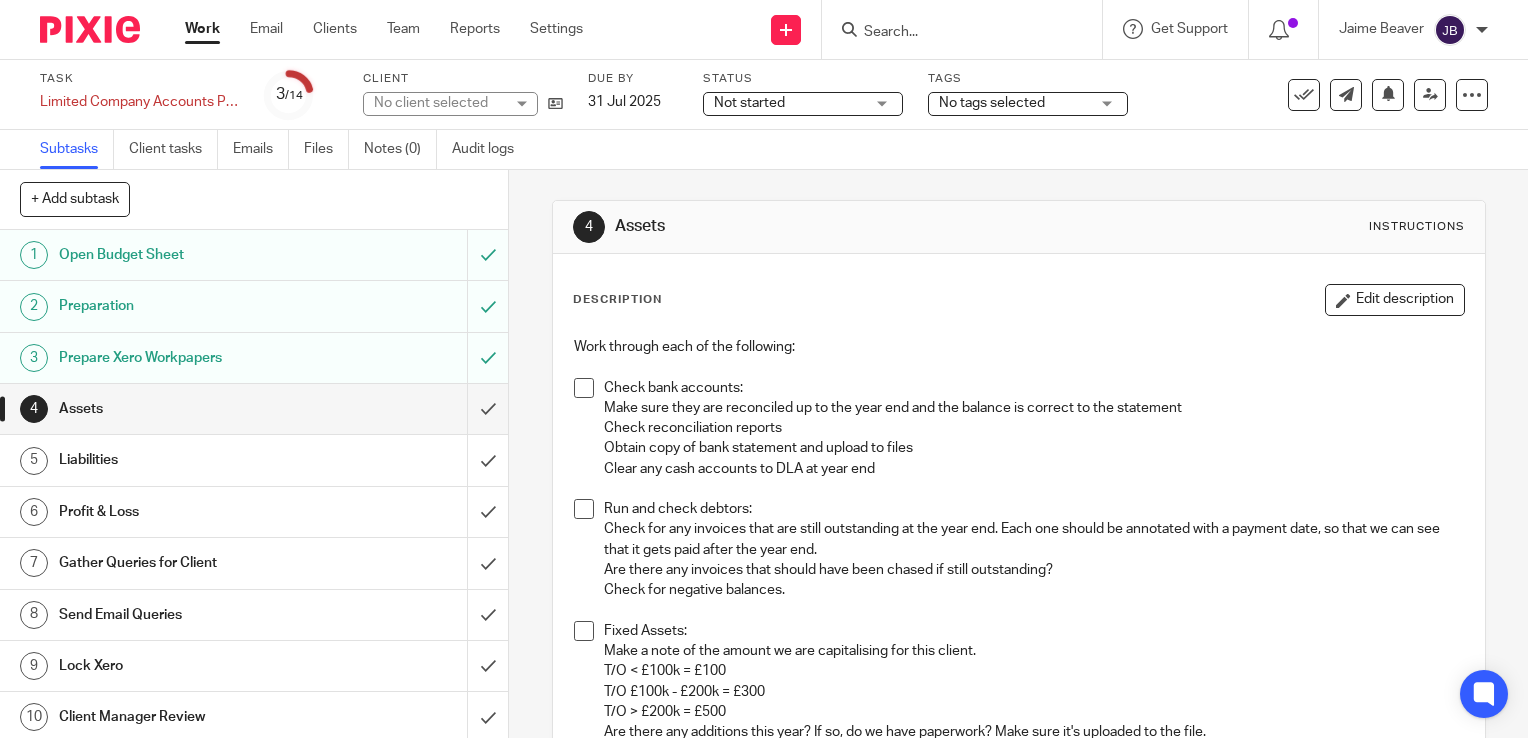 scroll, scrollTop: 0, scrollLeft: 0, axis: both 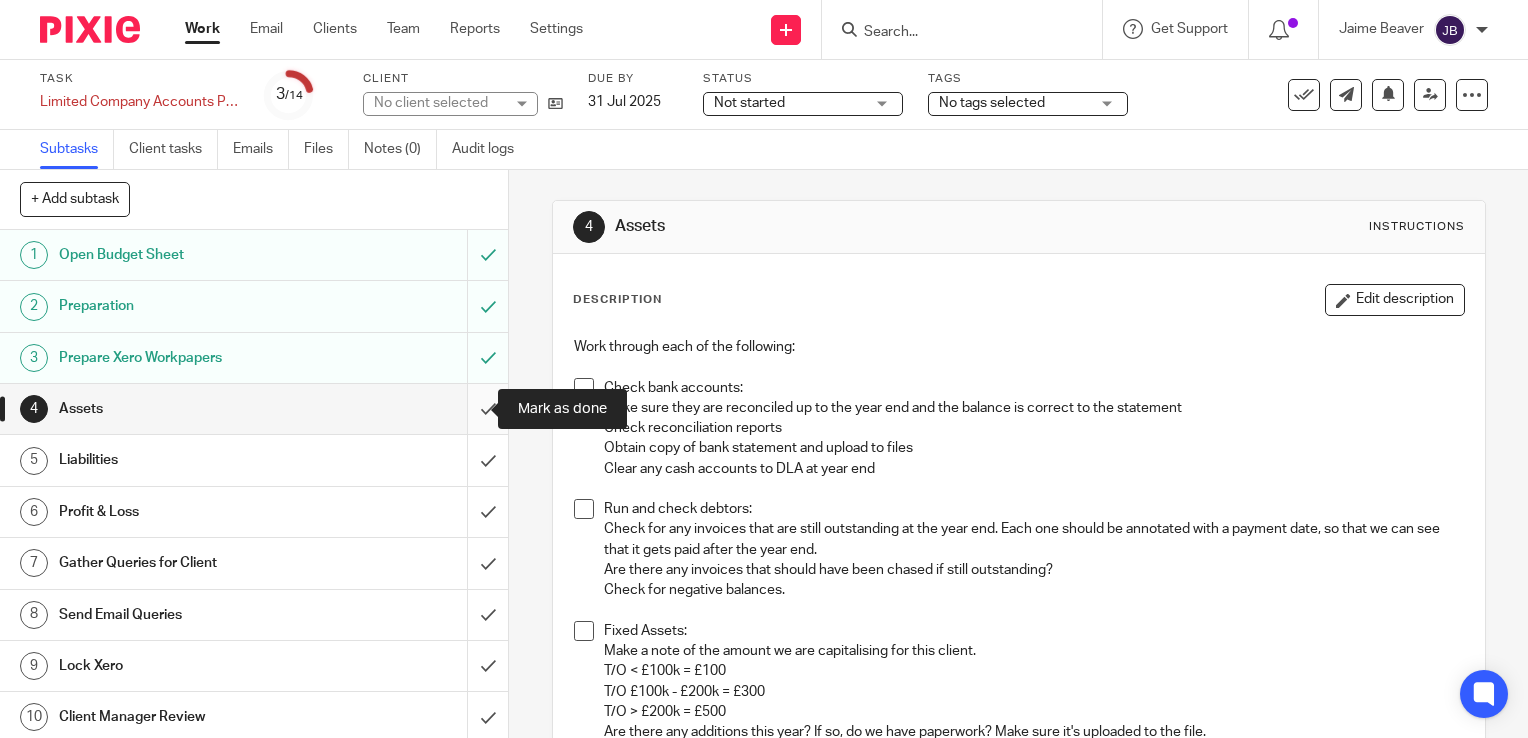 click at bounding box center [254, 409] 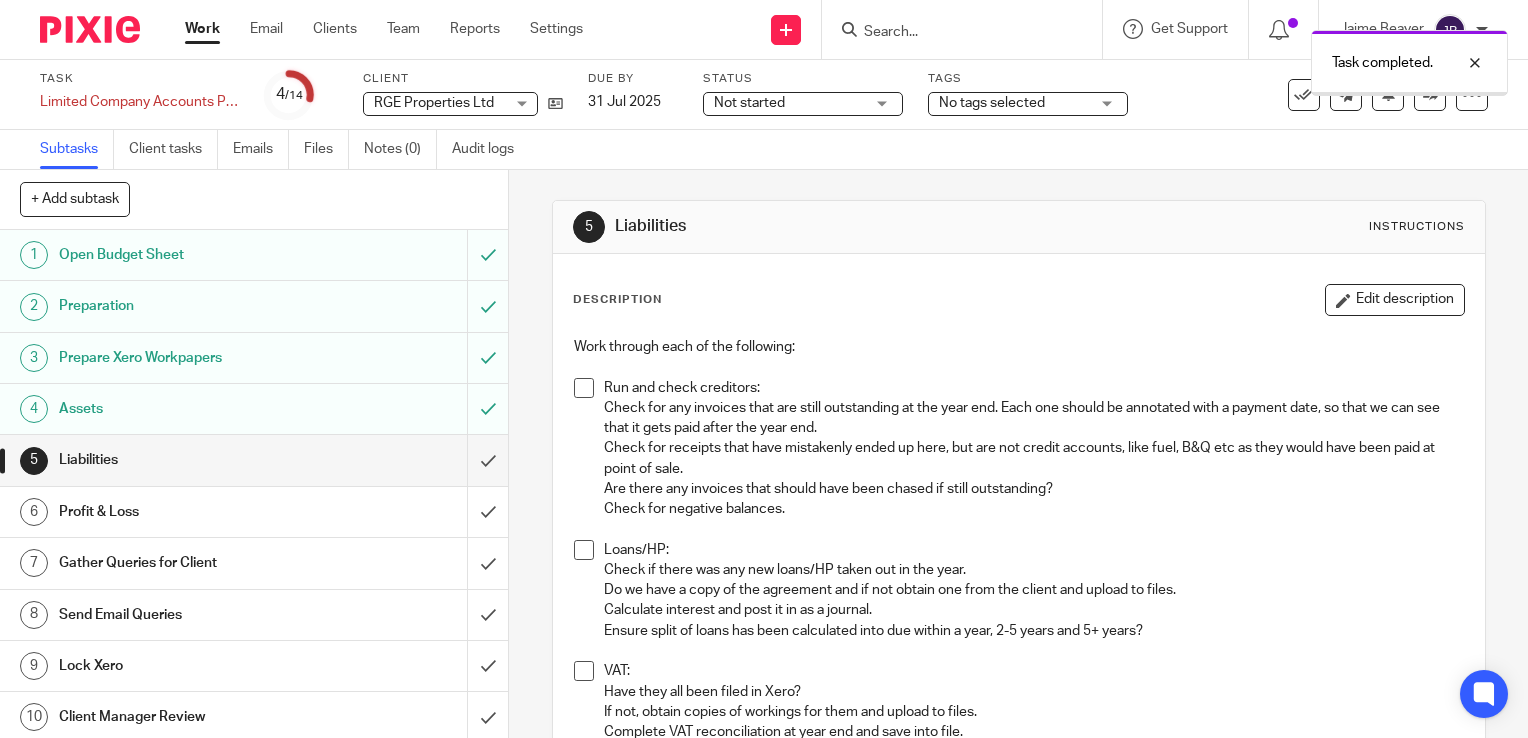 scroll, scrollTop: 0, scrollLeft: 0, axis: both 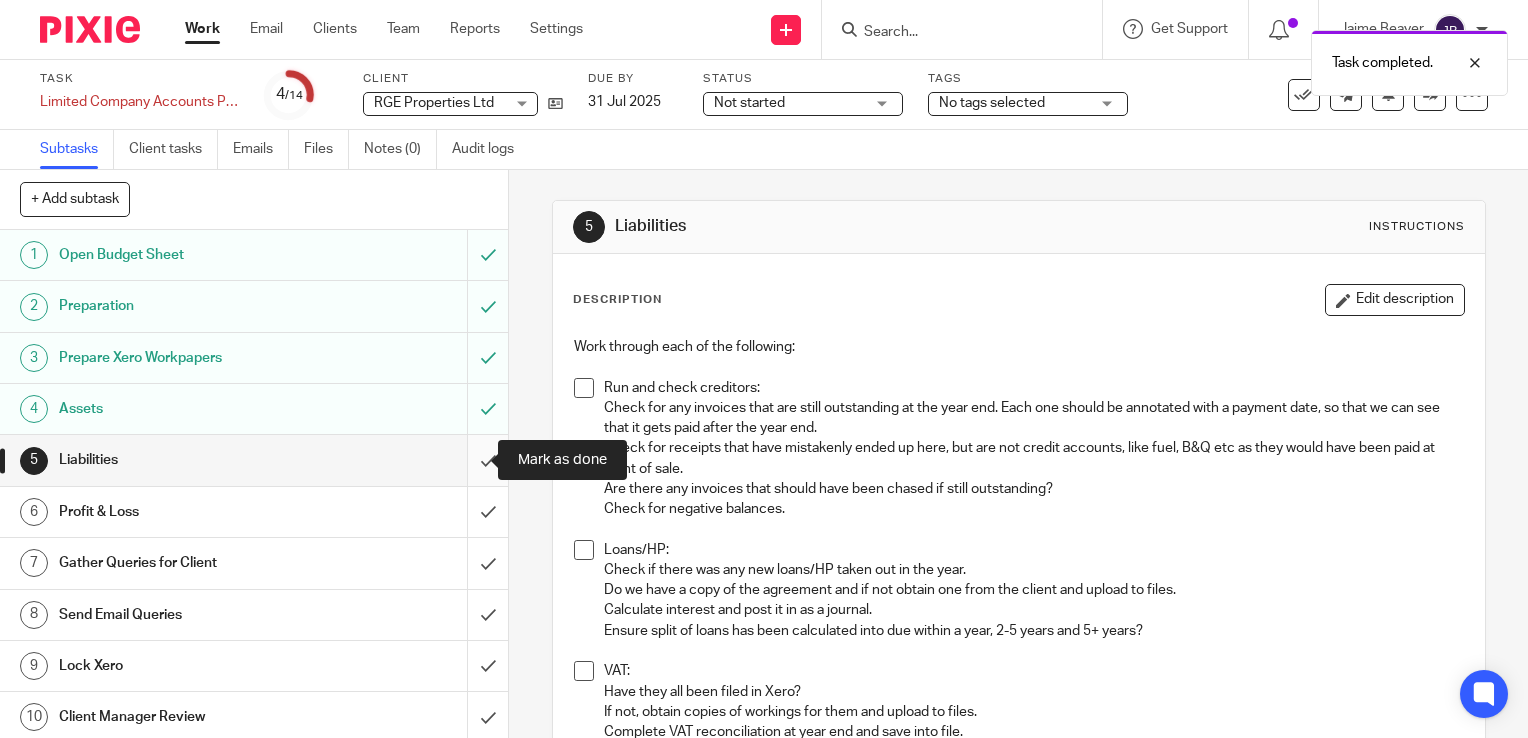 click at bounding box center (254, 460) 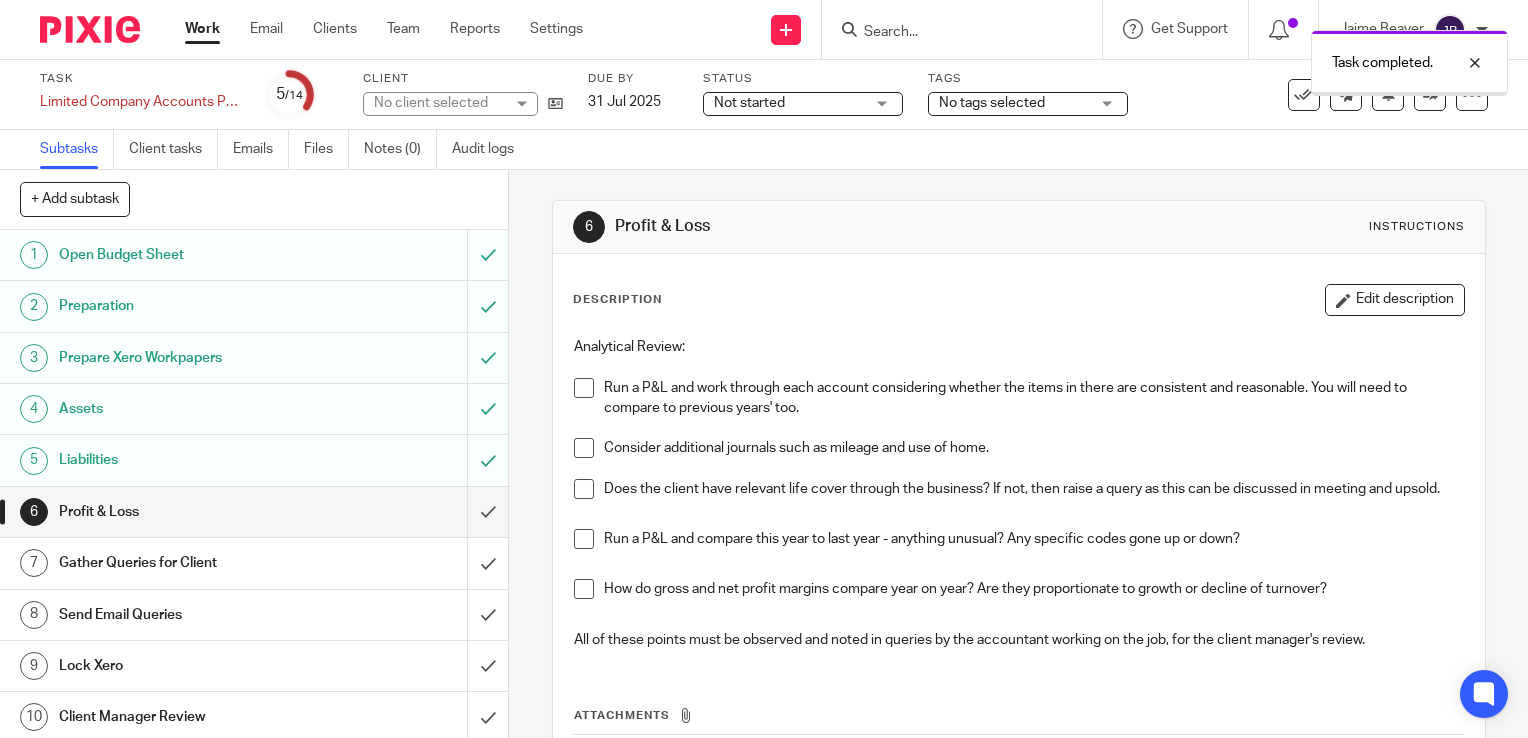 scroll, scrollTop: 0, scrollLeft: 0, axis: both 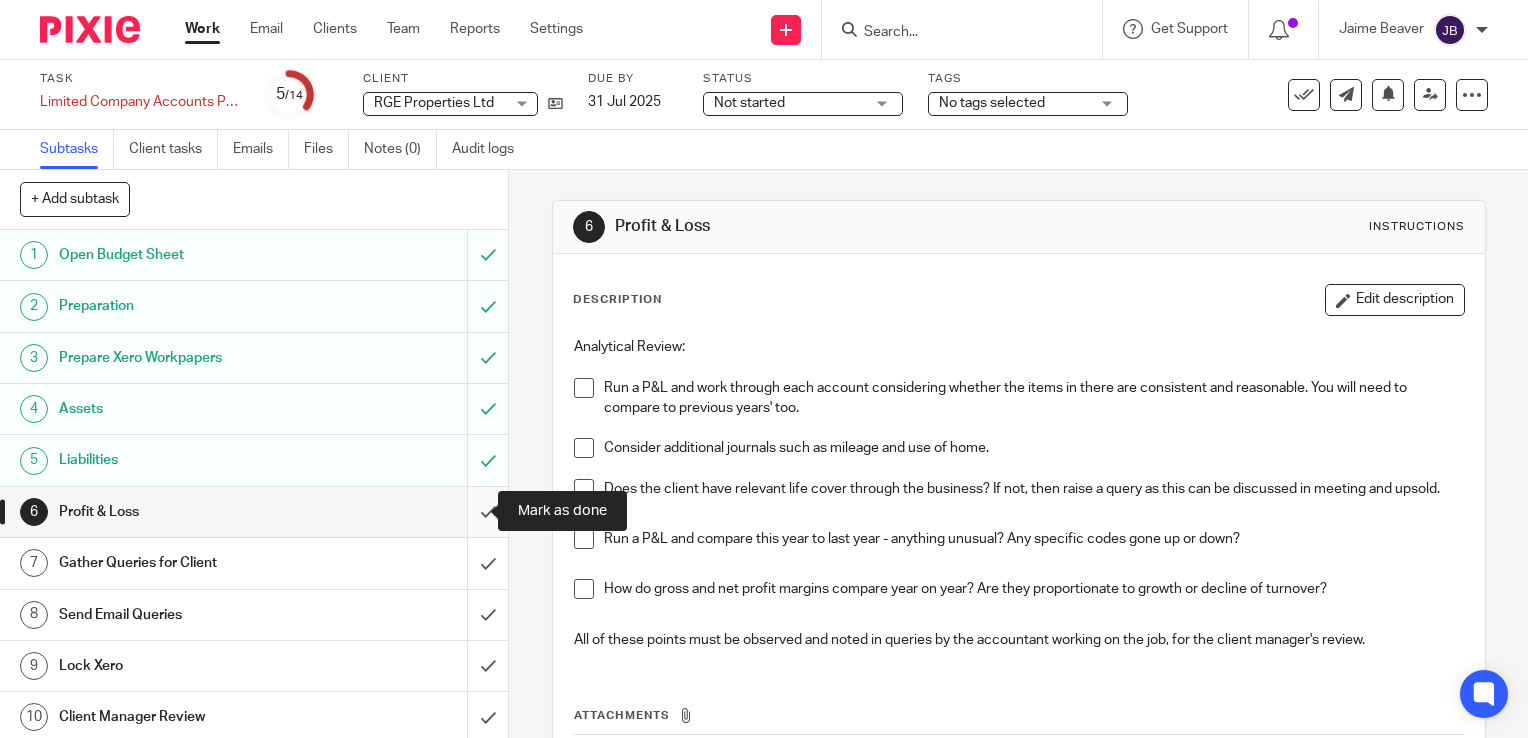 click at bounding box center [254, 512] 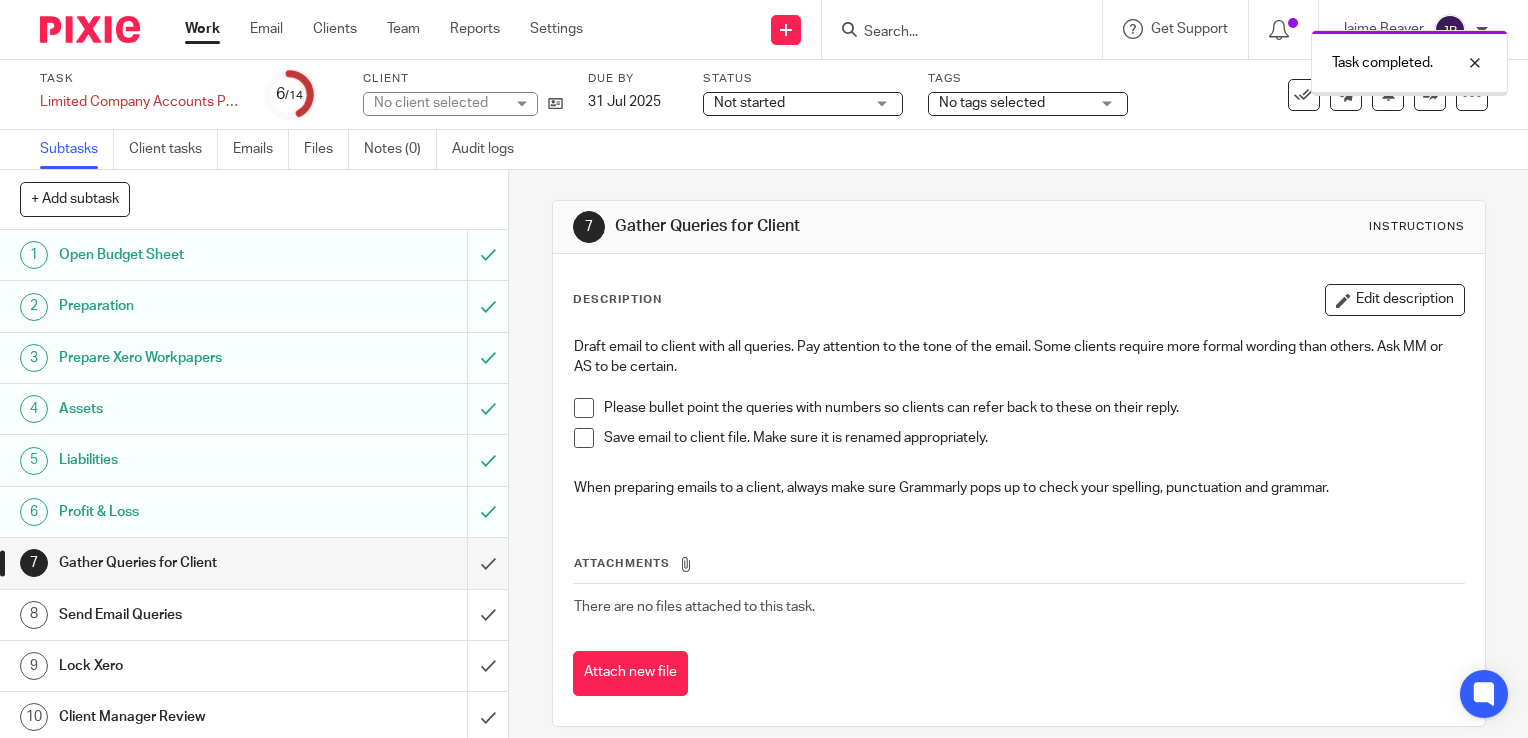 scroll, scrollTop: 0, scrollLeft: 0, axis: both 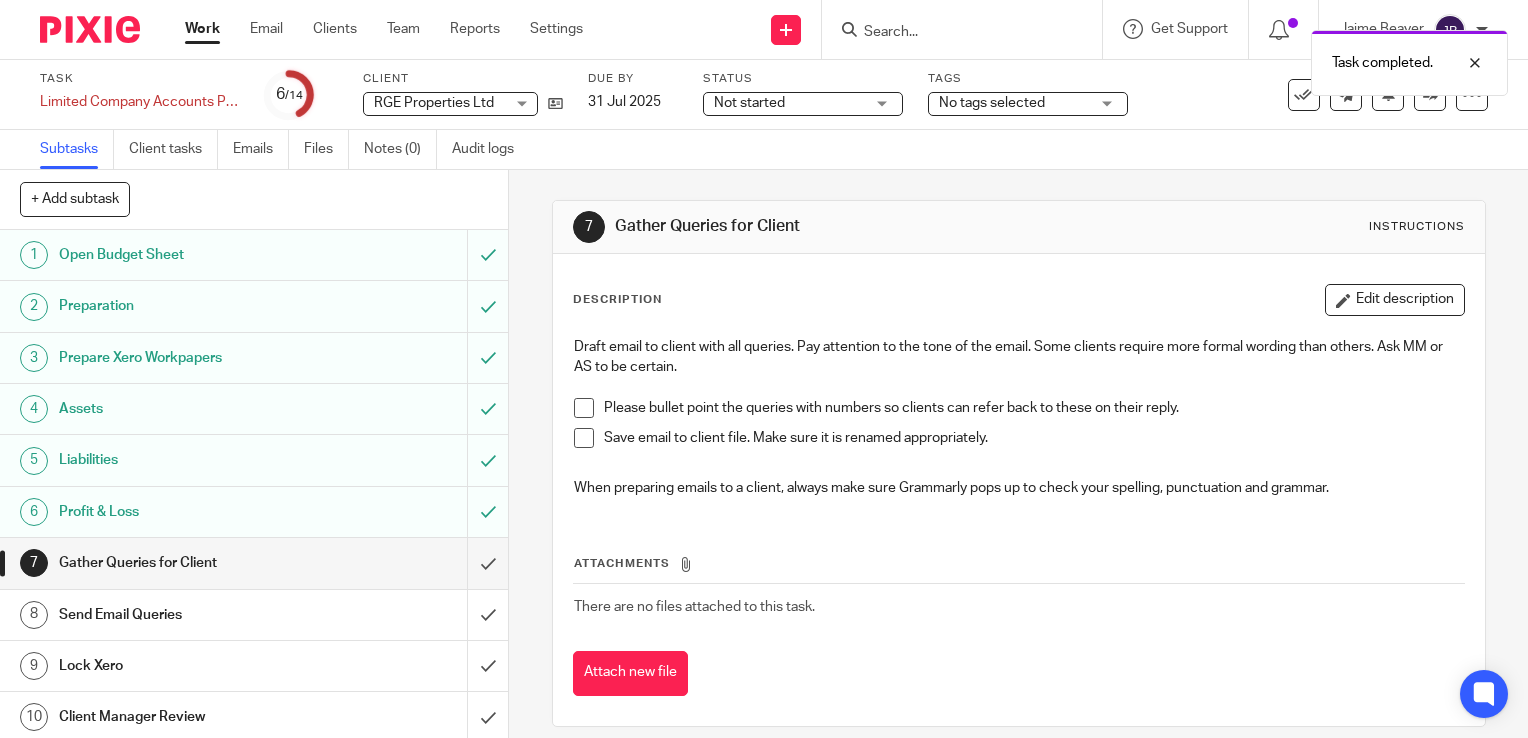 click on "Work
Email
Clients
Team
Reports
Settings
Work
Email
Clients
Team
Reports
Settings" at bounding box center [389, 29] 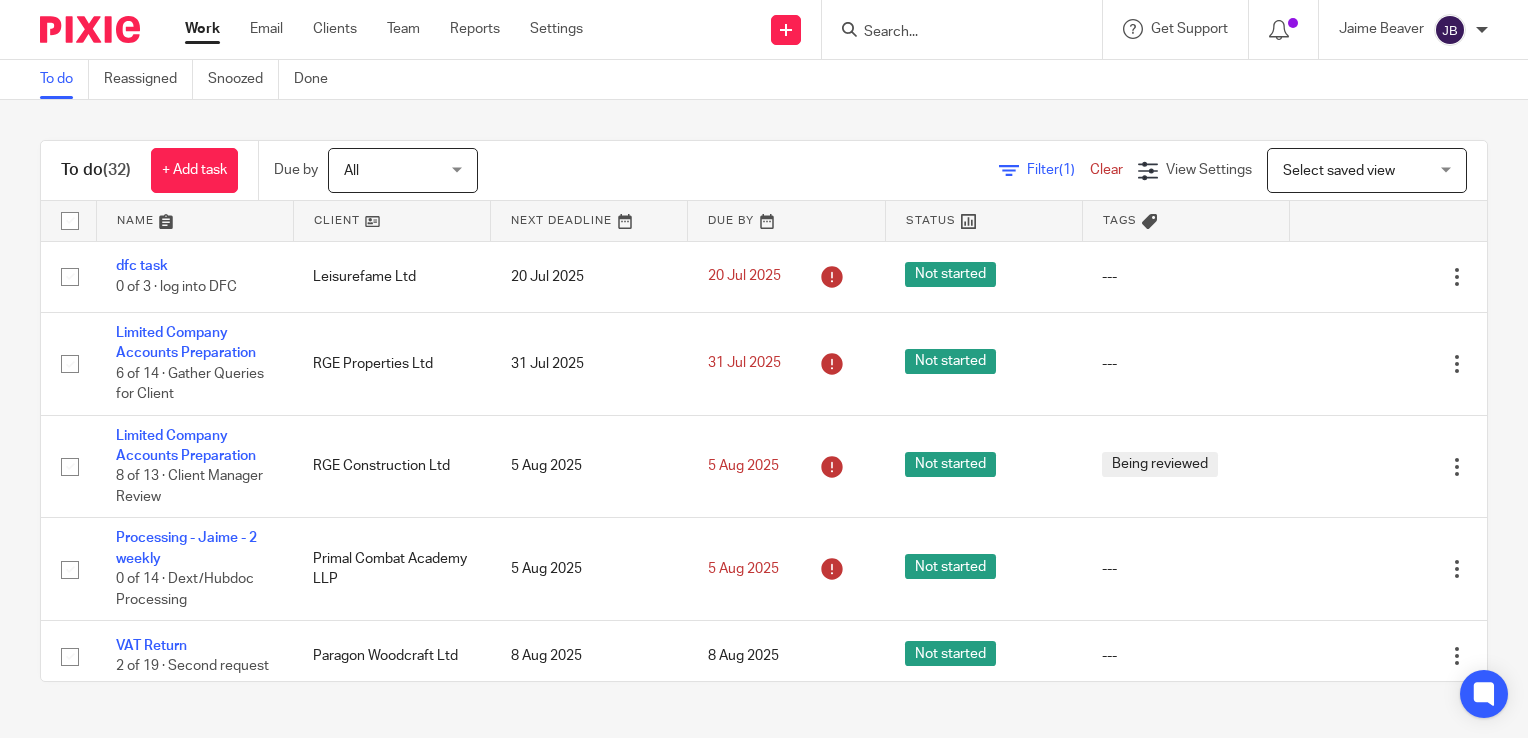 scroll, scrollTop: 0, scrollLeft: 0, axis: both 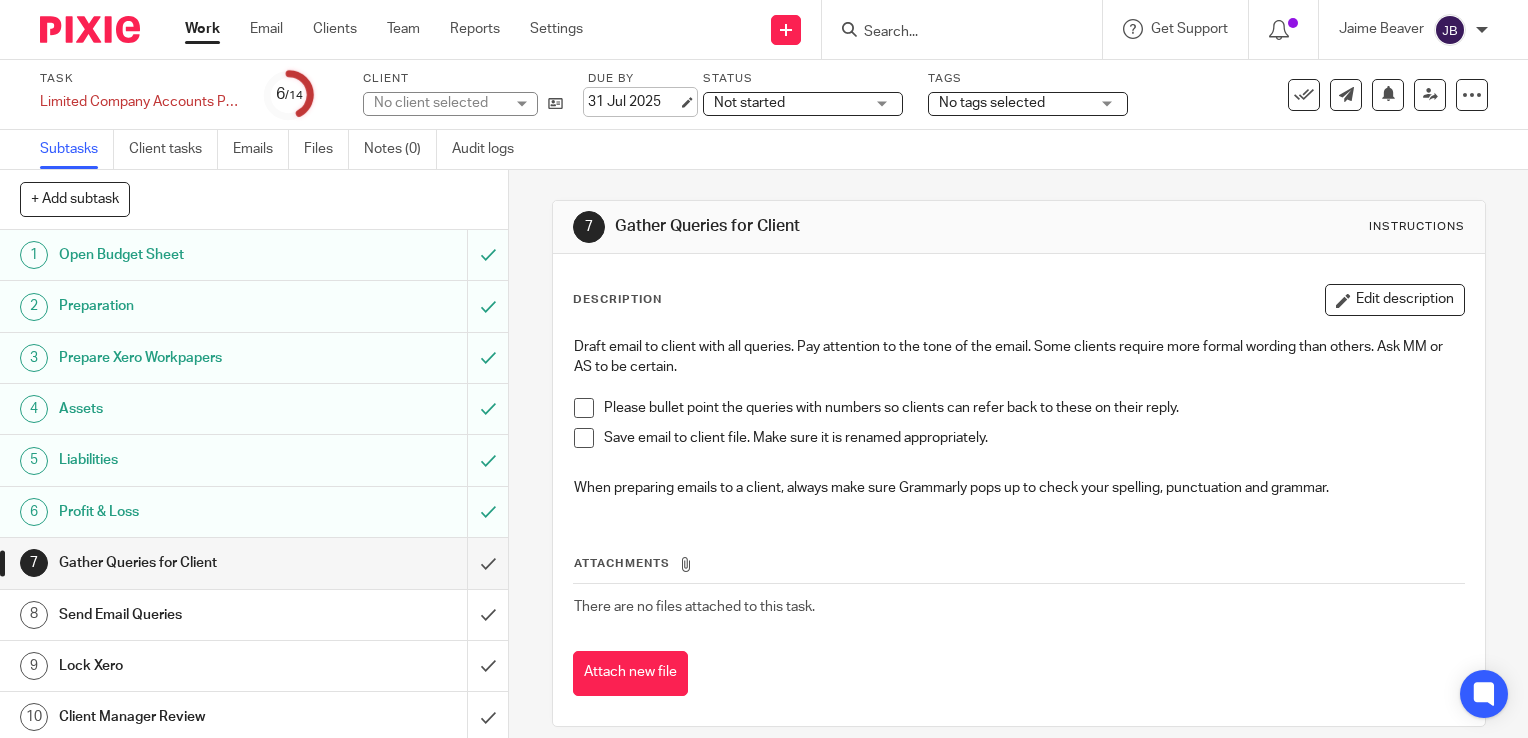 click on "31 Jul 2025" at bounding box center (633, 102) 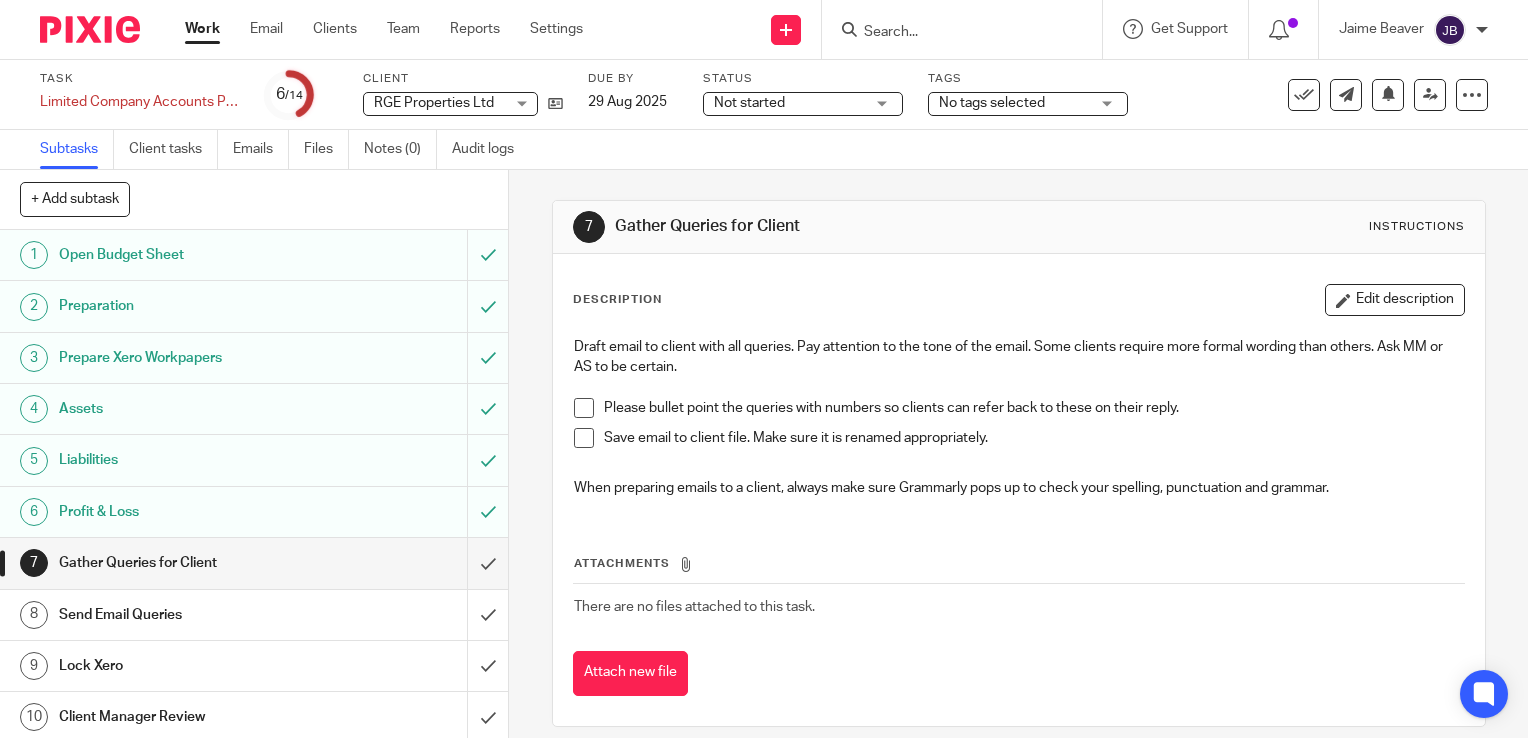 click on "Work" at bounding box center [202, 29] 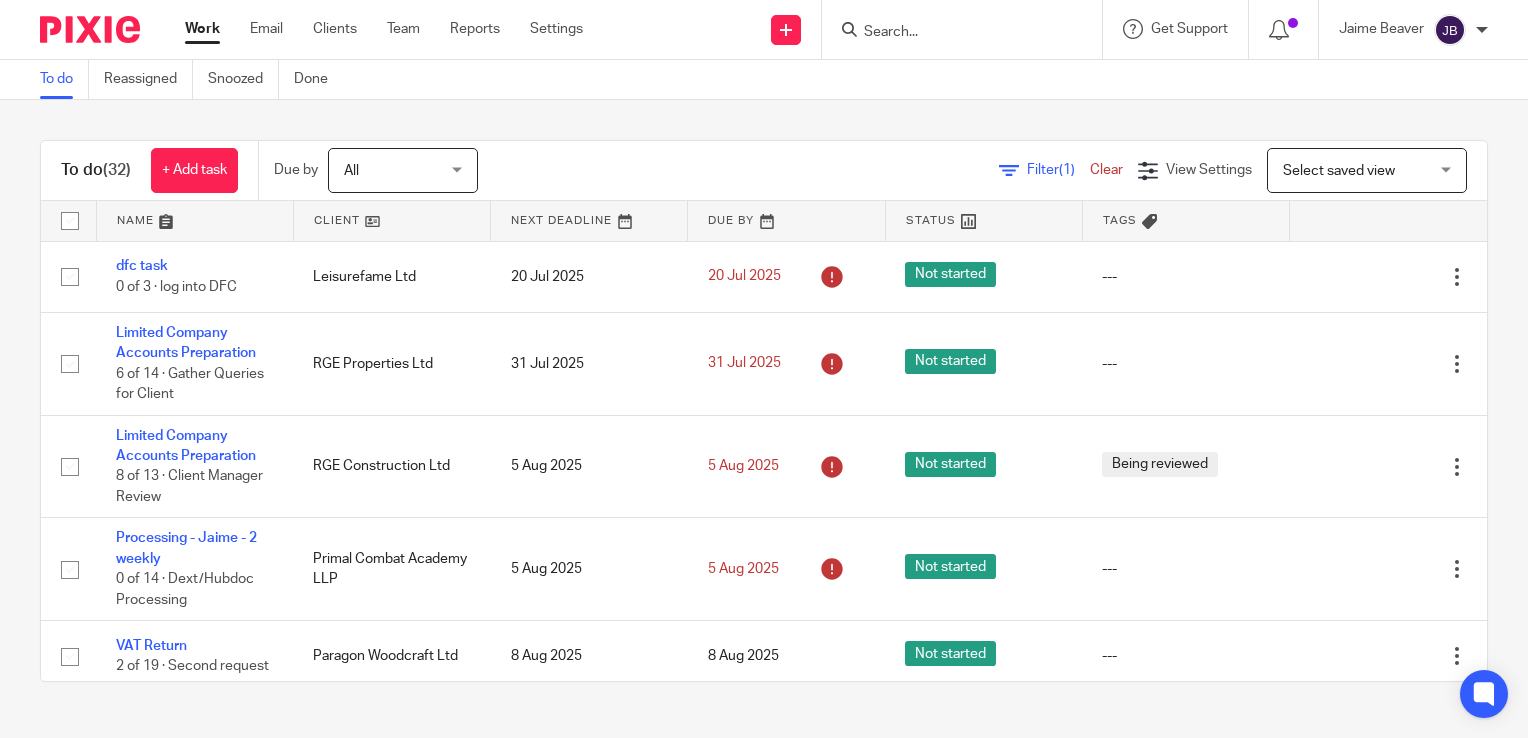 scroll, scrollTop: 0, scrollLeft: 0, axis: both 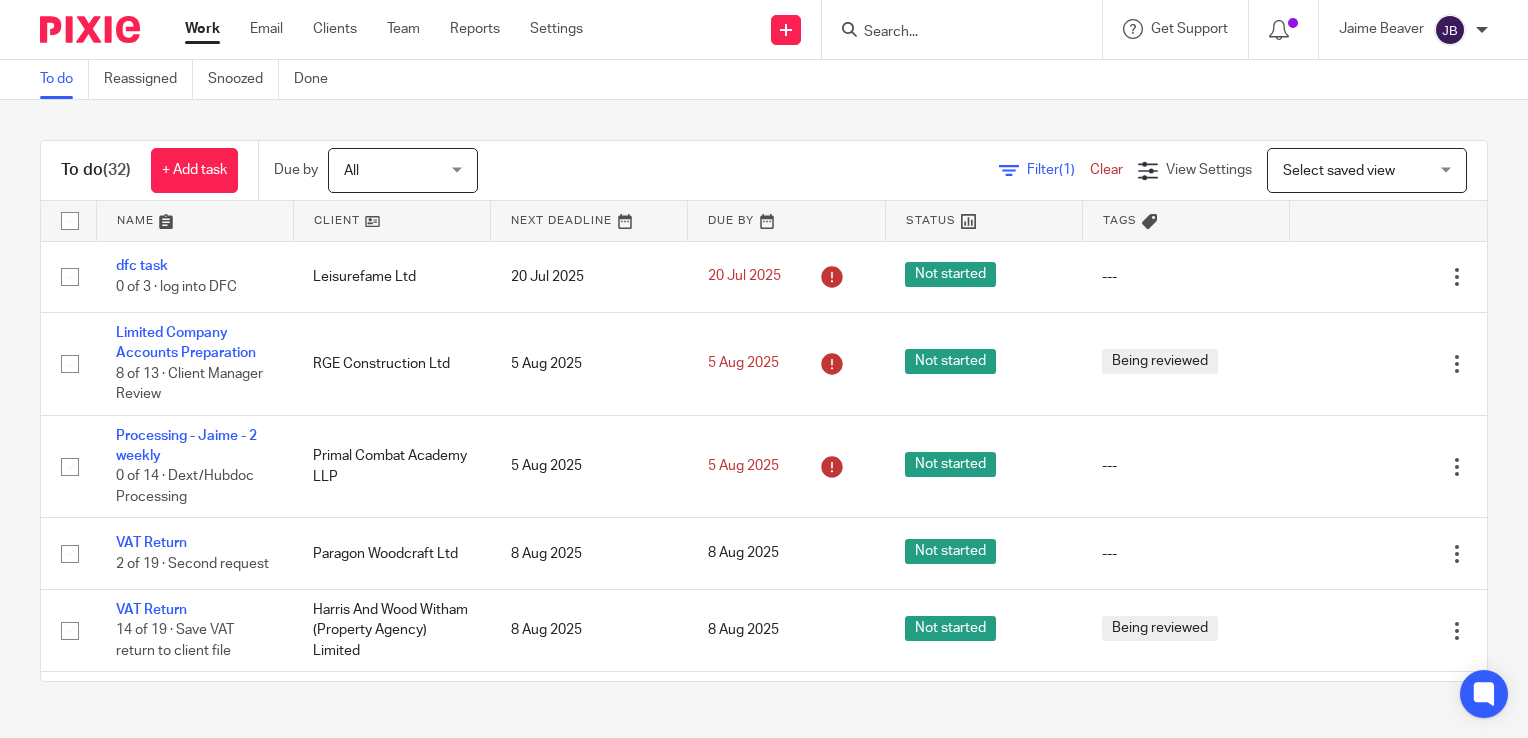 click on "Work" at bounding box center [202, 29] 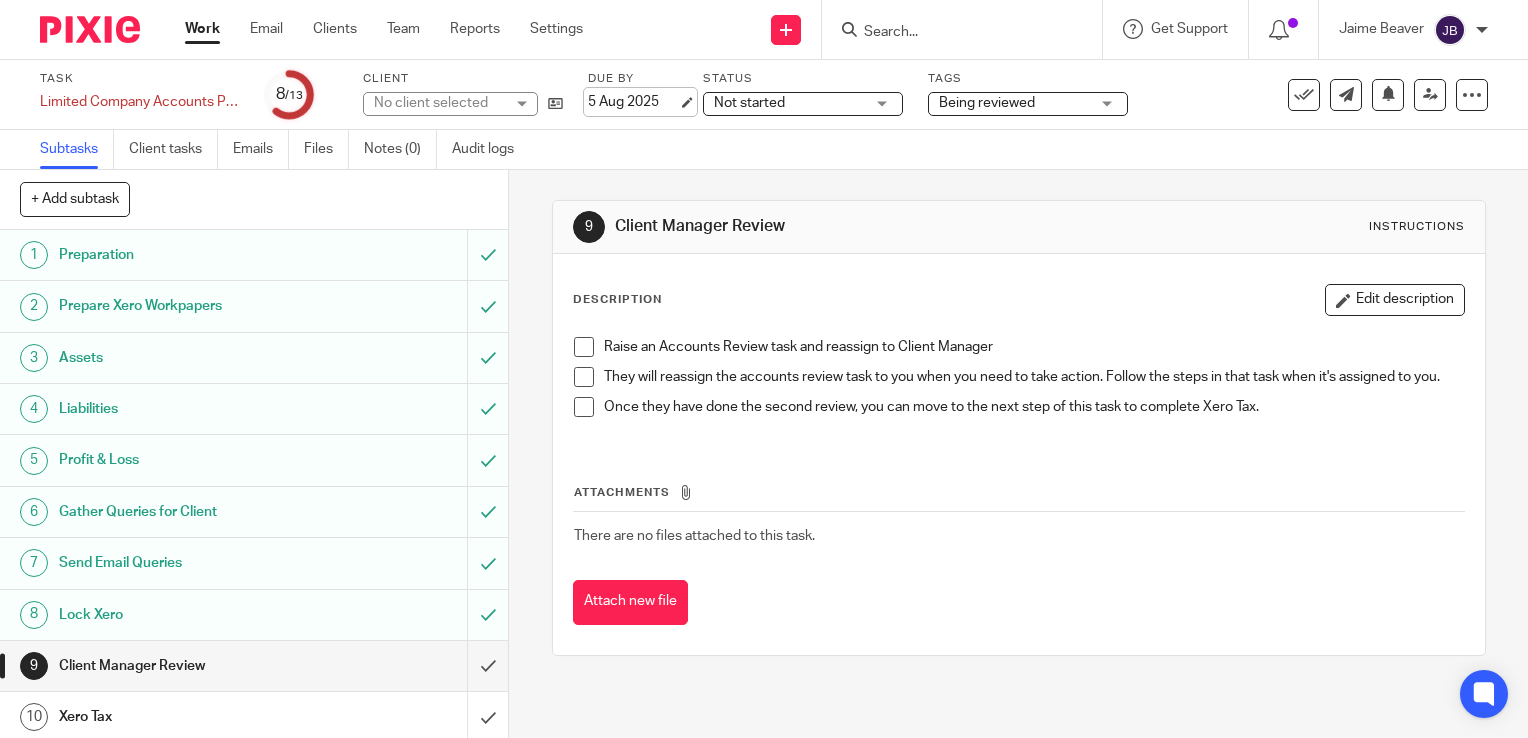 scroll, scrollTop: 0, scrollLeft: 0, axis: both 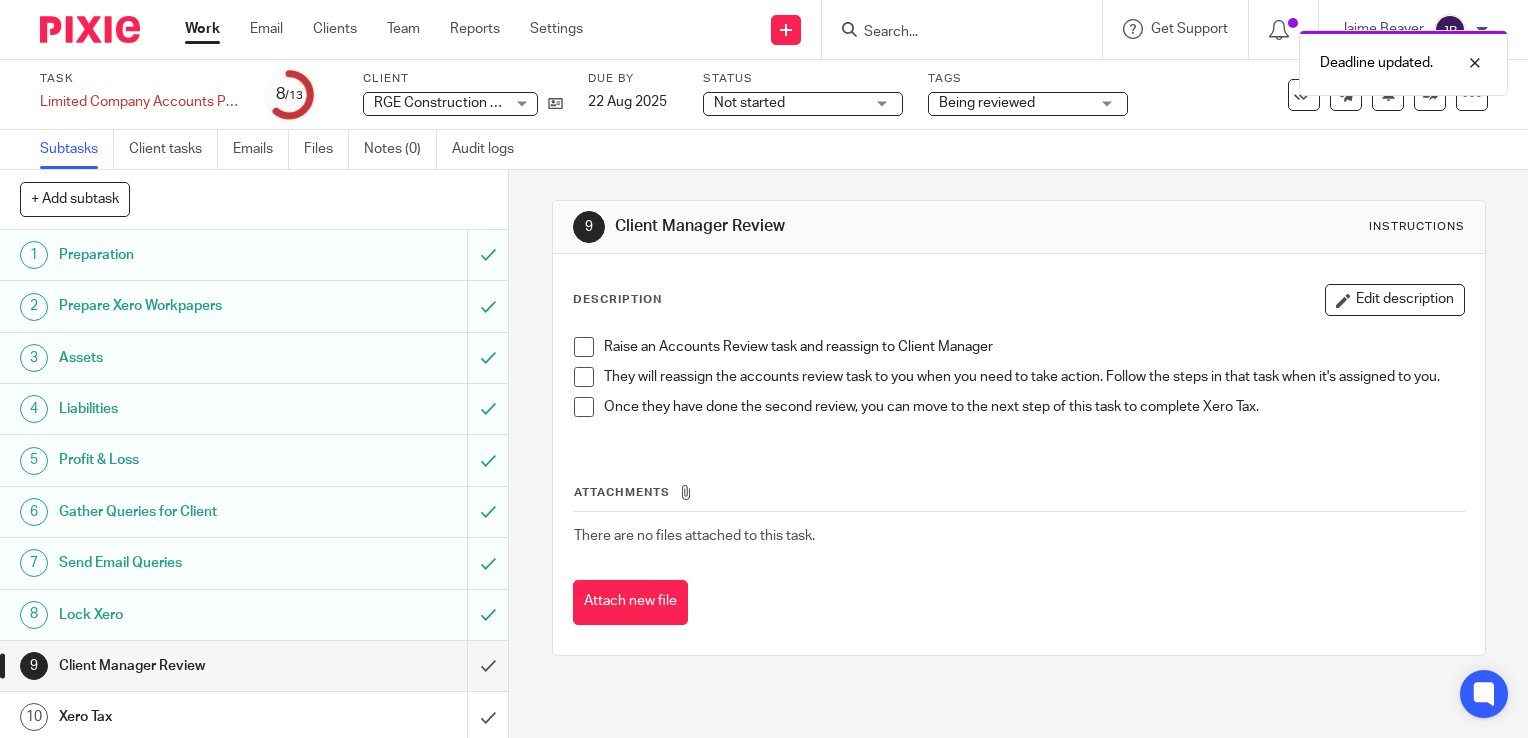 click on "Work" at bounding box center [202, 29] 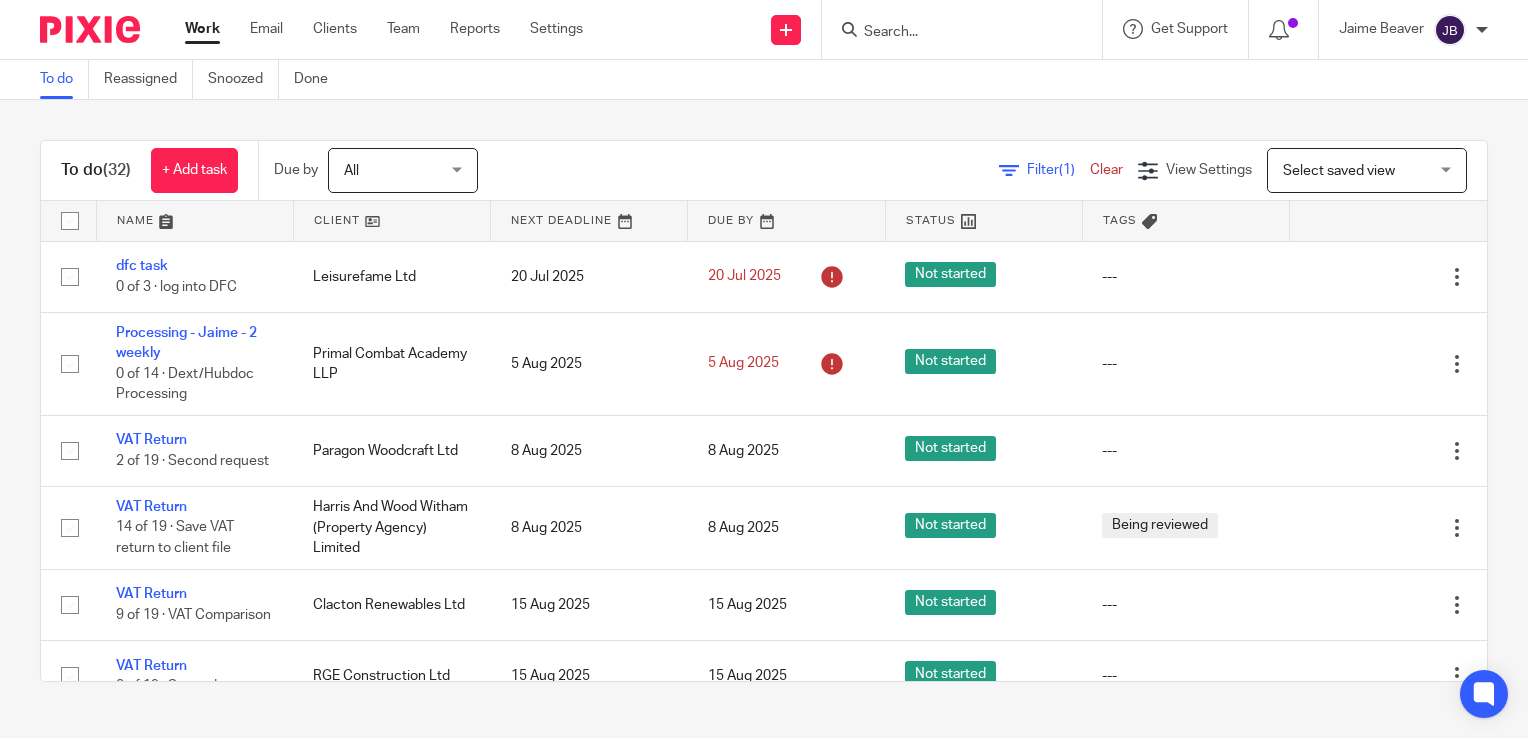 scroll, scrollTop: 0, scrollLeft: 0, axis: both 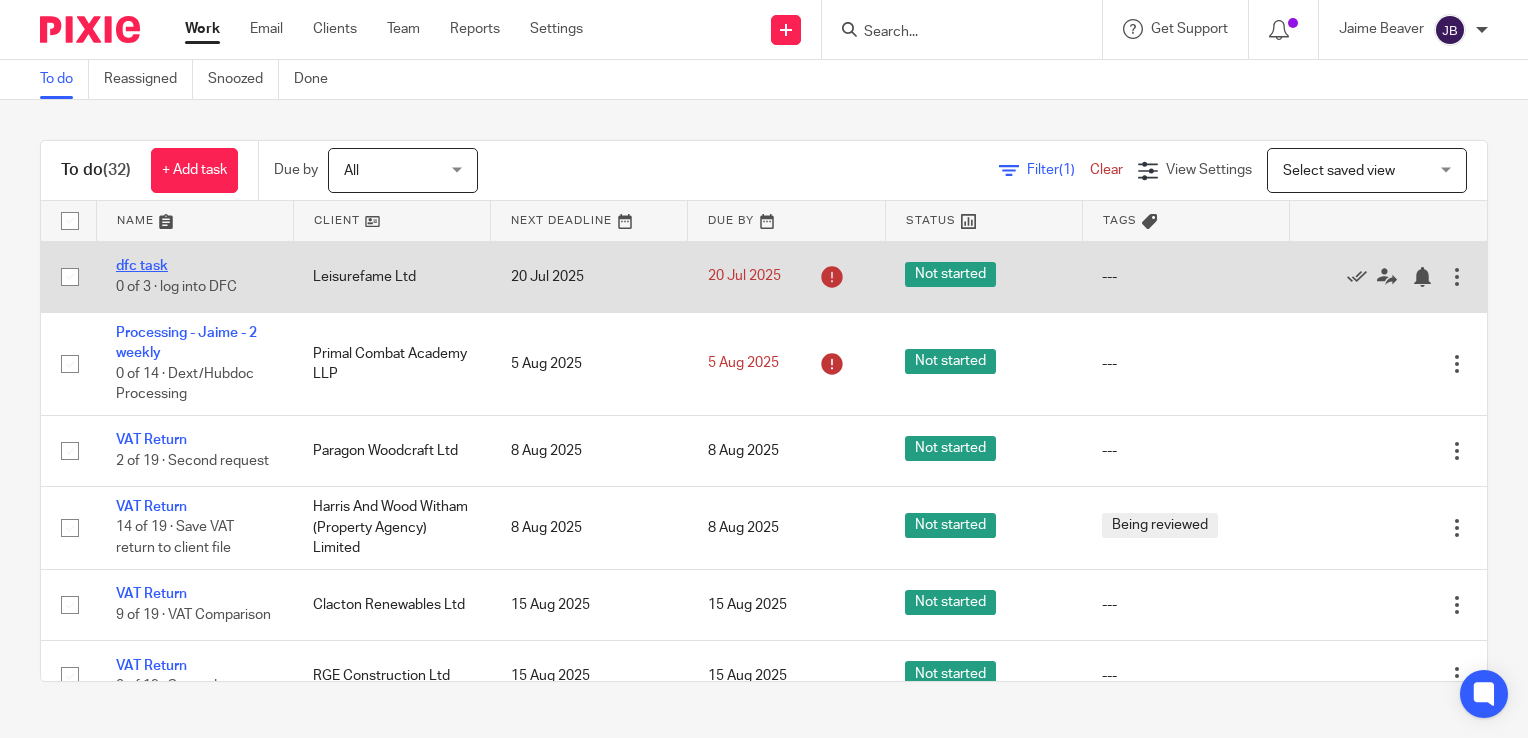 click on "dfc task" 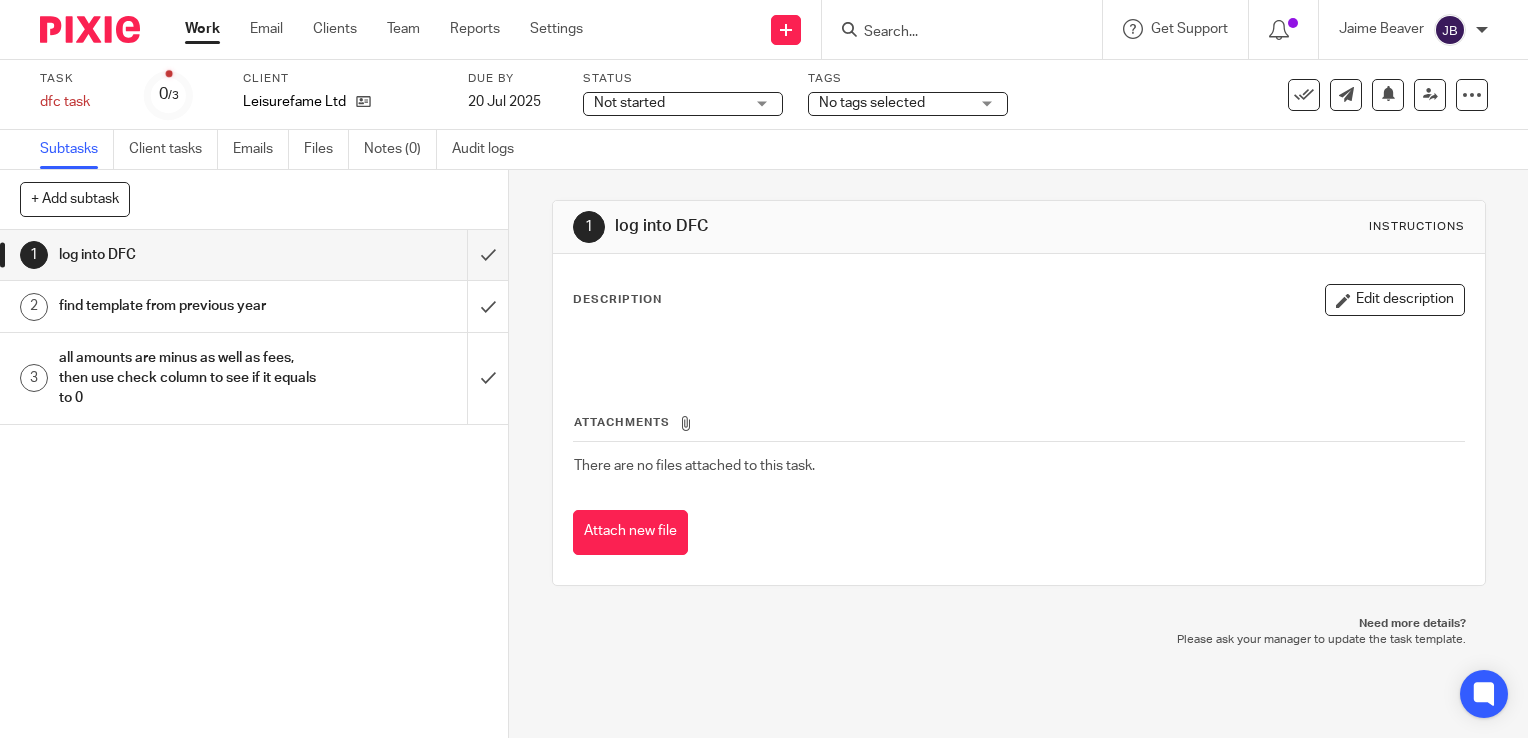 scroll, scrollTop: 0, scrollLeft: 0, axis: both 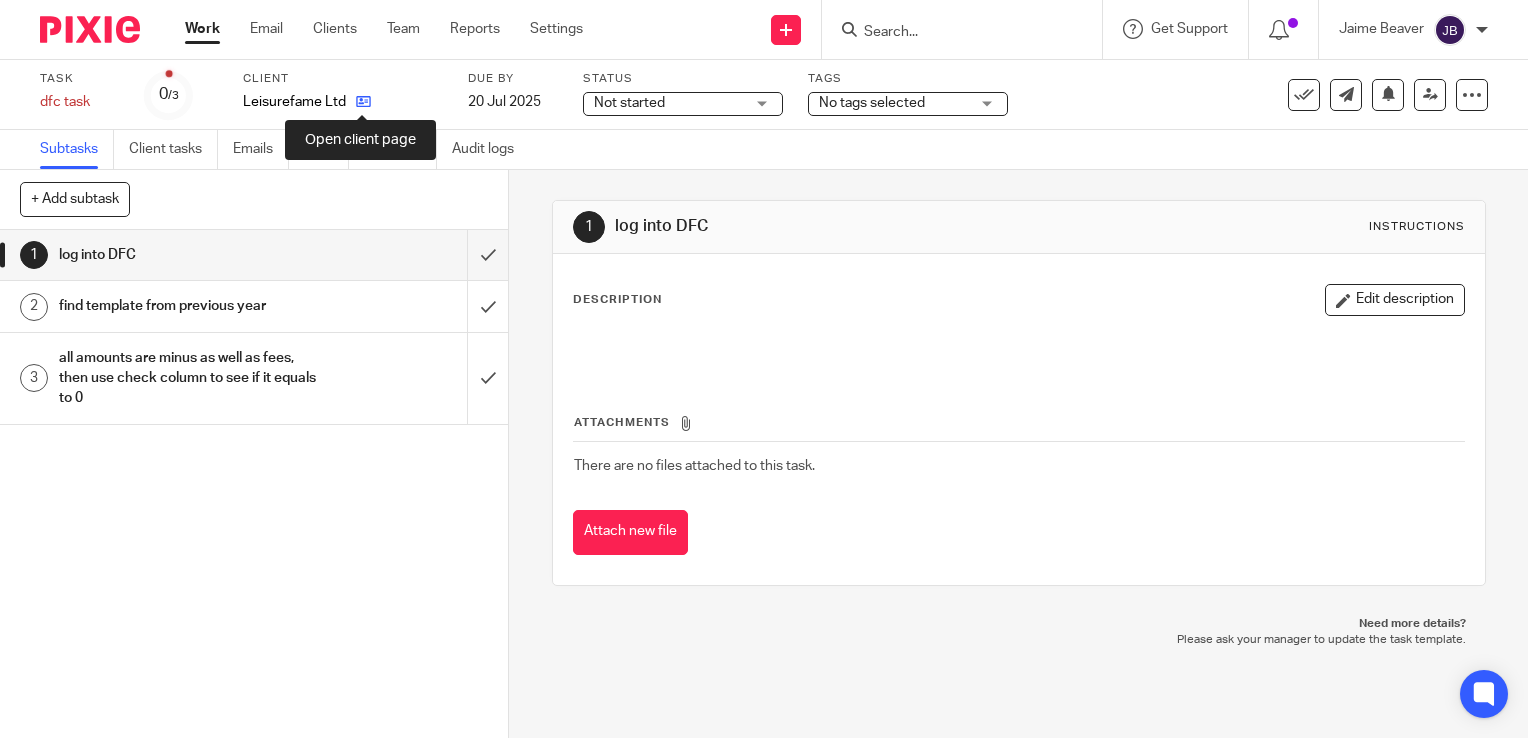 click at bounding box center (363, 101) 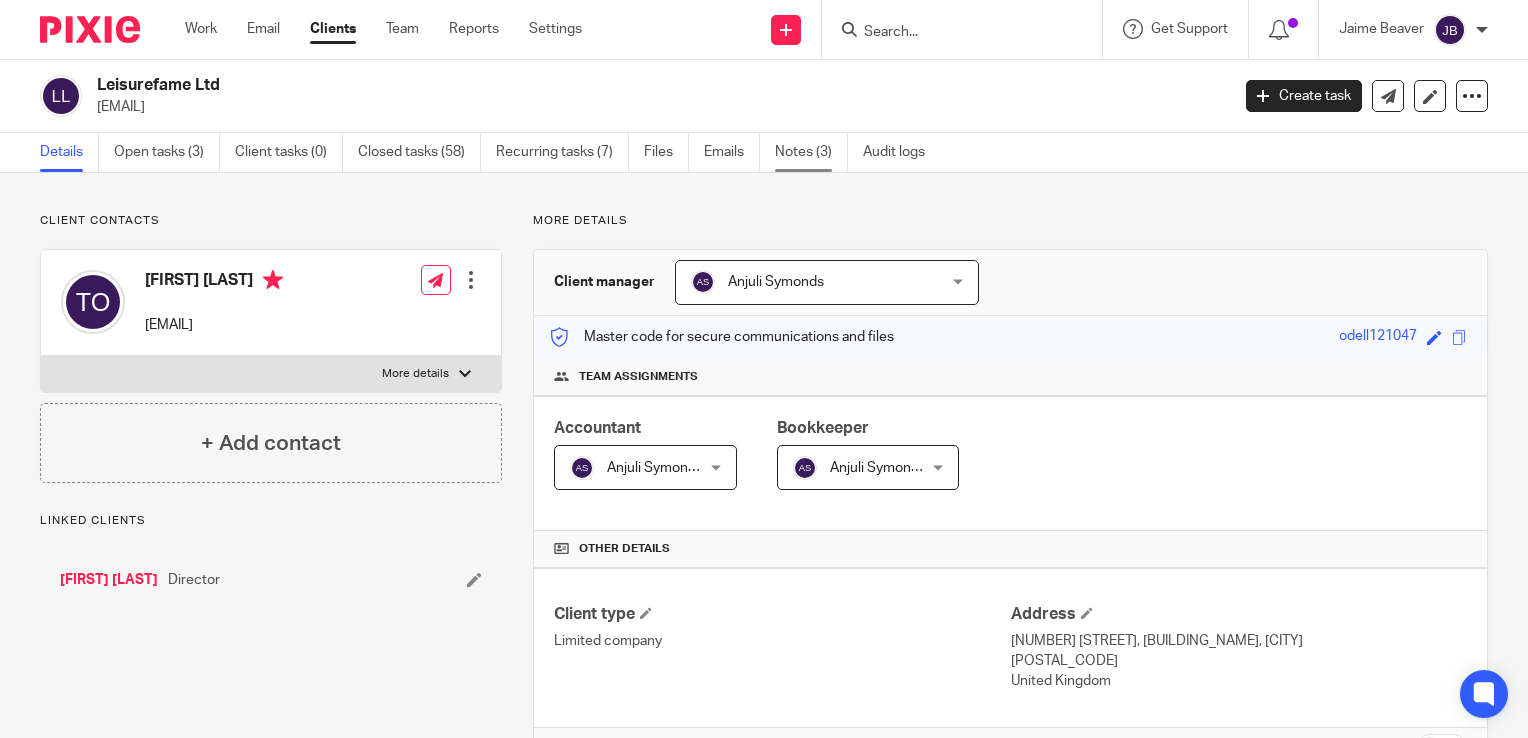 scroll, scrollTop: 0, scrollLeft: 0, axis: both 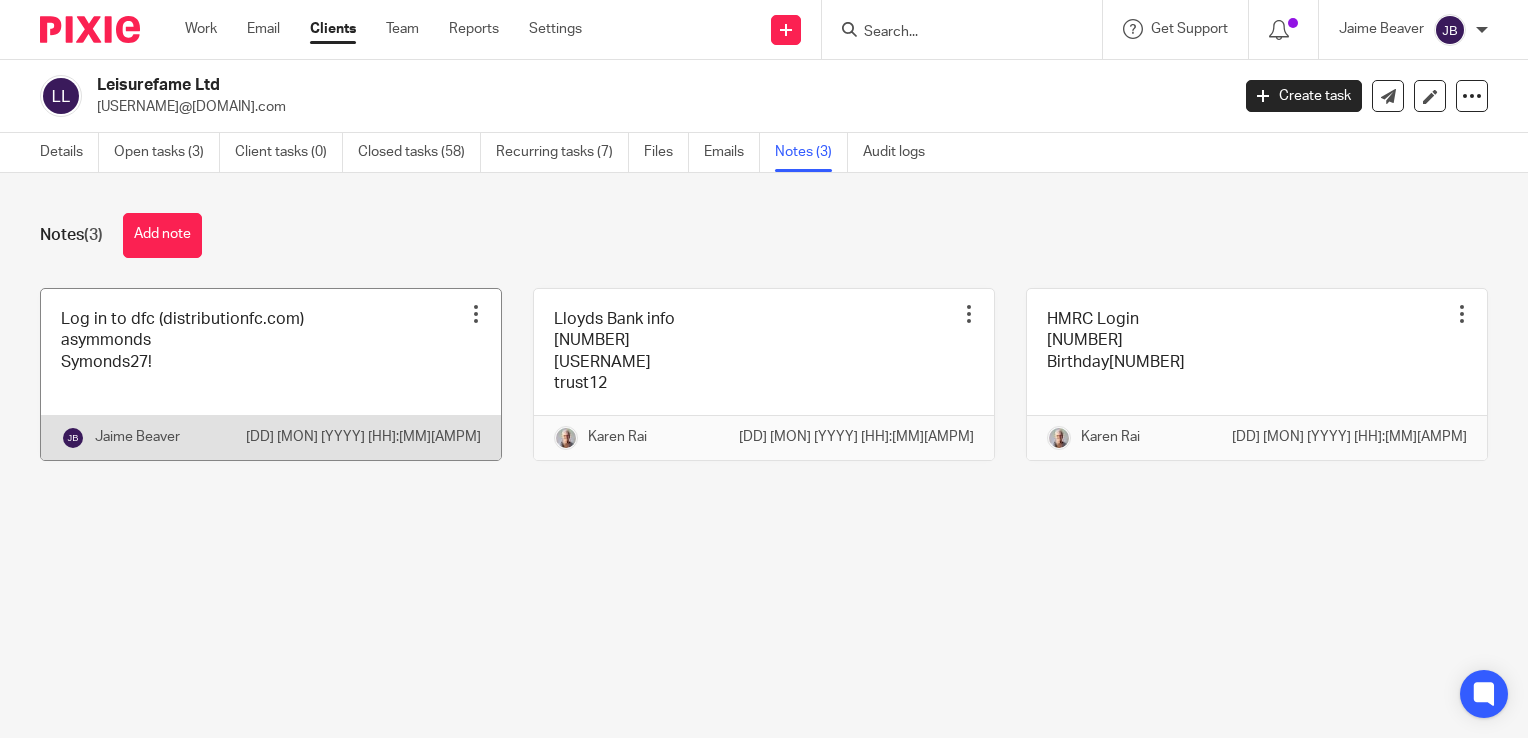 click at bounding box center [271, 374] 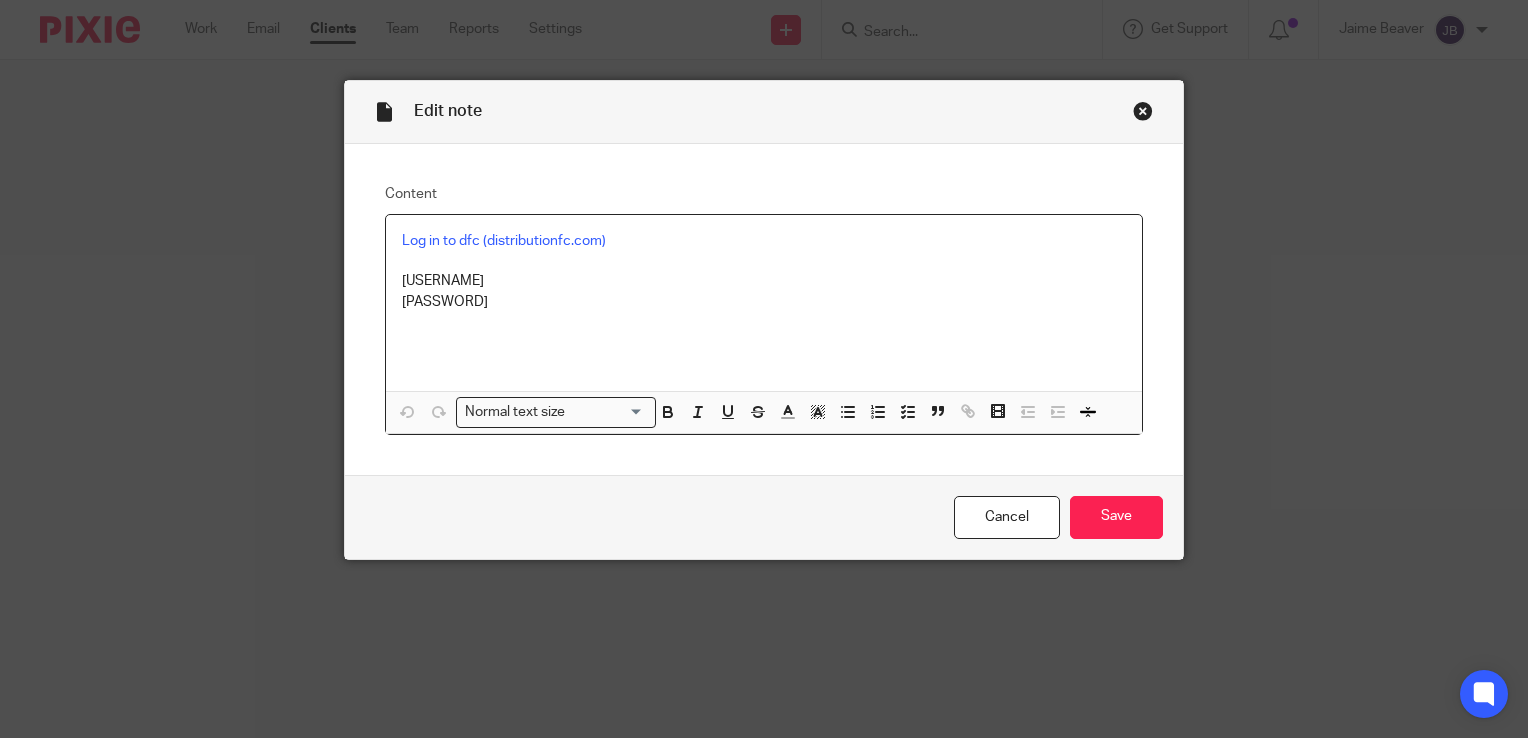 scroll, scrollTop: 0, scrollLeft: 0, axis: both 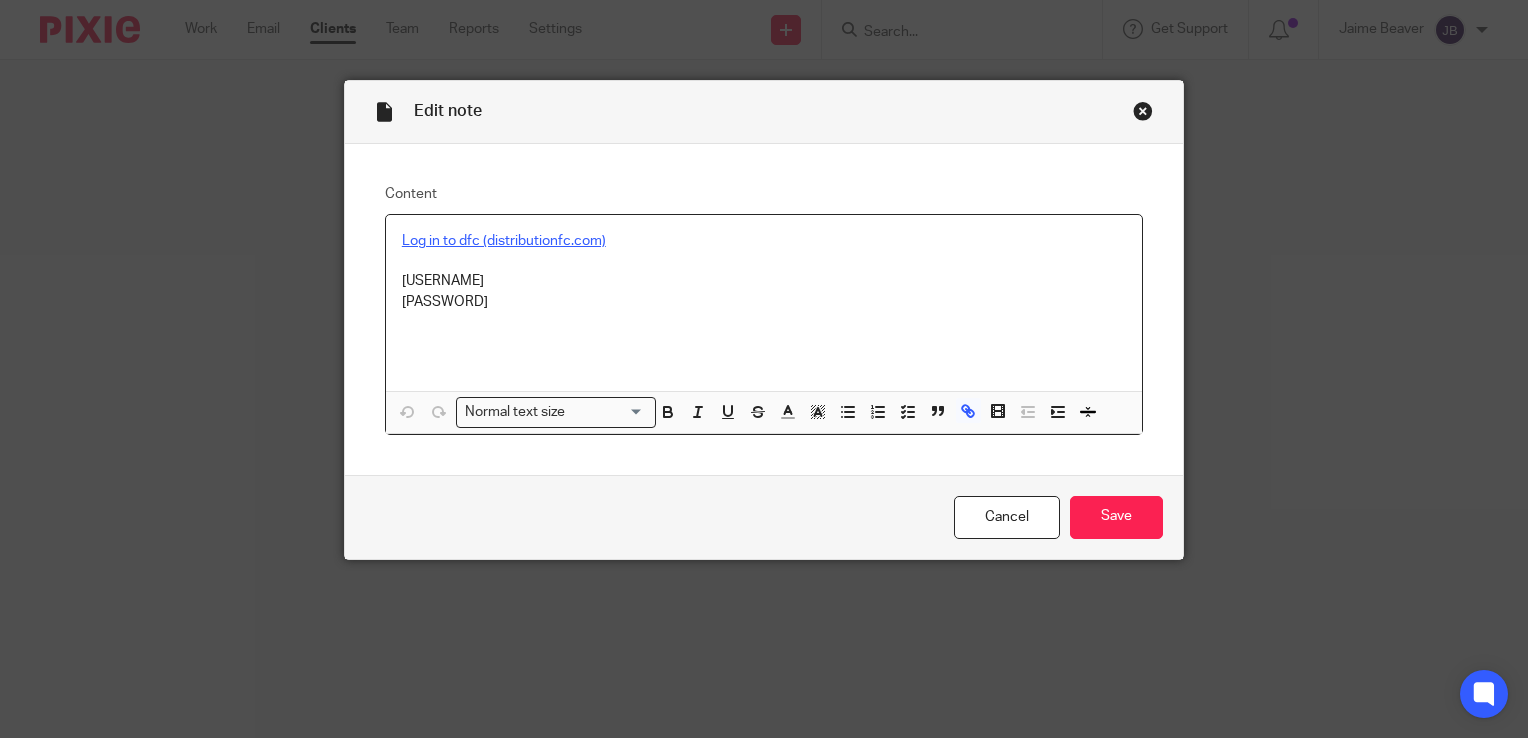 click on "Log in to dfc (distributionfc.com)" at bounding box center [504, 241] 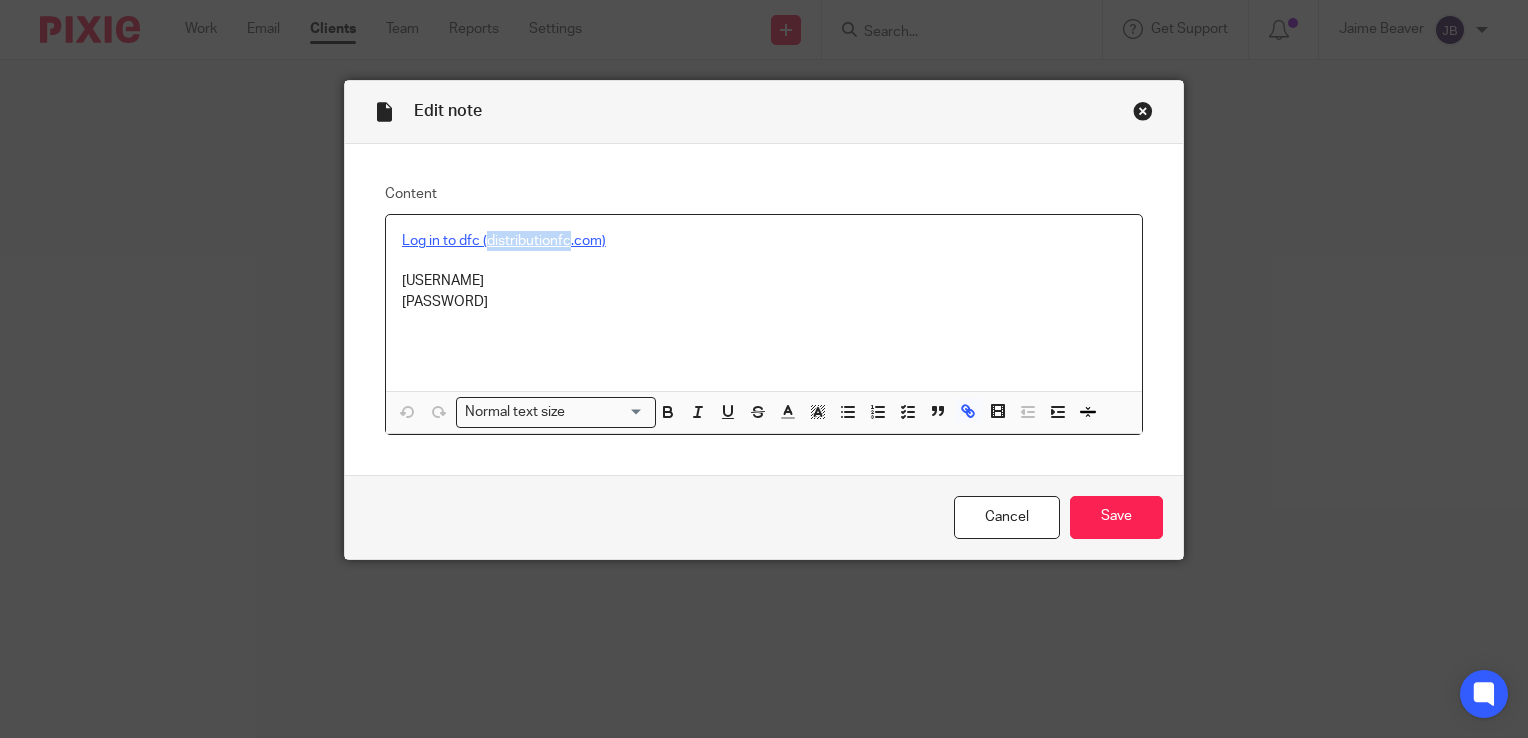 click on "Log in to dfc (distributionfc.com)" at bounding box center (504, 241) 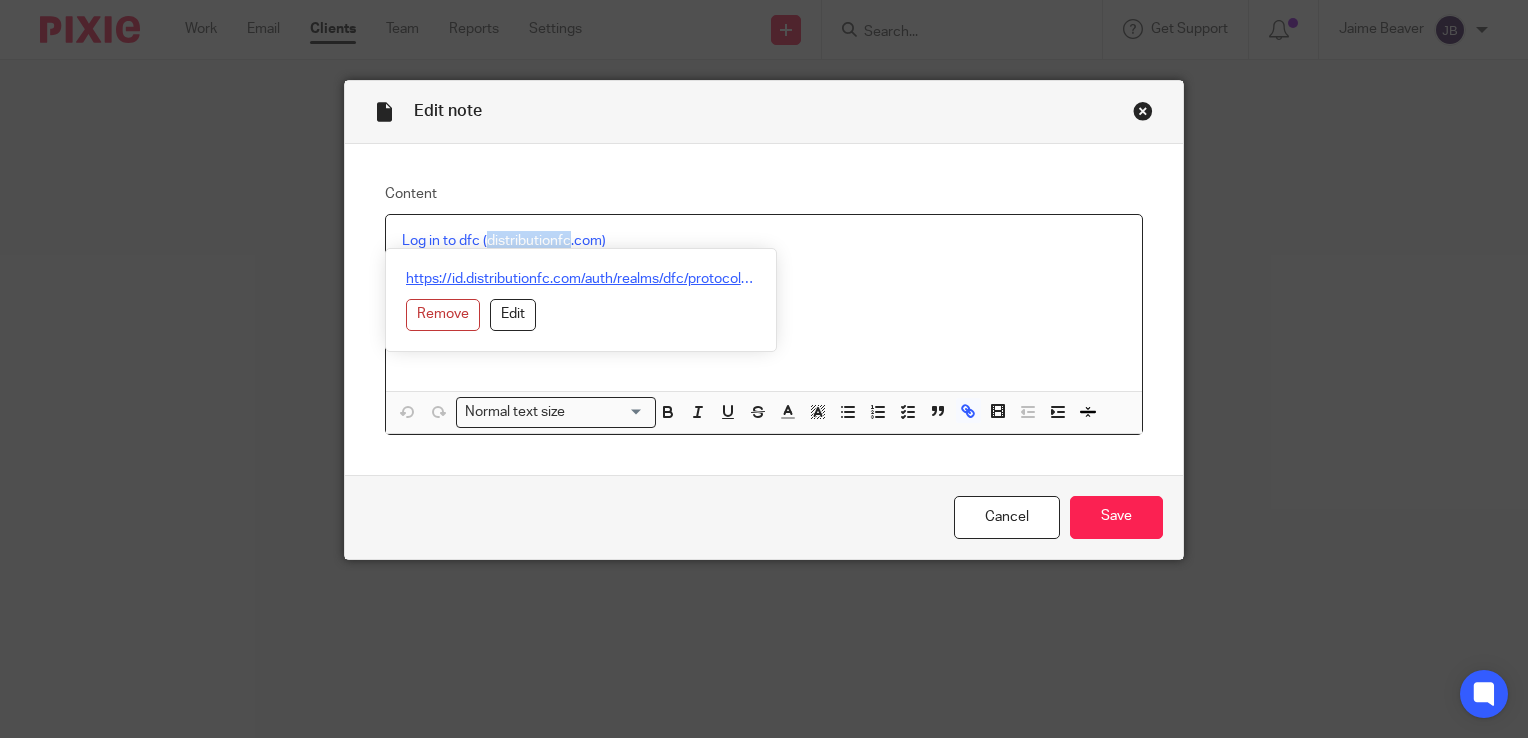 click on "https://id.distributionfc.com/auth/realms/dfc/protocol/openid-connect/auth?response_type=code&client_id=DFC+Portal&redirect_uri=https%3A%2F%2Fportal.distributionfc.com%2F&state=638c4d9d-b9fe-4f8c-b010-8e3b4135ebb9&login=true&scope=openid" at bounding box center (581, 279) 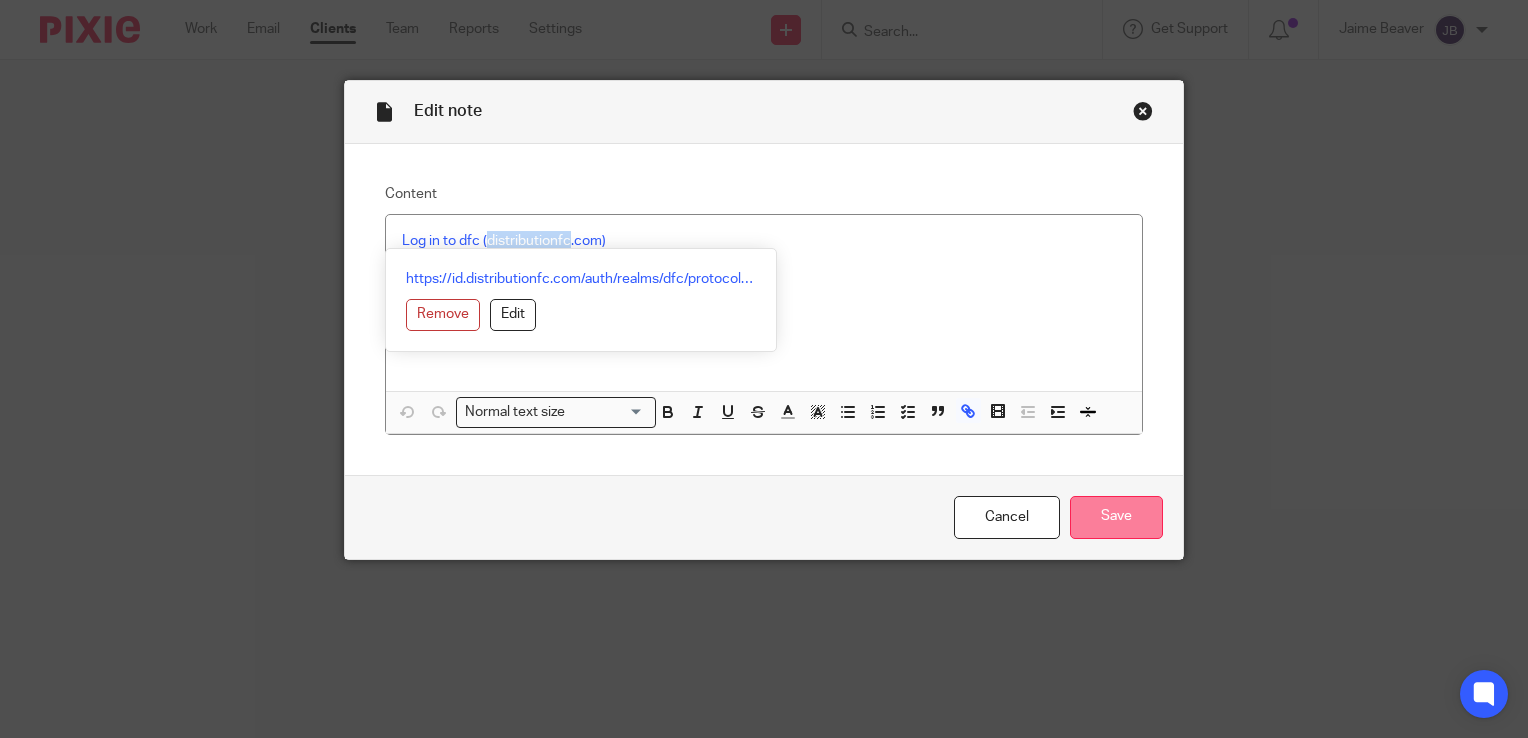 click on "Save" at bounding box center (1116, 517) 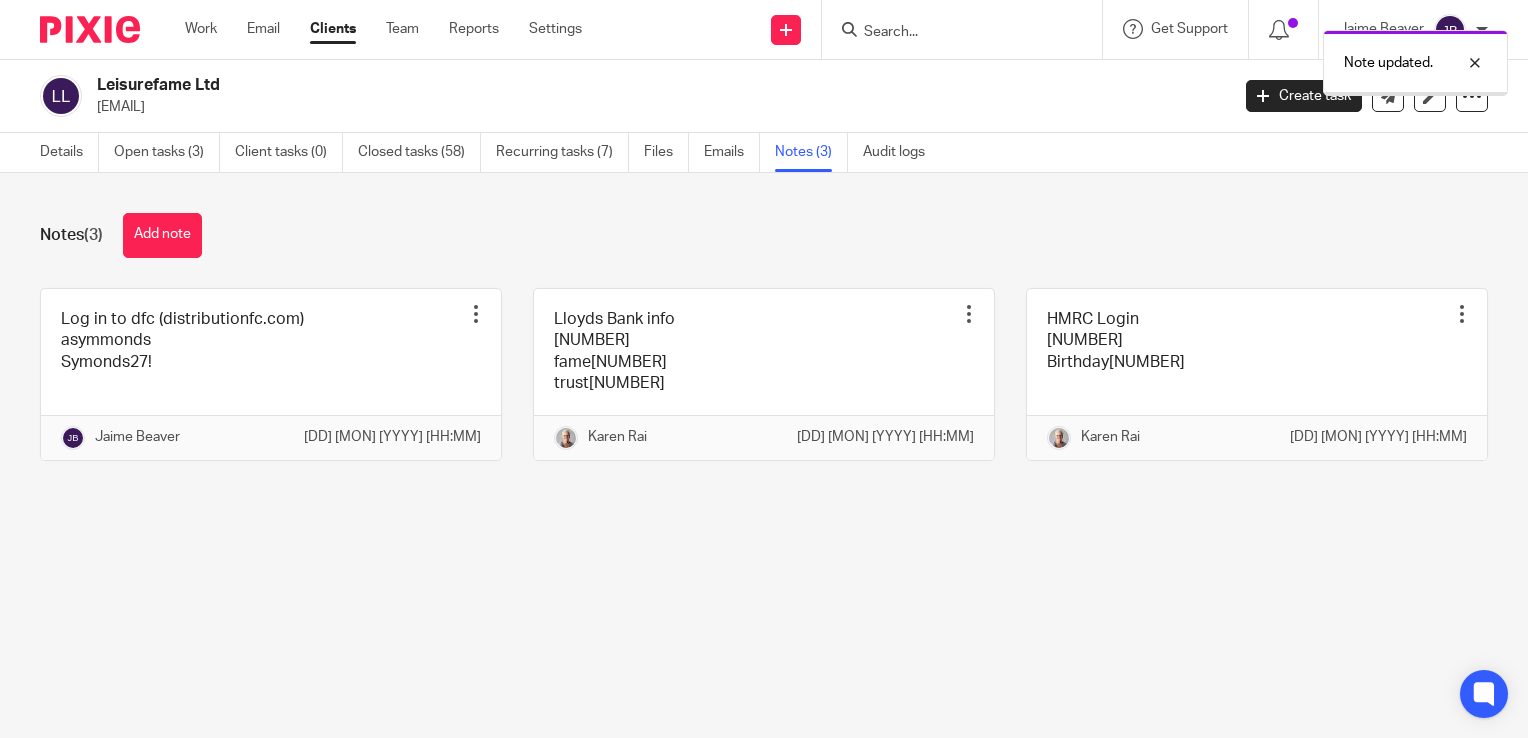 scroll, scrollTop: 0, scrollLeft: 0, axis: both 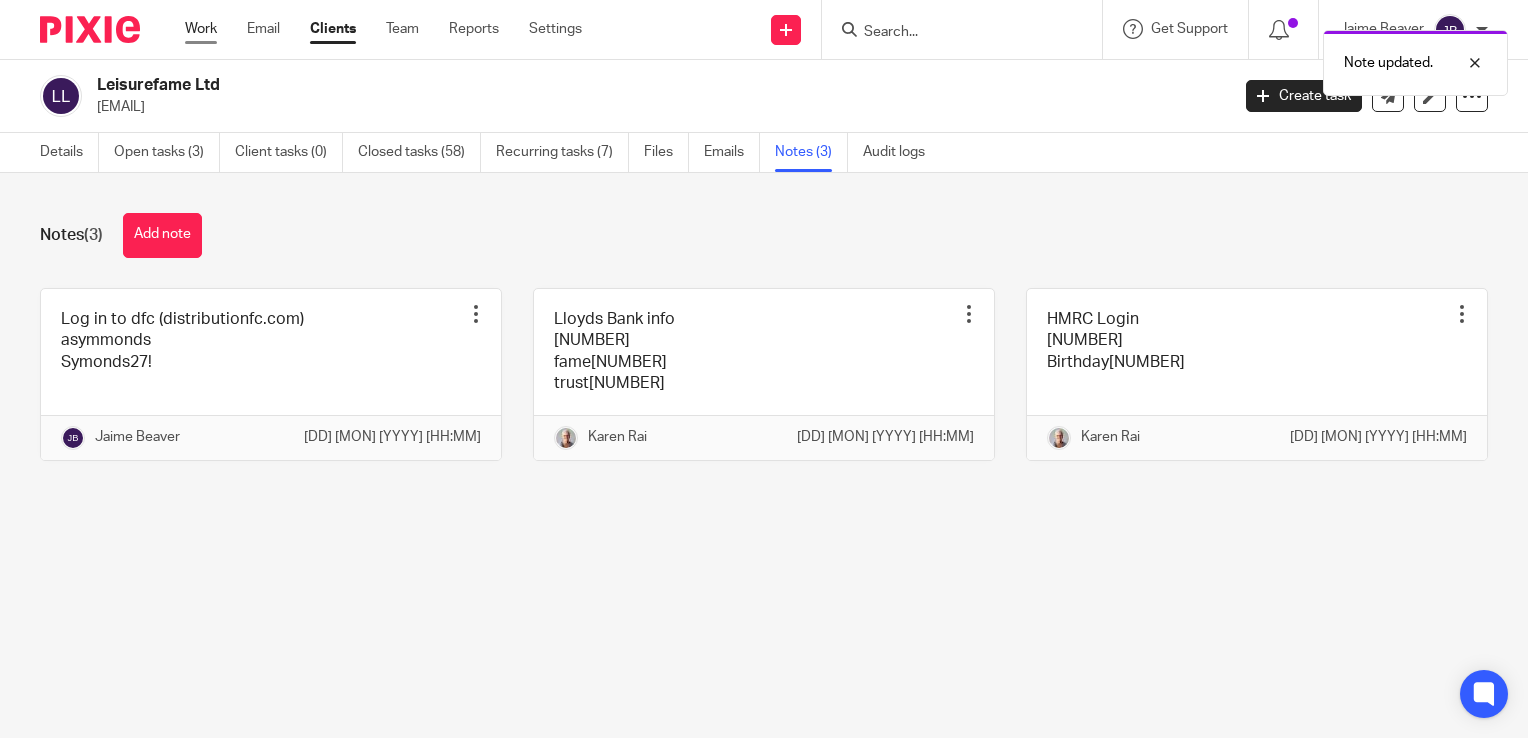 click on "Work" at bounding box center [201, 29] 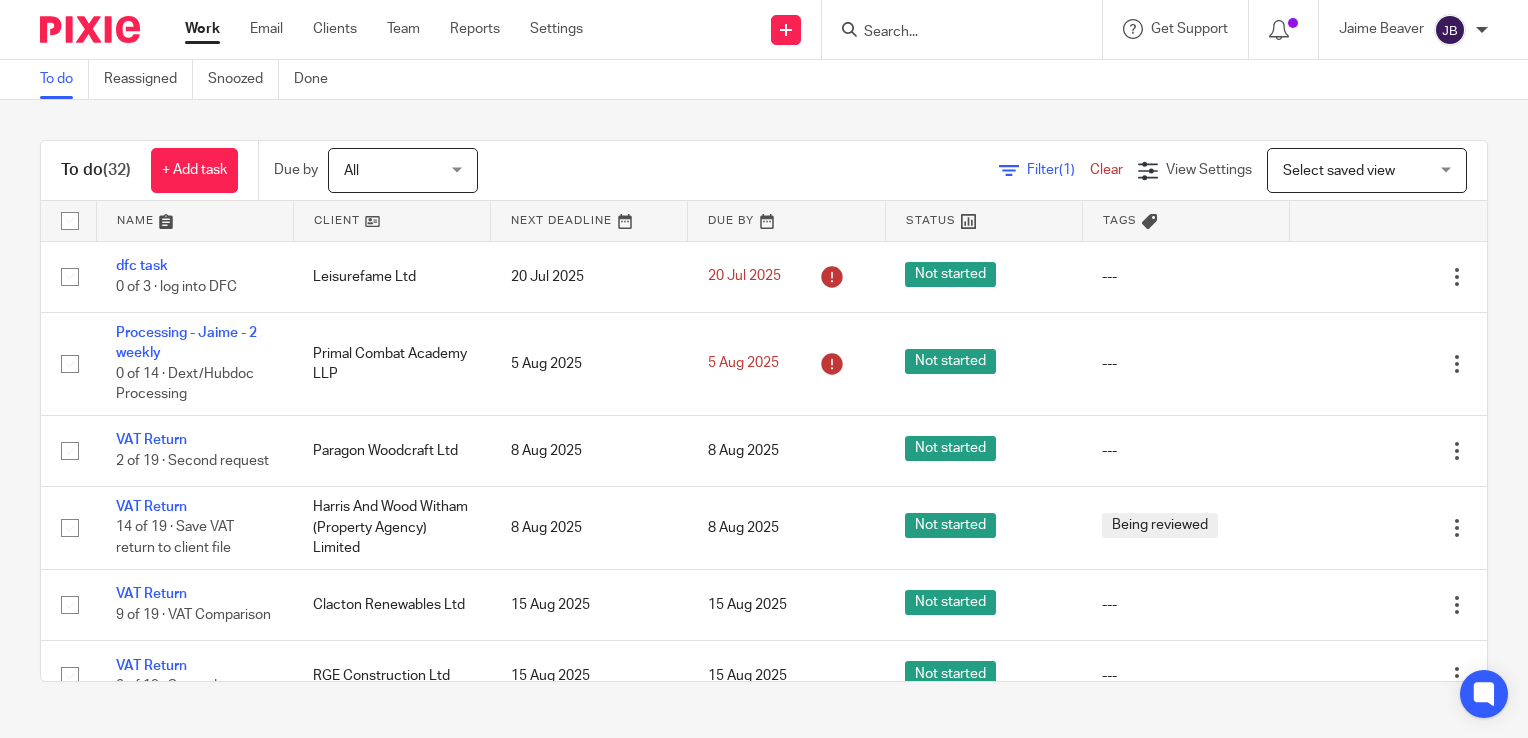scroll, scrollTop: 0, scrollLeft: 0, axis: both 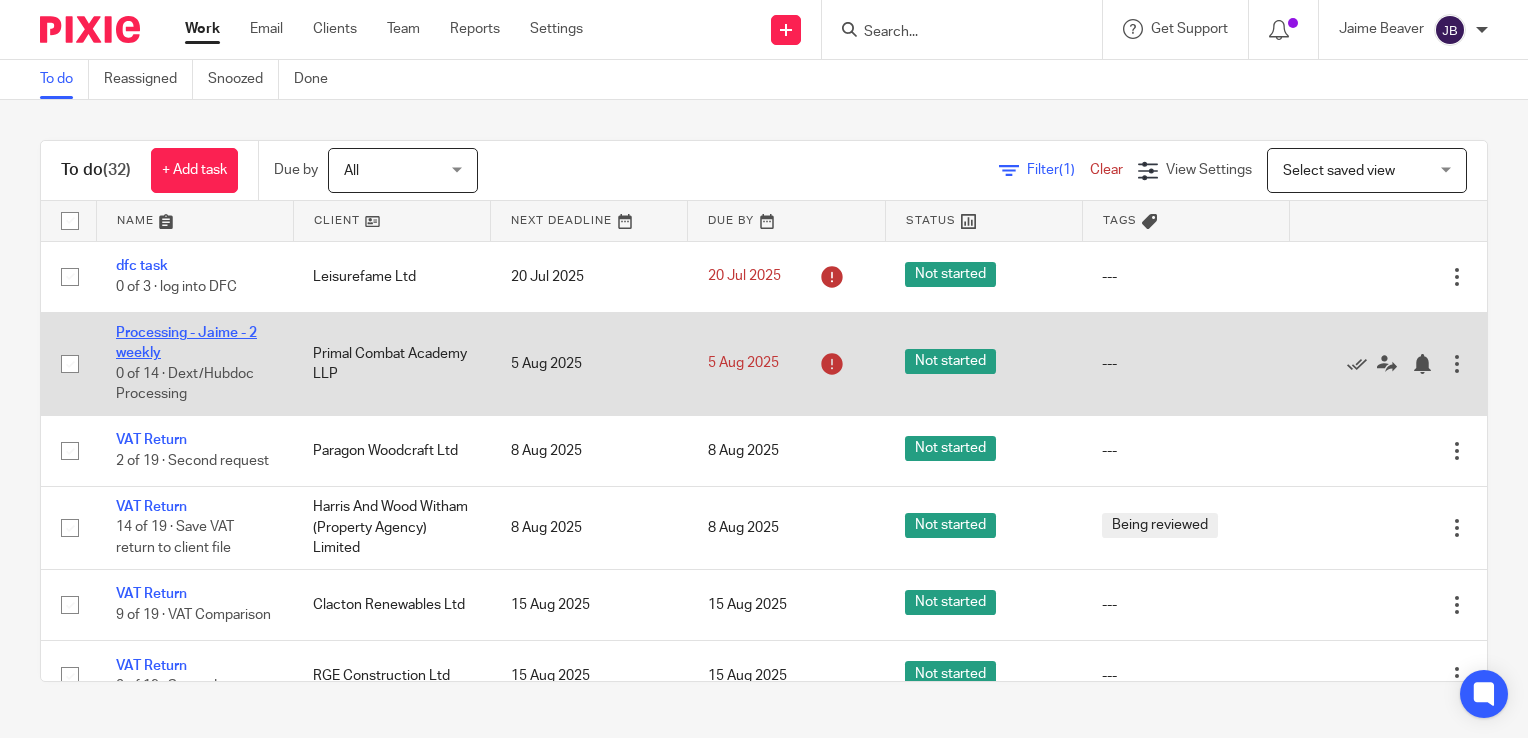 click on "Processing - Jaime - 2 weekly" 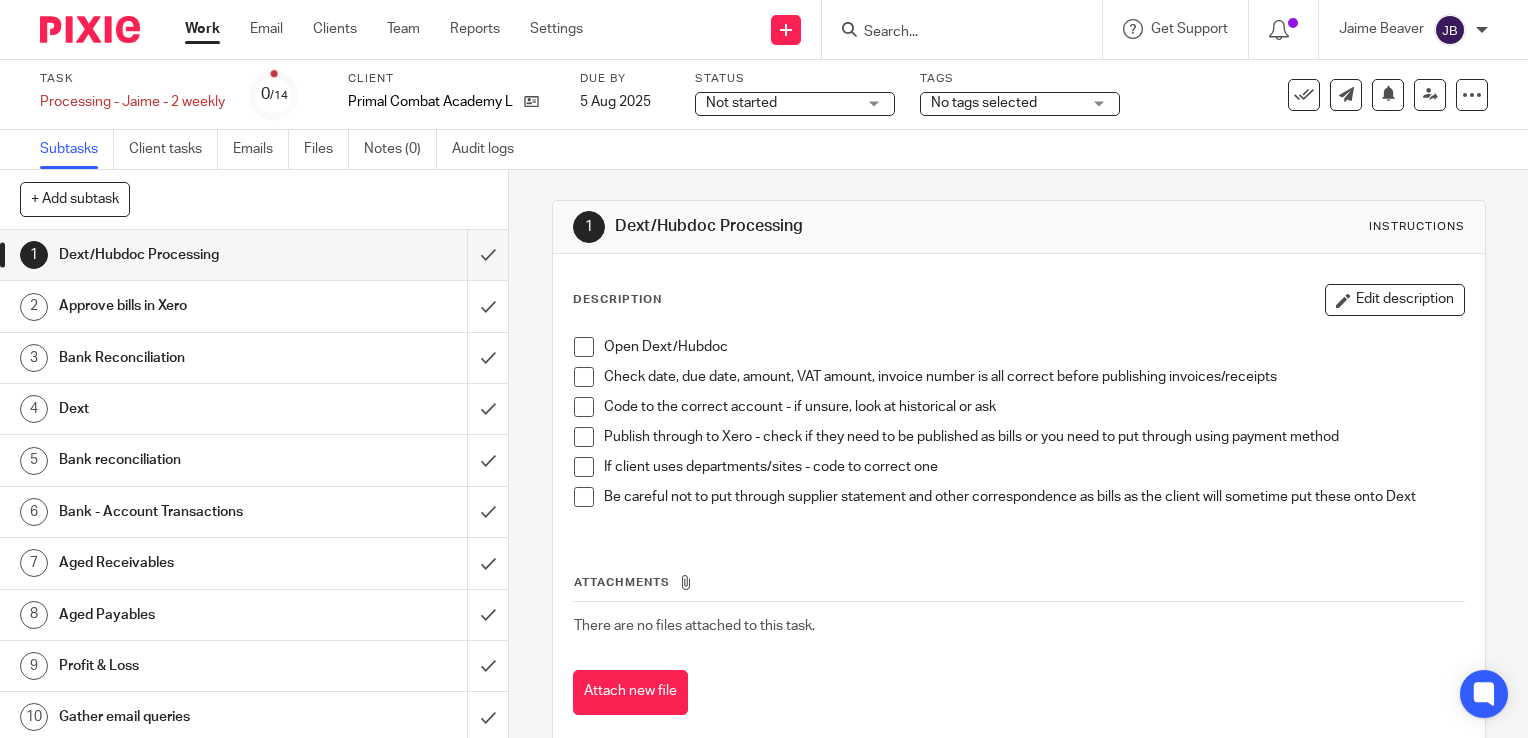 scroll, scrollTop: 0, scrollLeft: 0, axis: both 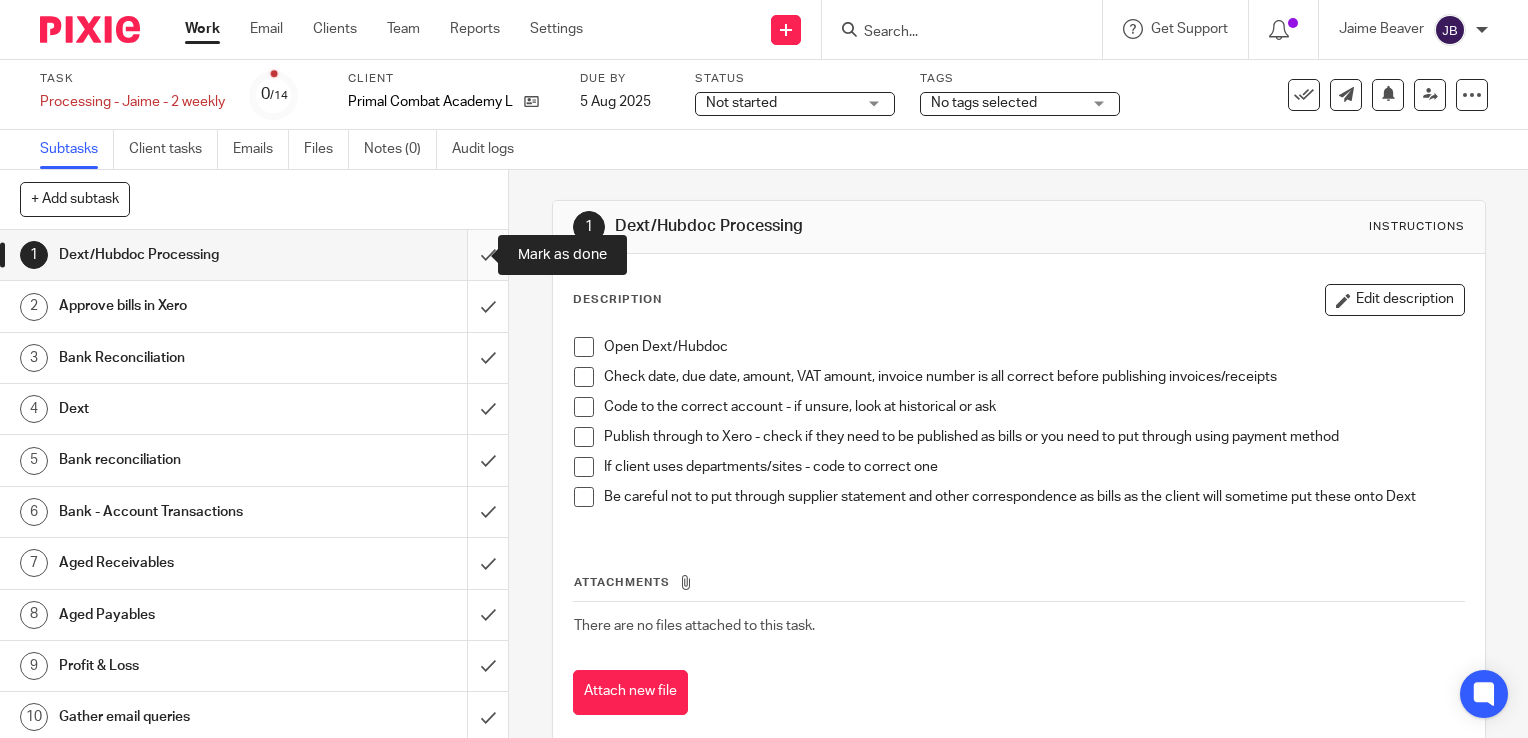 click at bounding box center (254, 255) 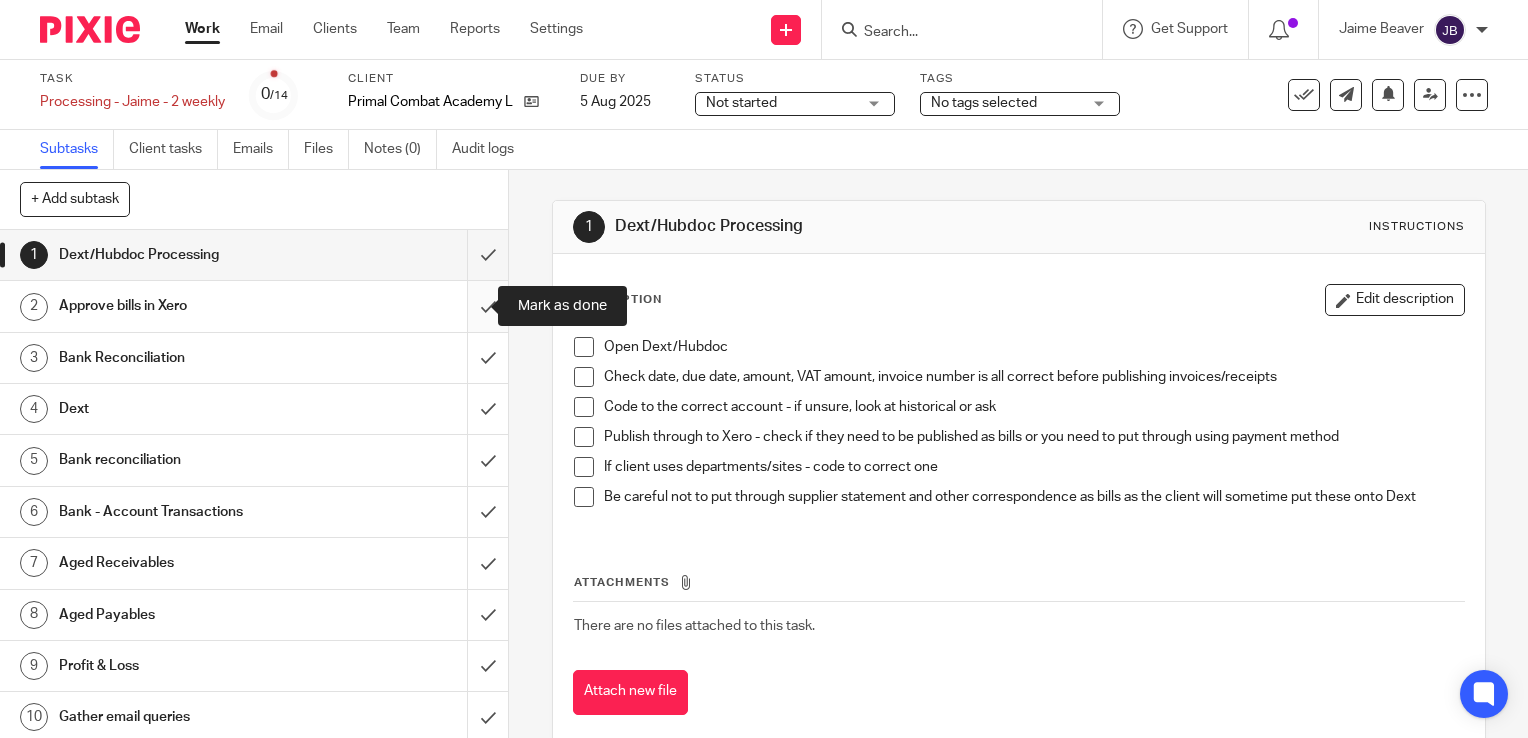 click at bounding box center (254, 306) 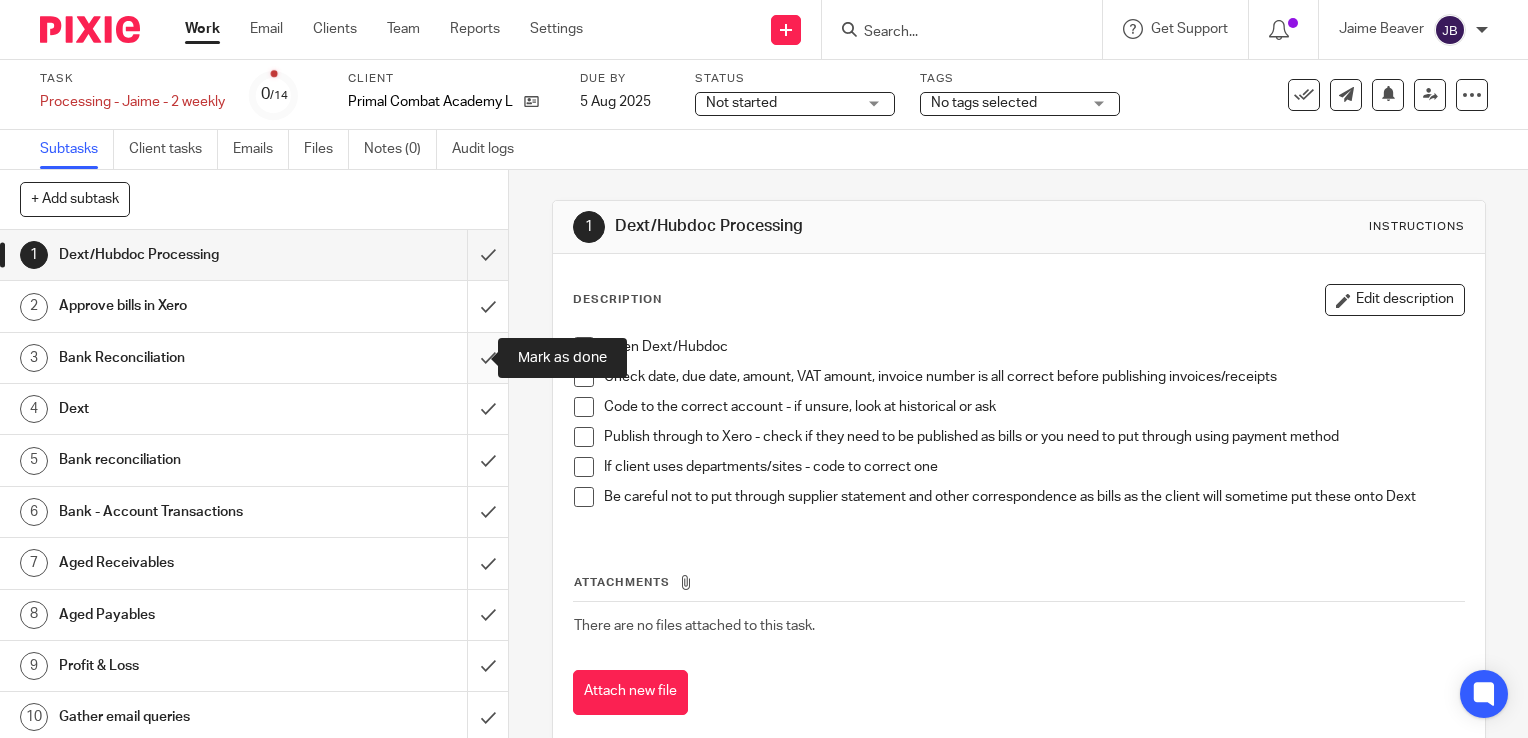 drag, startPoint x: 462, startPoint y: 361, endPoint x: 469, endPoint y: 413, distance: 52.46904 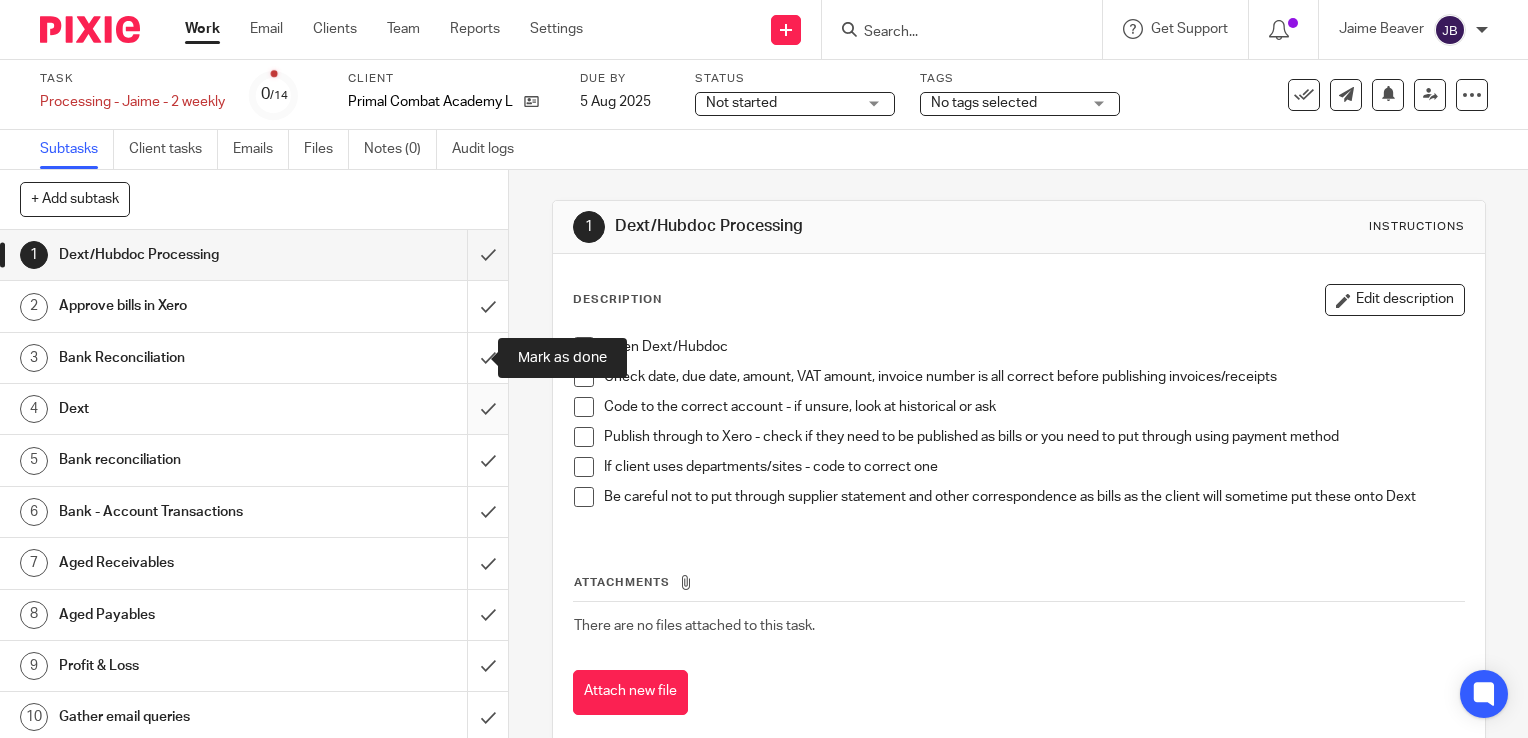 click at bounding box center (254, 358) 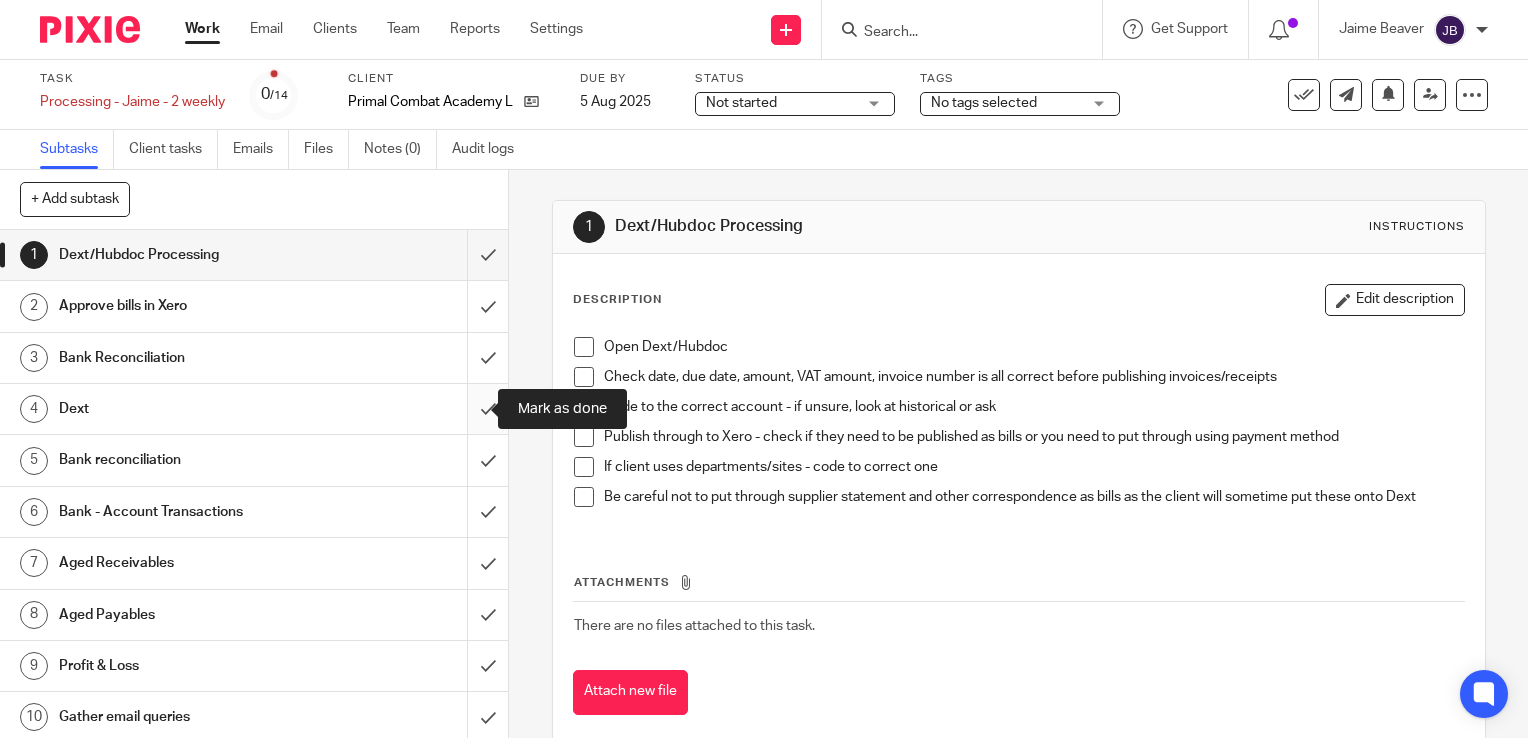 click at bounding box center (254, 409) 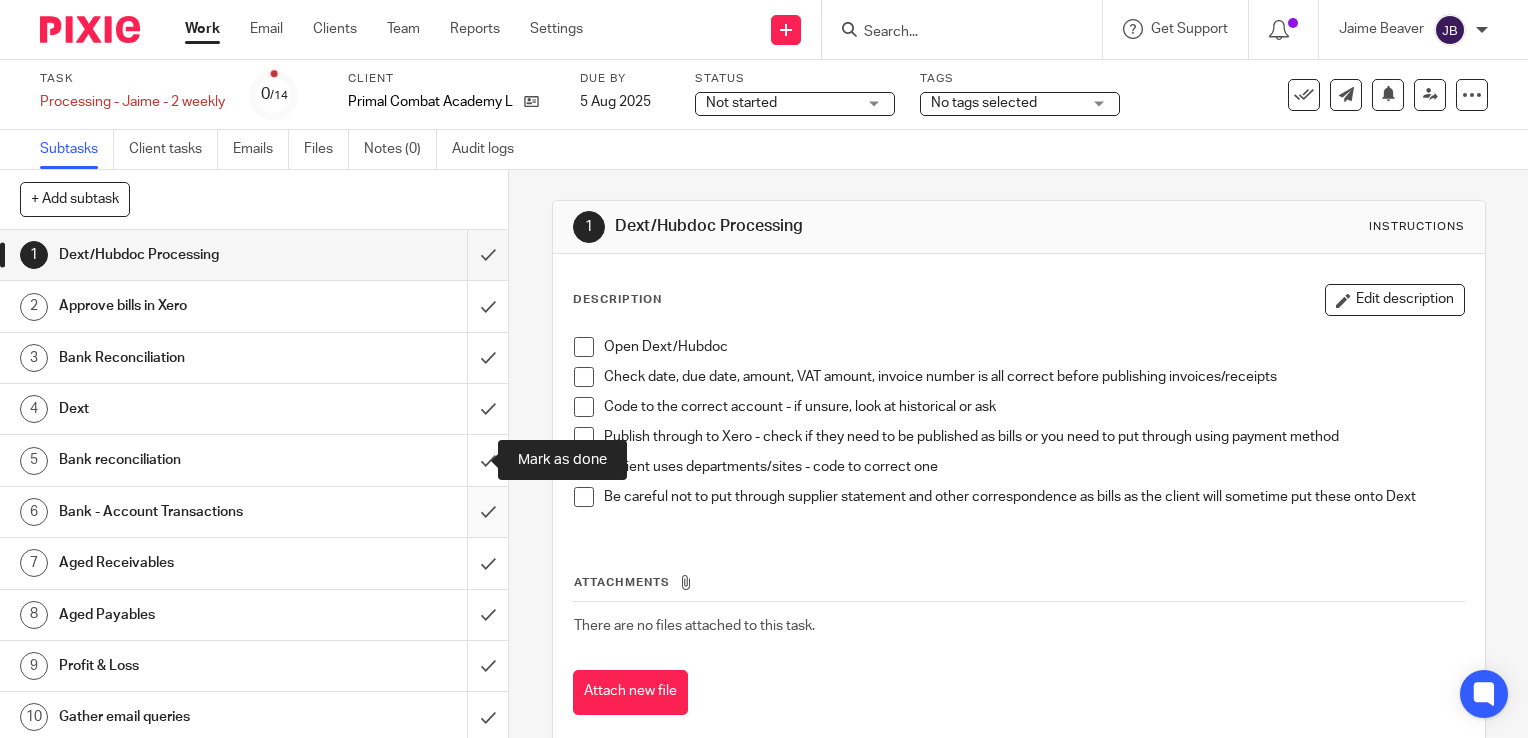 drag, startPoint x: 472, startPoint y: 463, endPoint x: 475, endPoint y: 505, distance: 42.107006 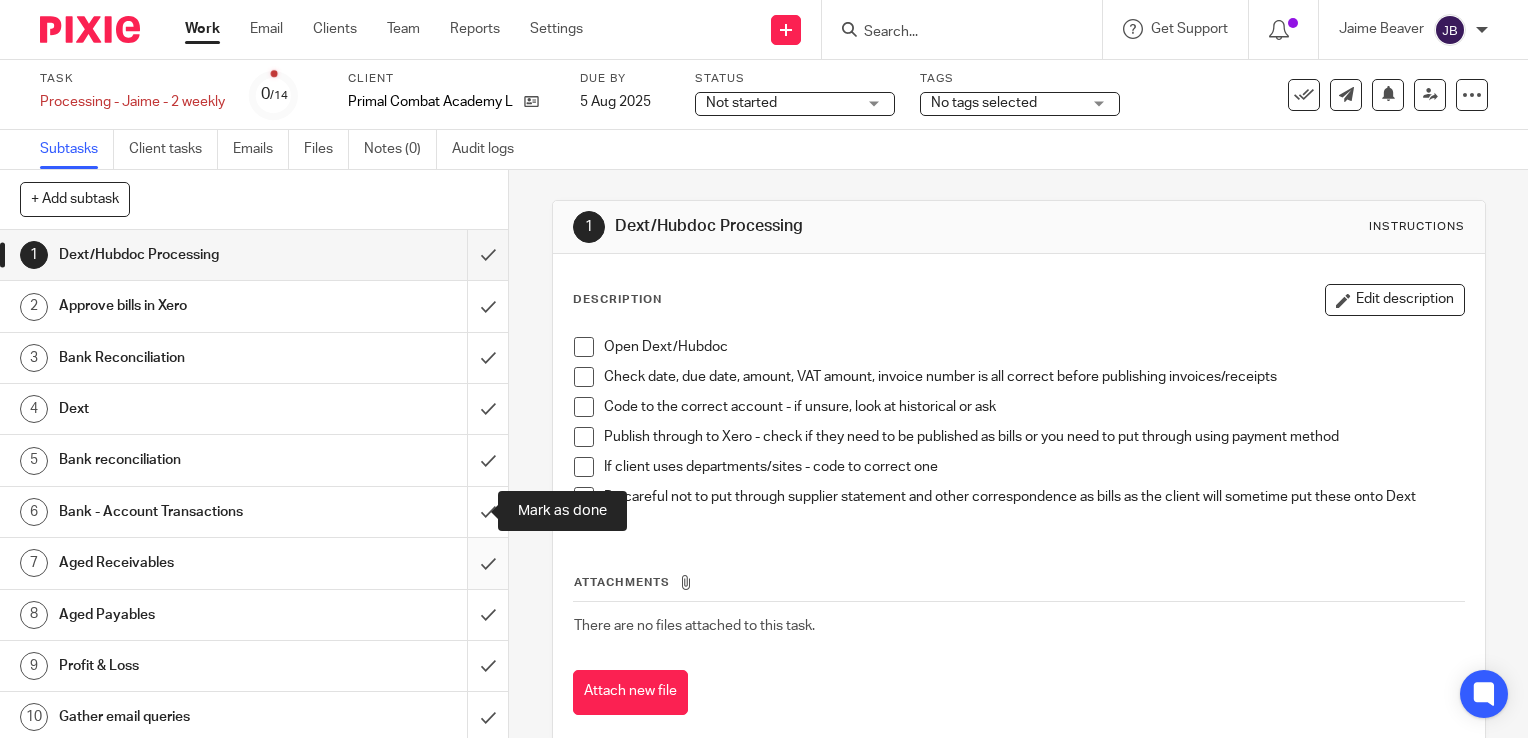 drag, startPoint x: 473, startPoint y: 522, endPoint x: 471, endPoint y: 554, distance: 32.06244 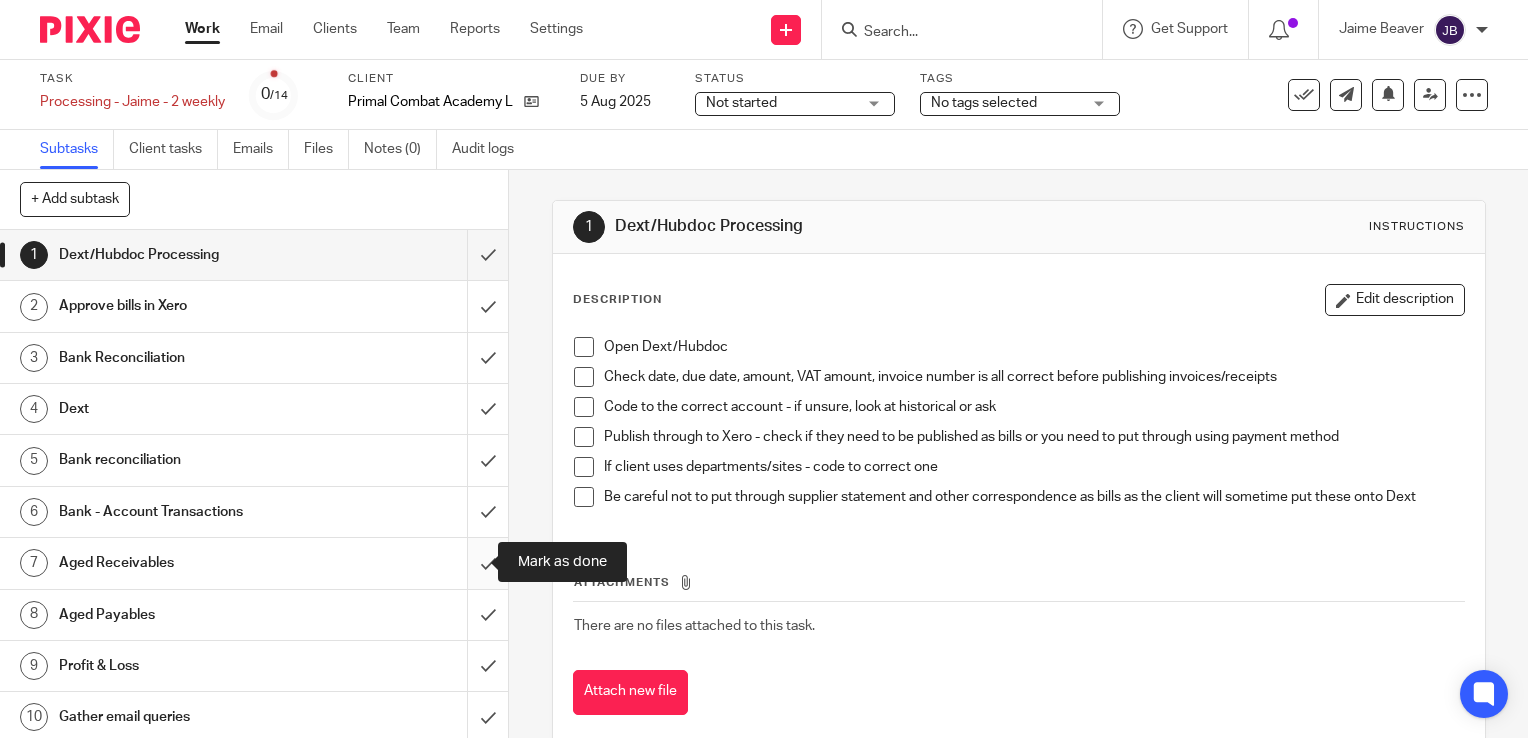 click at bounding box center [254, 563] 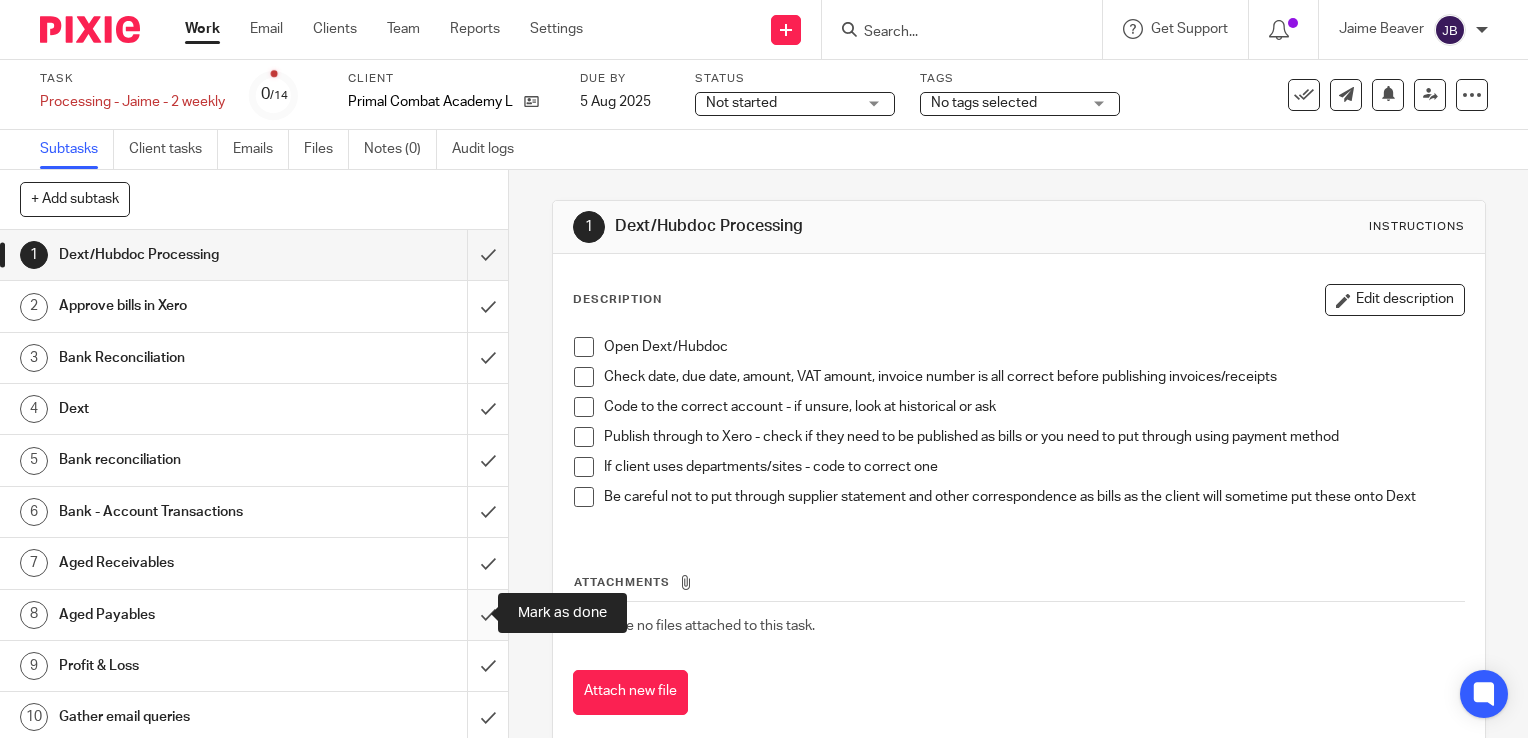 click at bounding box center (254, 615) 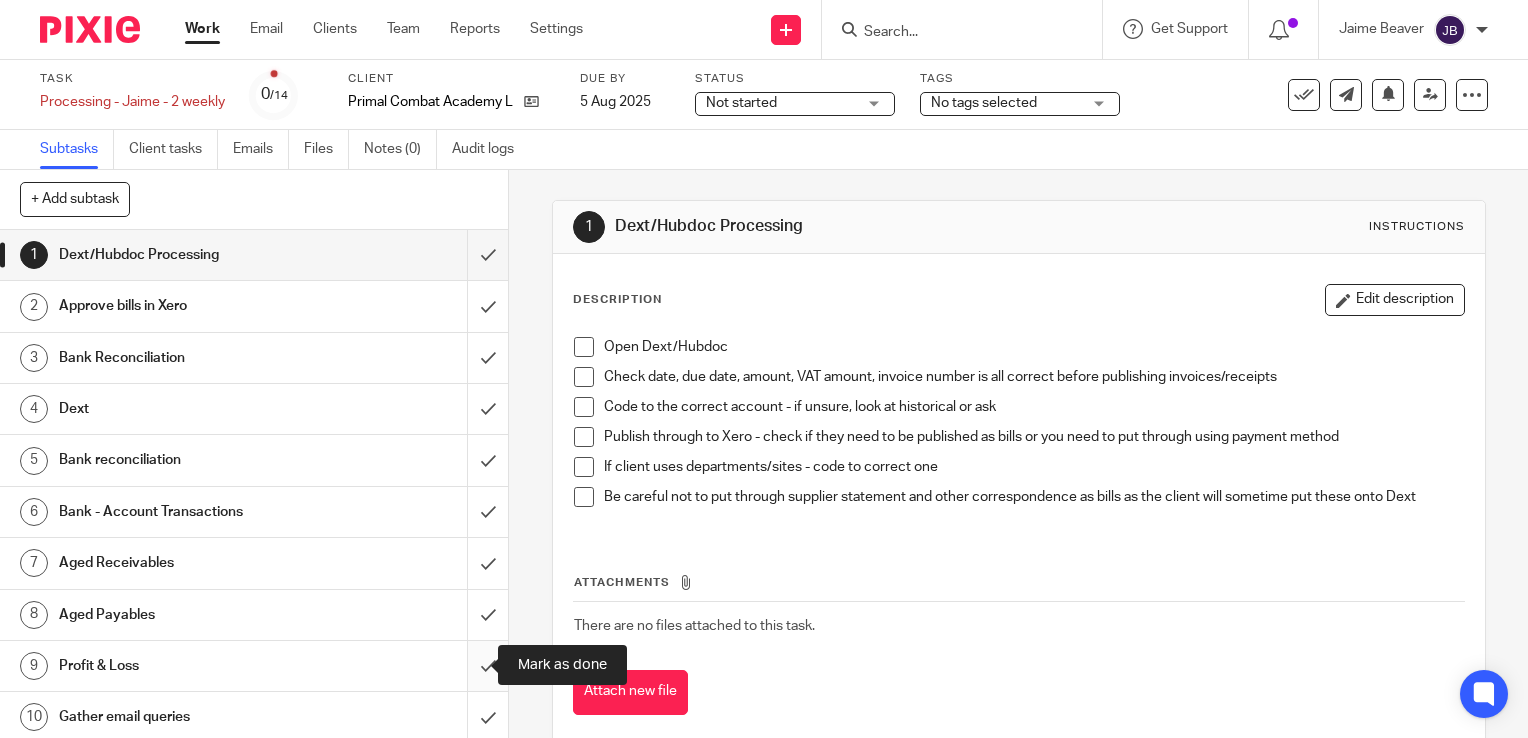 click at bounding box center [254, 666] 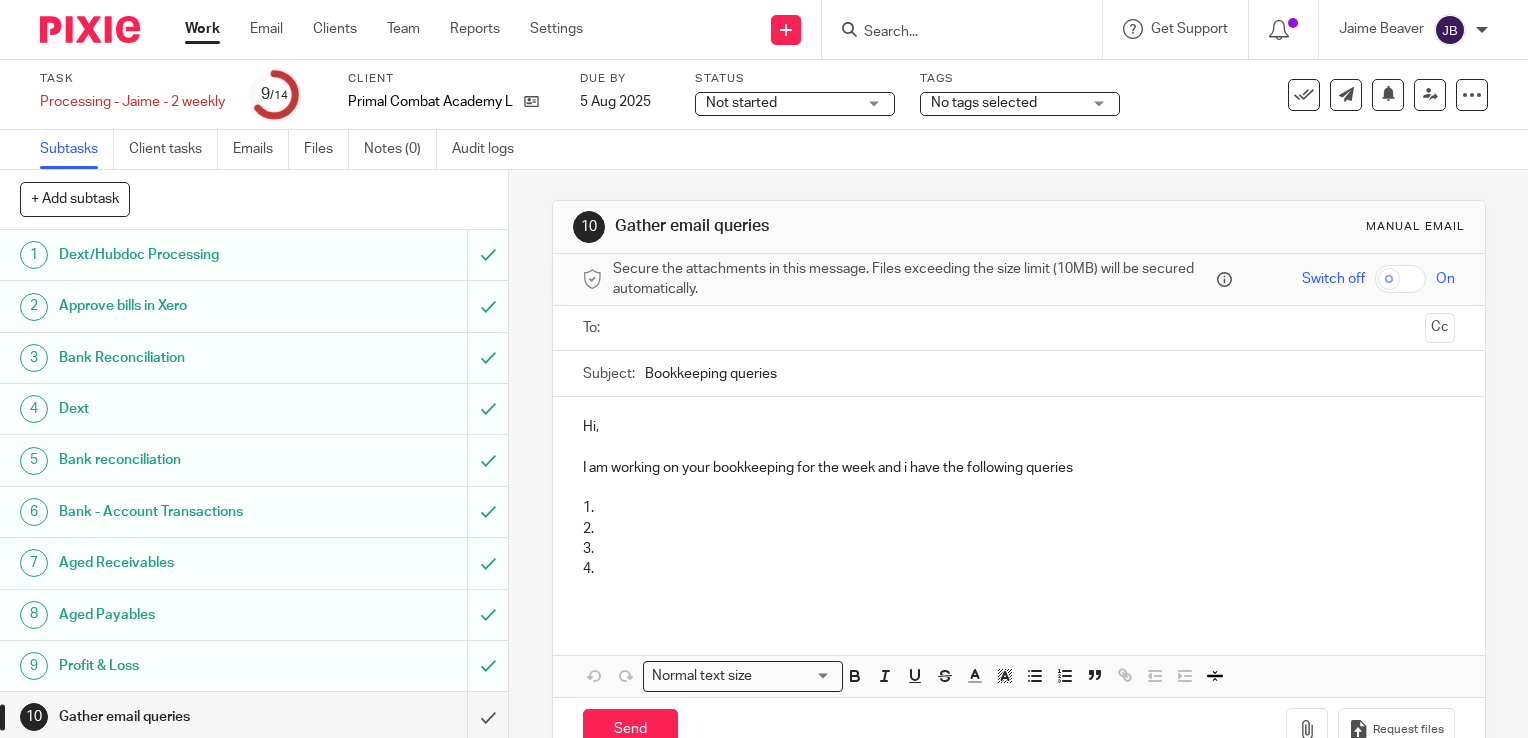 scroll, scrollTop: 0, scrollLeft: 0, axis: both 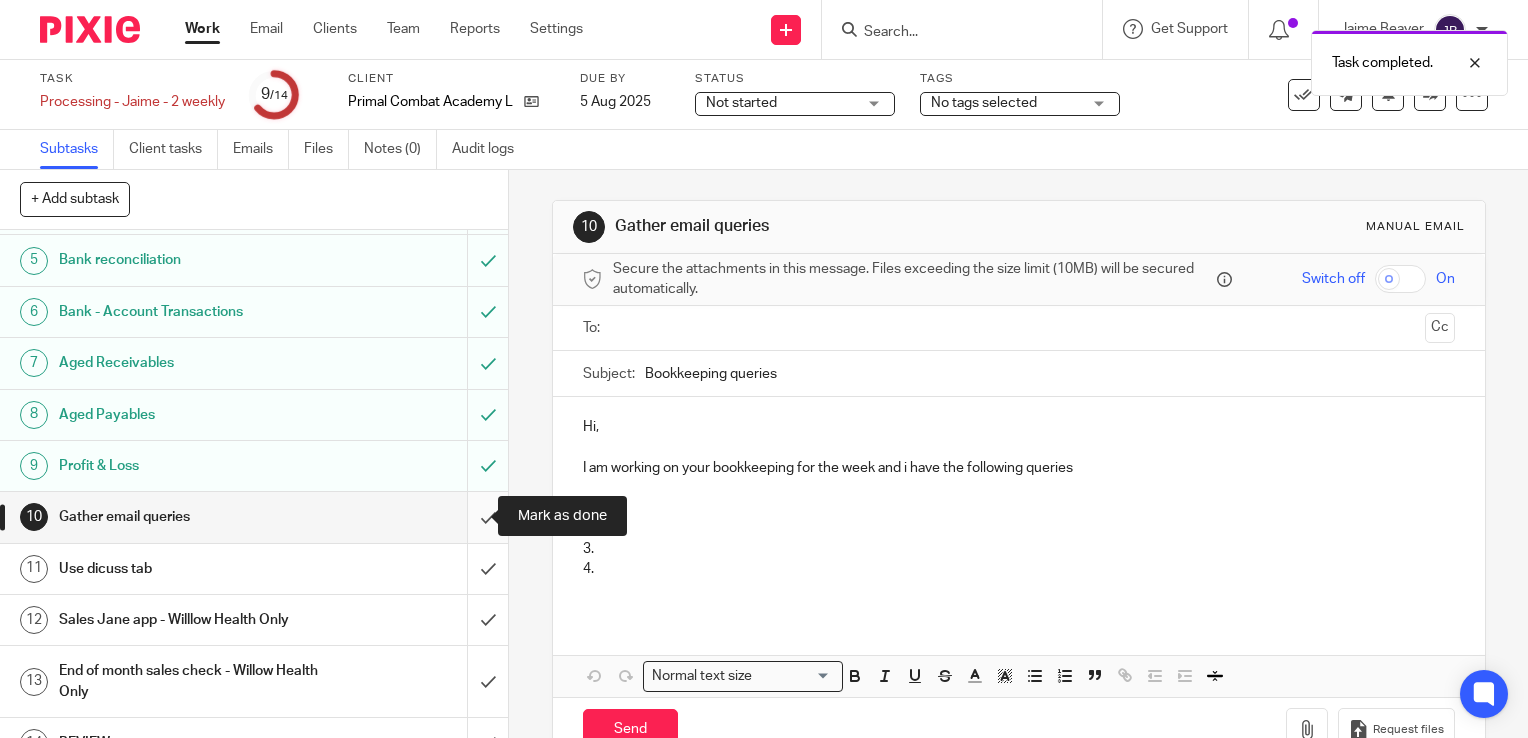 click at bounding box center [254, 517] 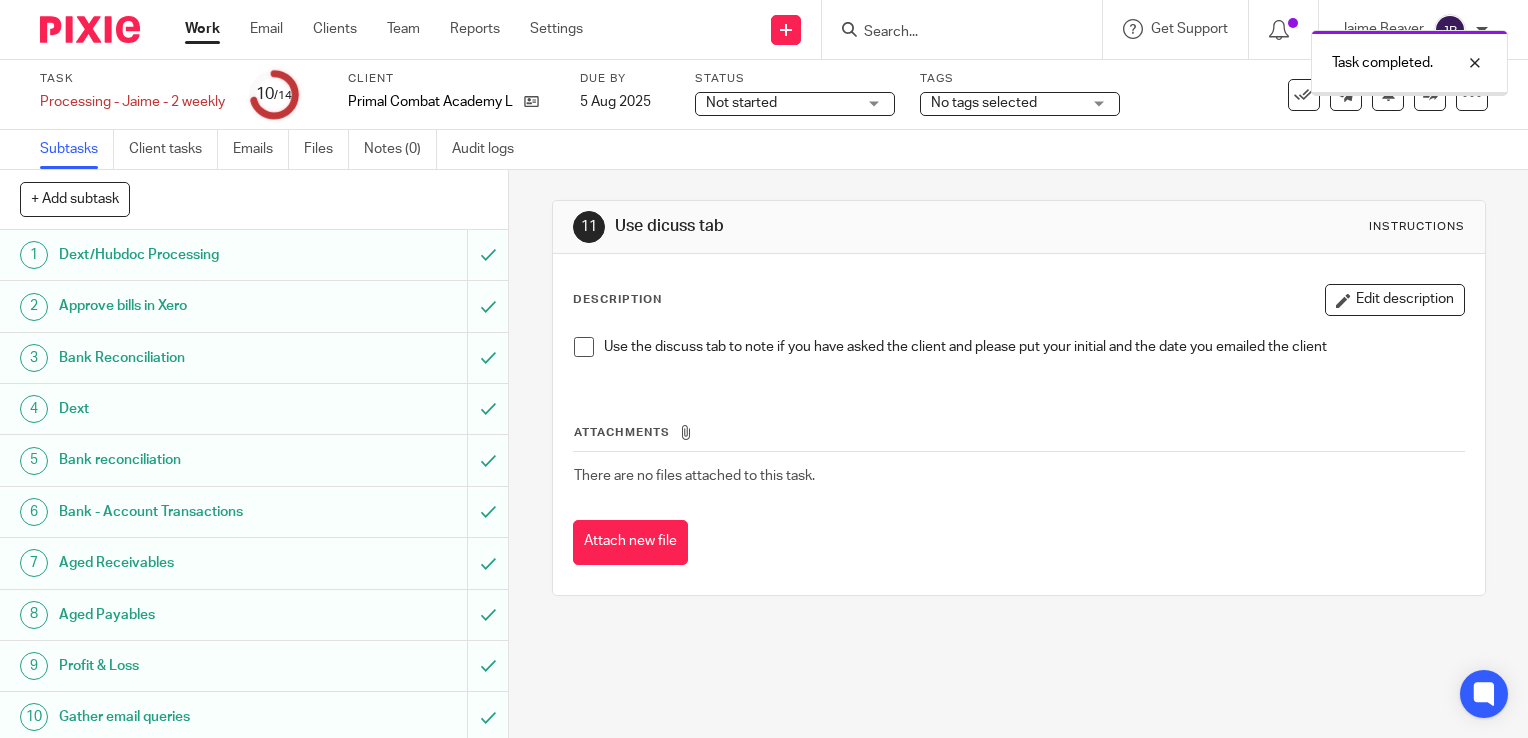 scroll, scrollTop: 0, scrollLeft: 0, axis: both 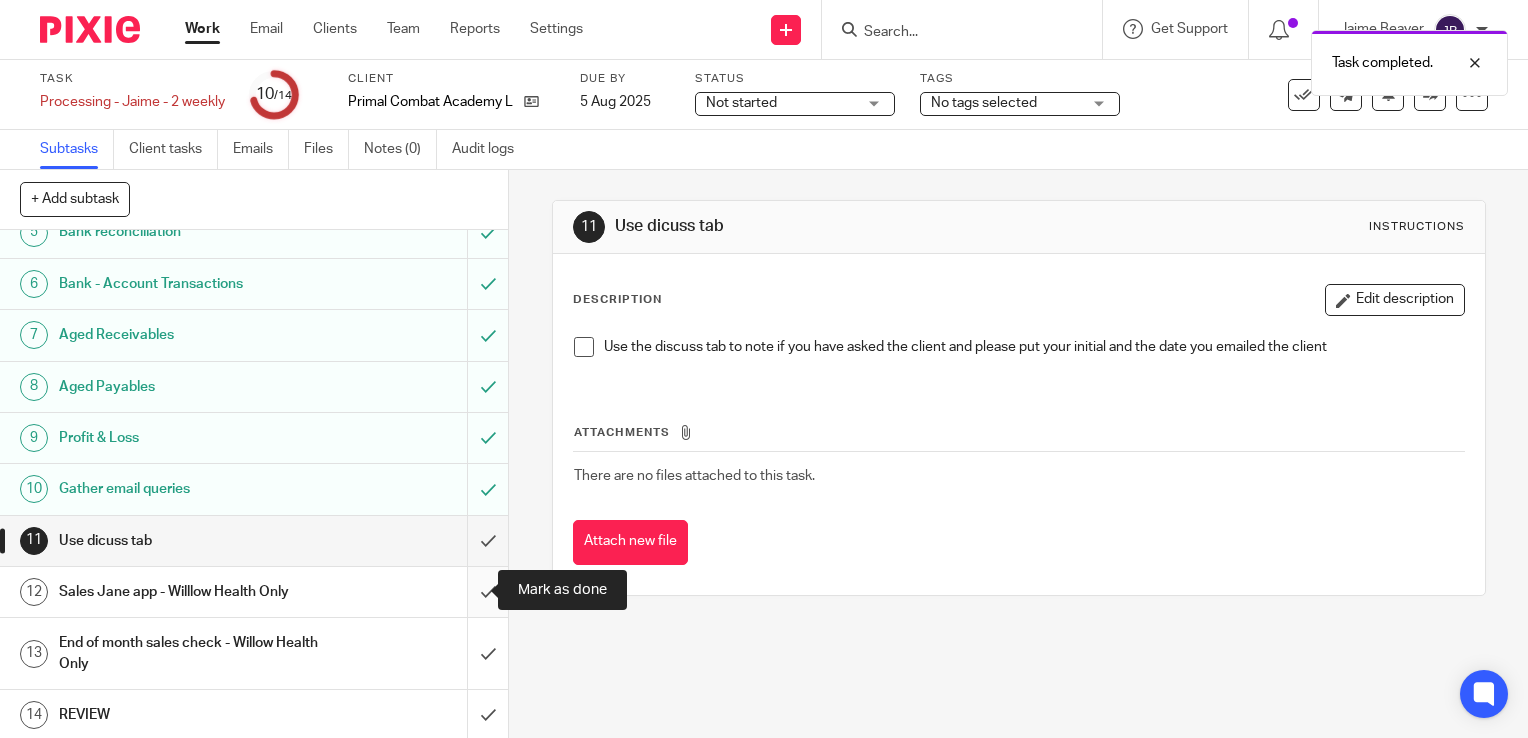 click at bounding box center [254, 592] 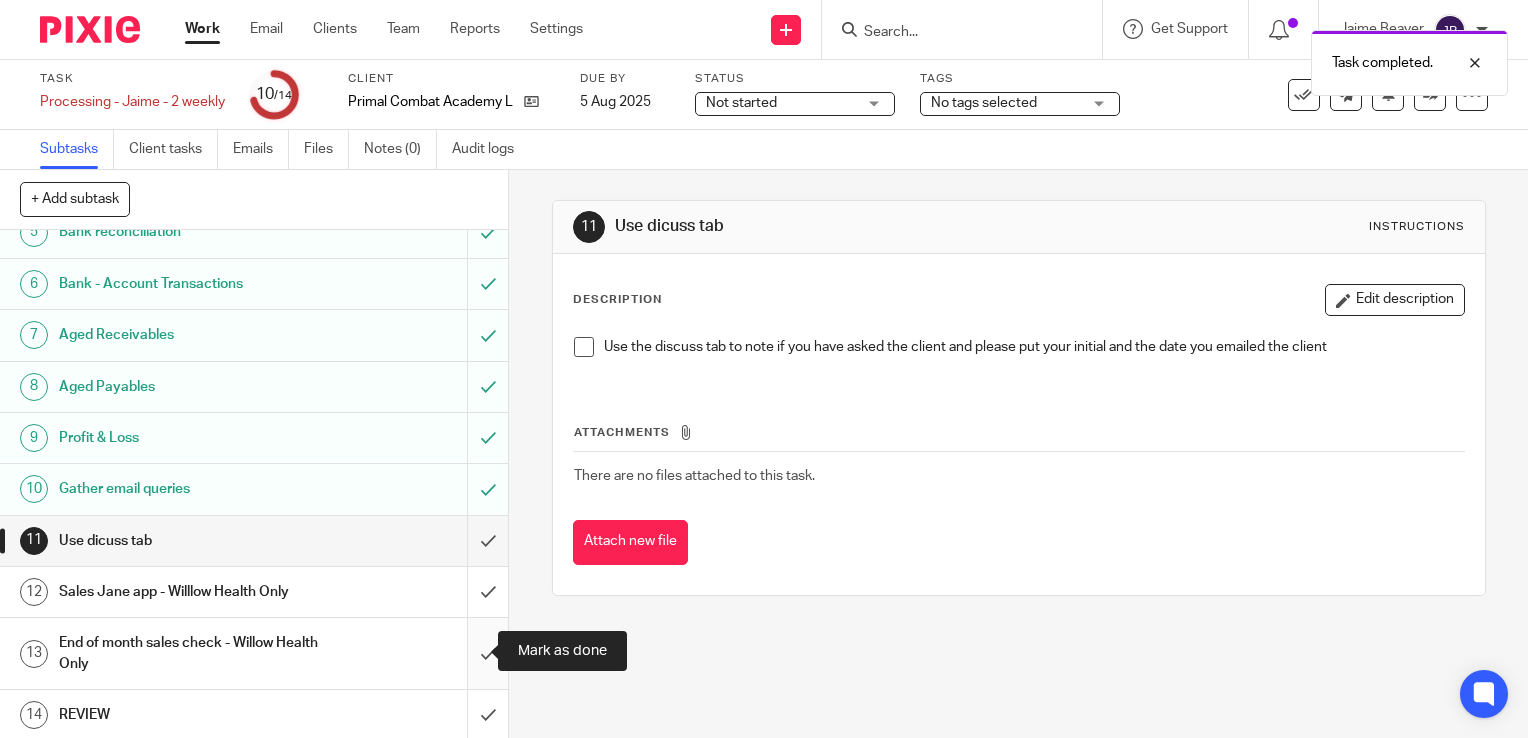 click at bounding box center (254, 653) 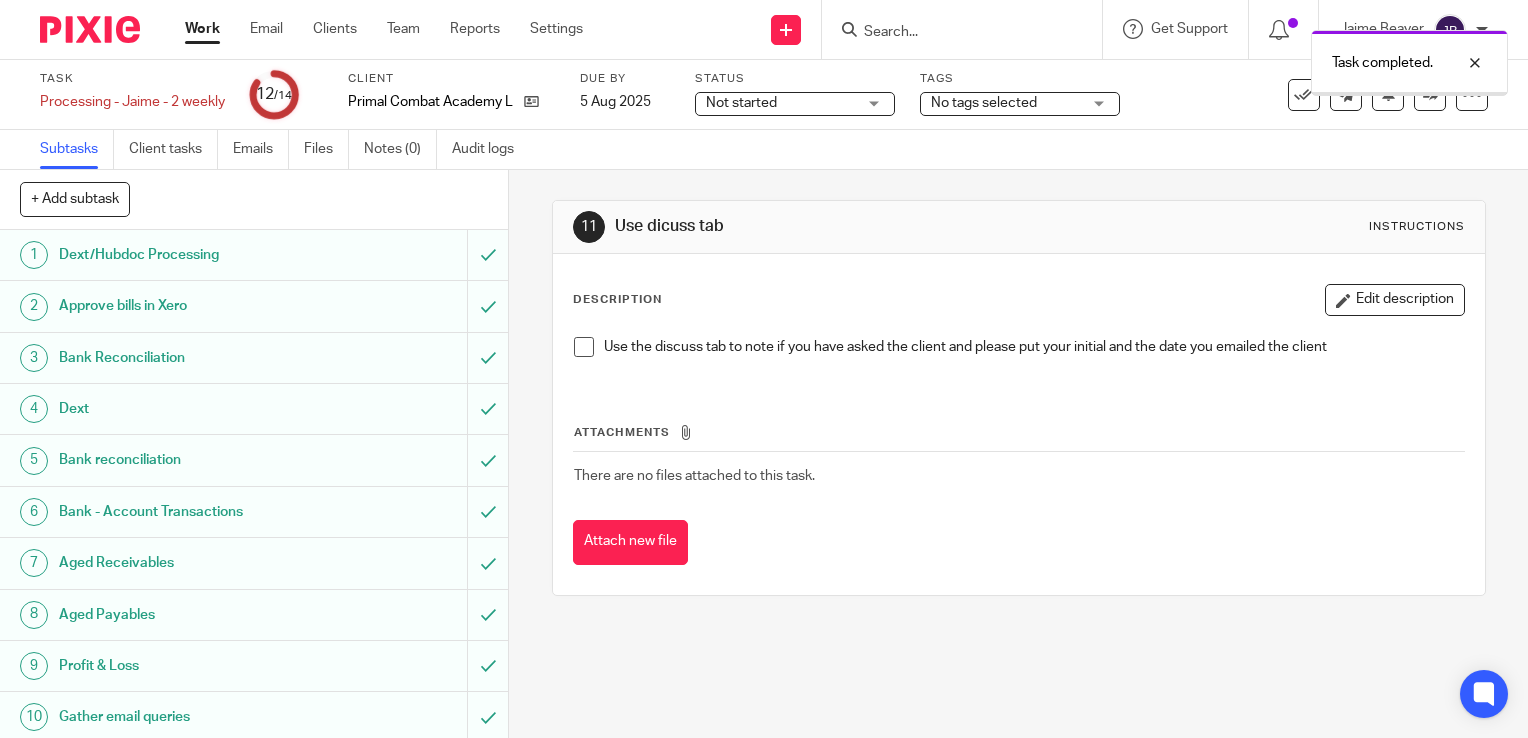 scroll, scrollTop: 0, scrollLeft: 0, axis: both 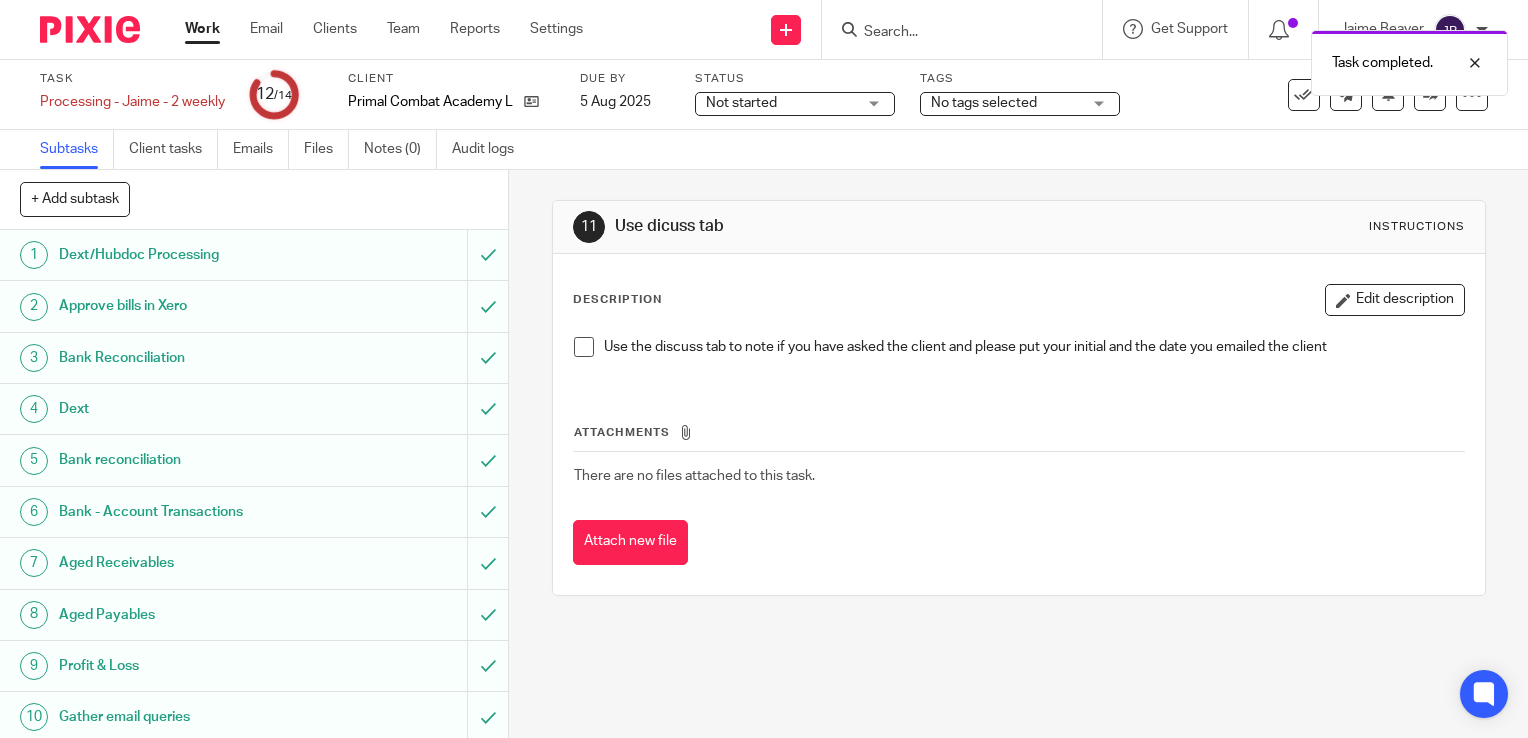 click on "Use dicuss tab" at bounding box center (838, 226) 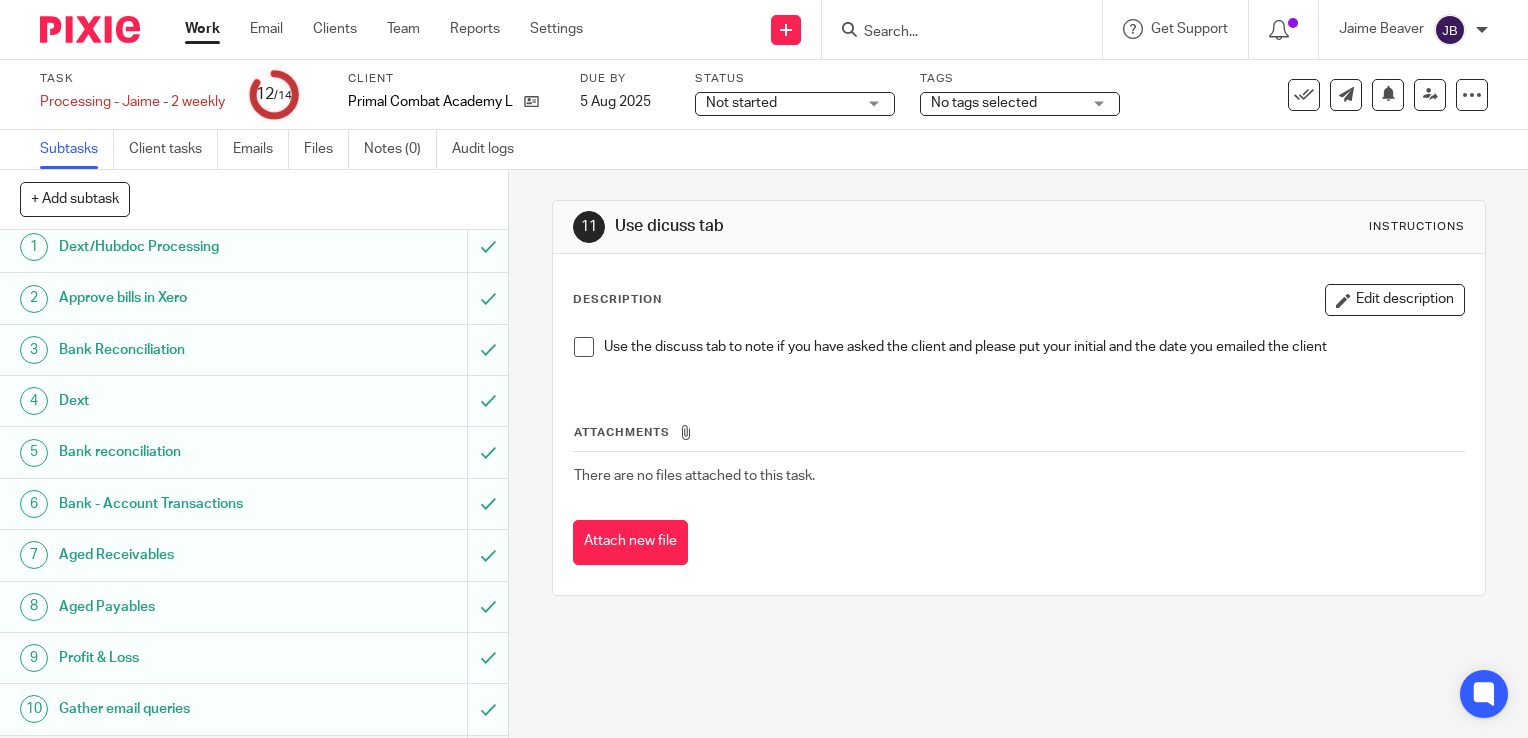 scroll, scrollTop: 0, scrollLeft: 0, axis: both 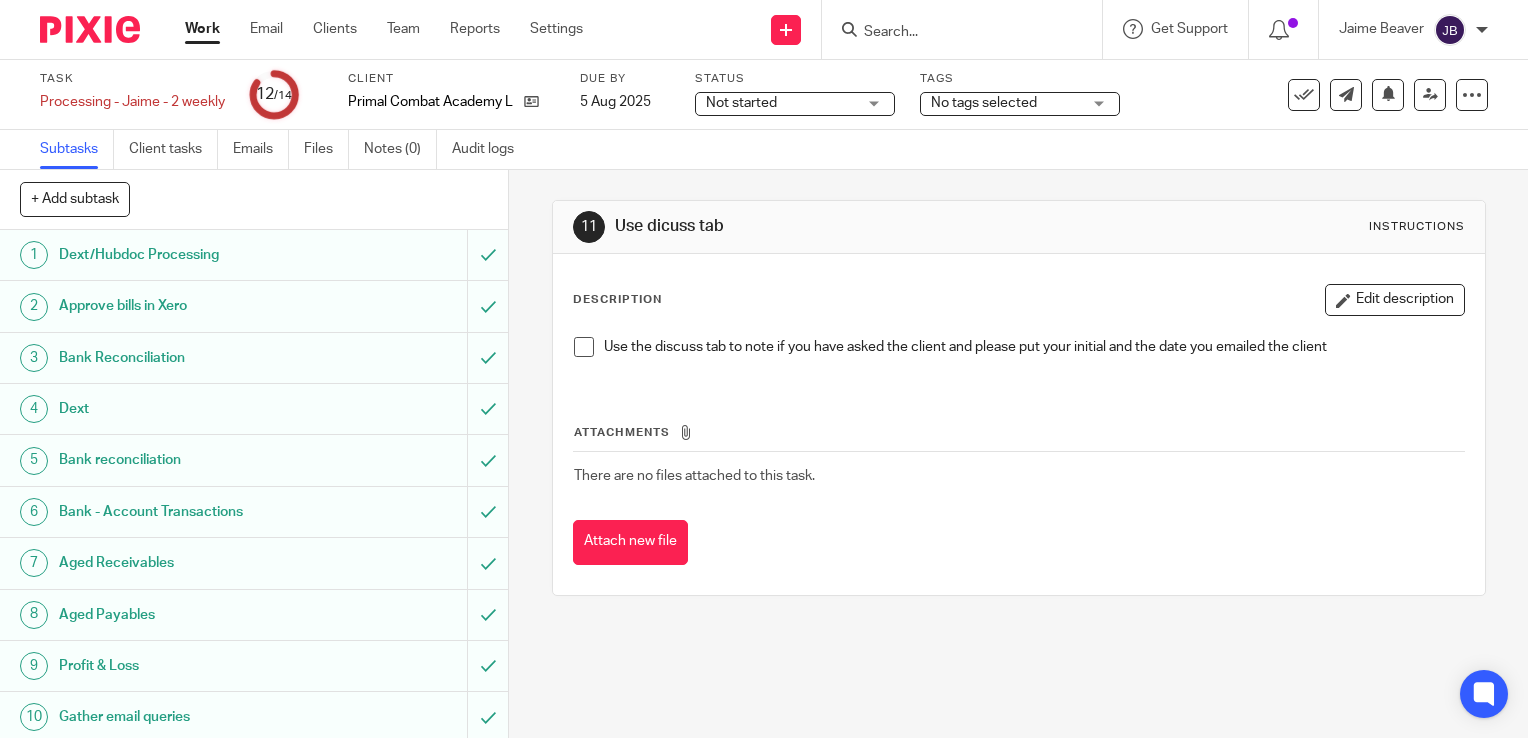 click on "Work
Email
Clients
Team
Reports
Settings
Work
Email
Clients
Team
Reports
Settings" at bounding box center [389, 29] 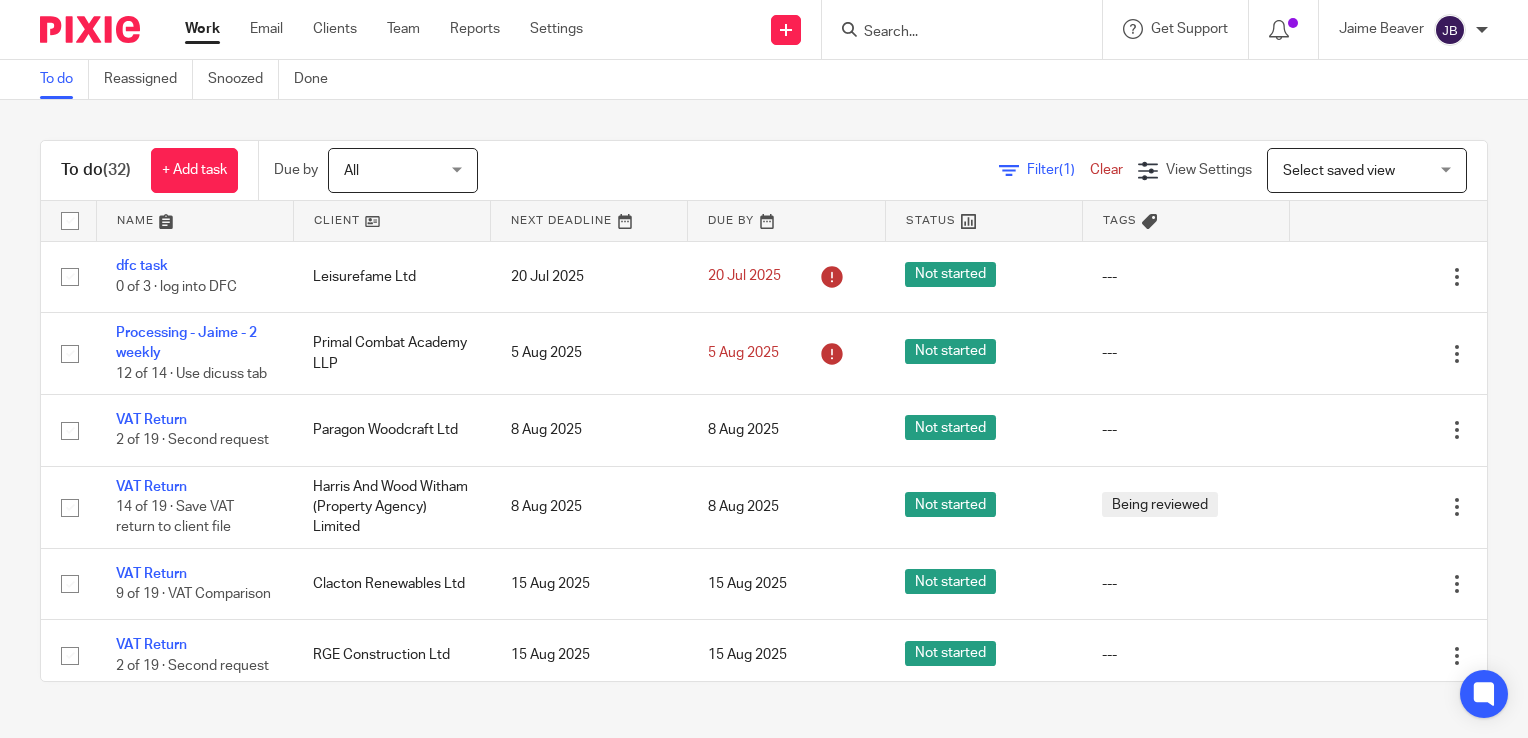 scroll, scrollTop: 0, scrollLeft: 0, axis: both 